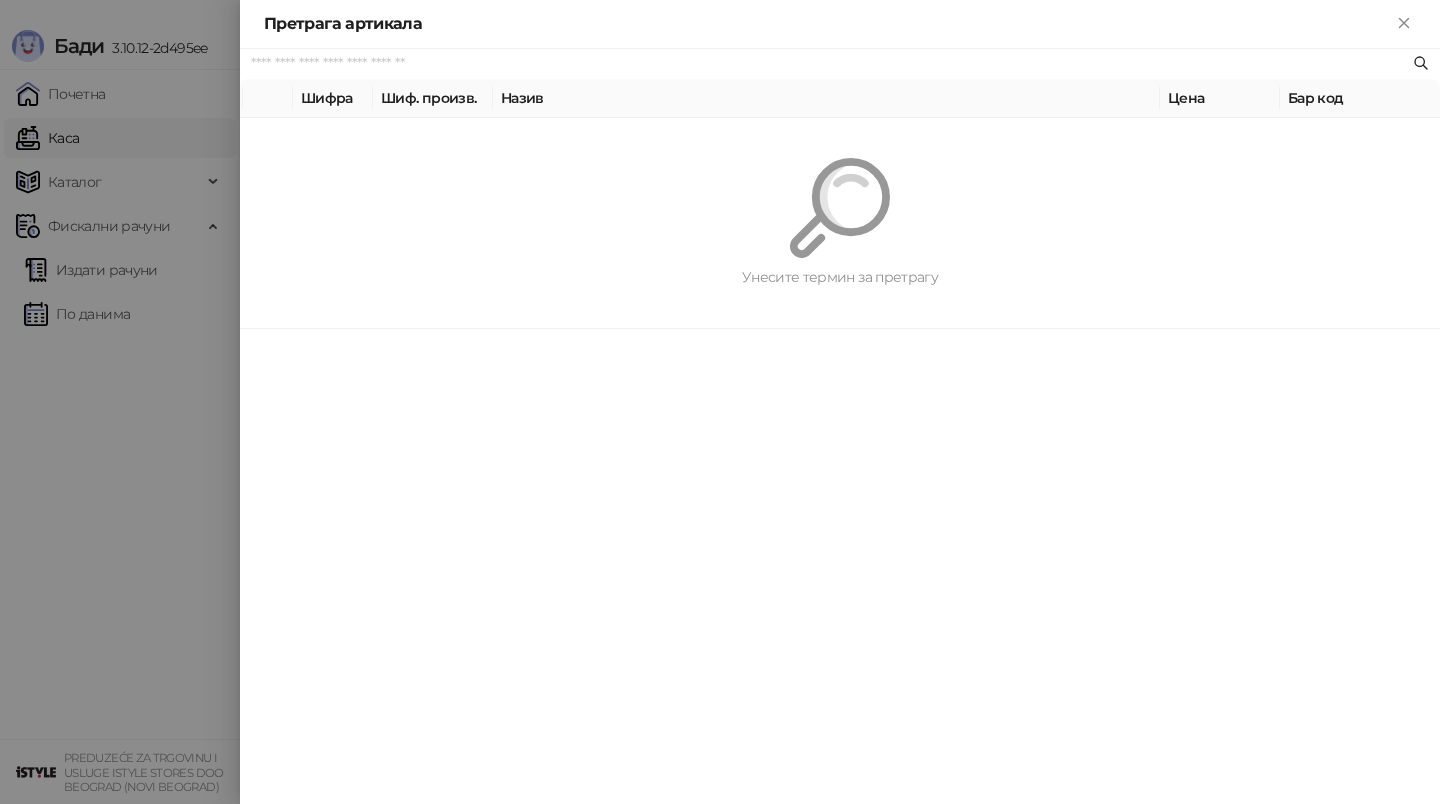 scroll, scrollTop: 0, scrollLeft: 0, axis: both 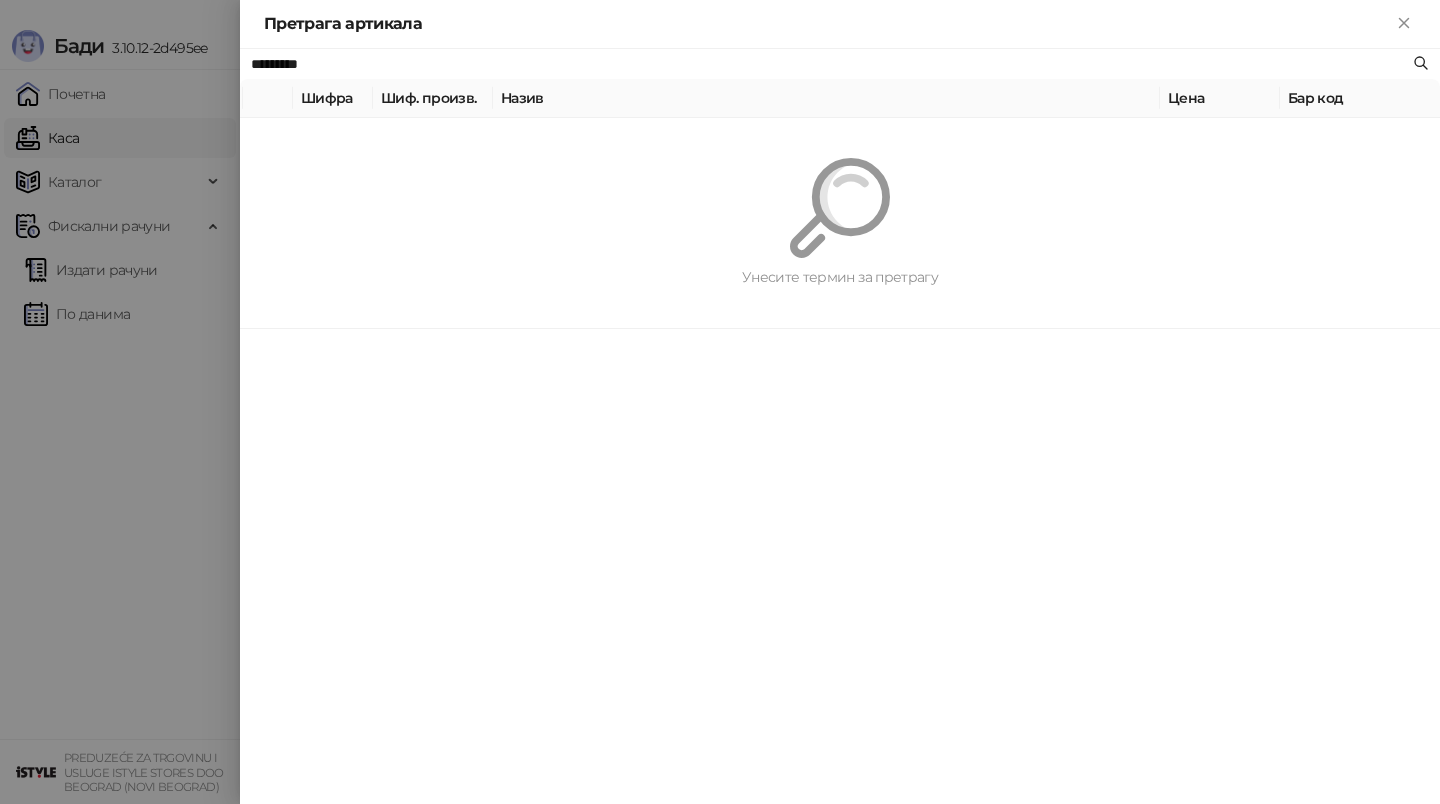 type on "*********" 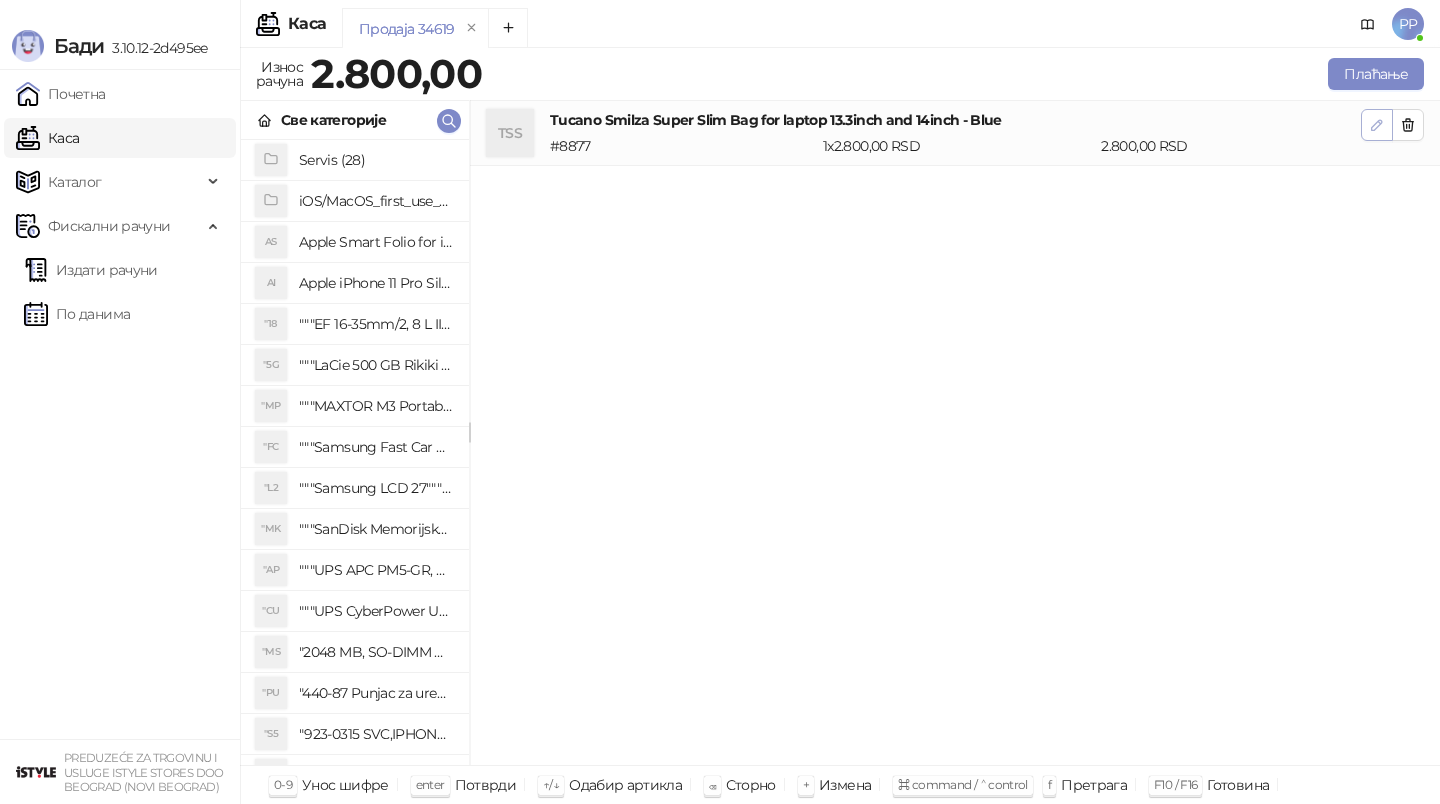 click at bounding box center (1377, 125) 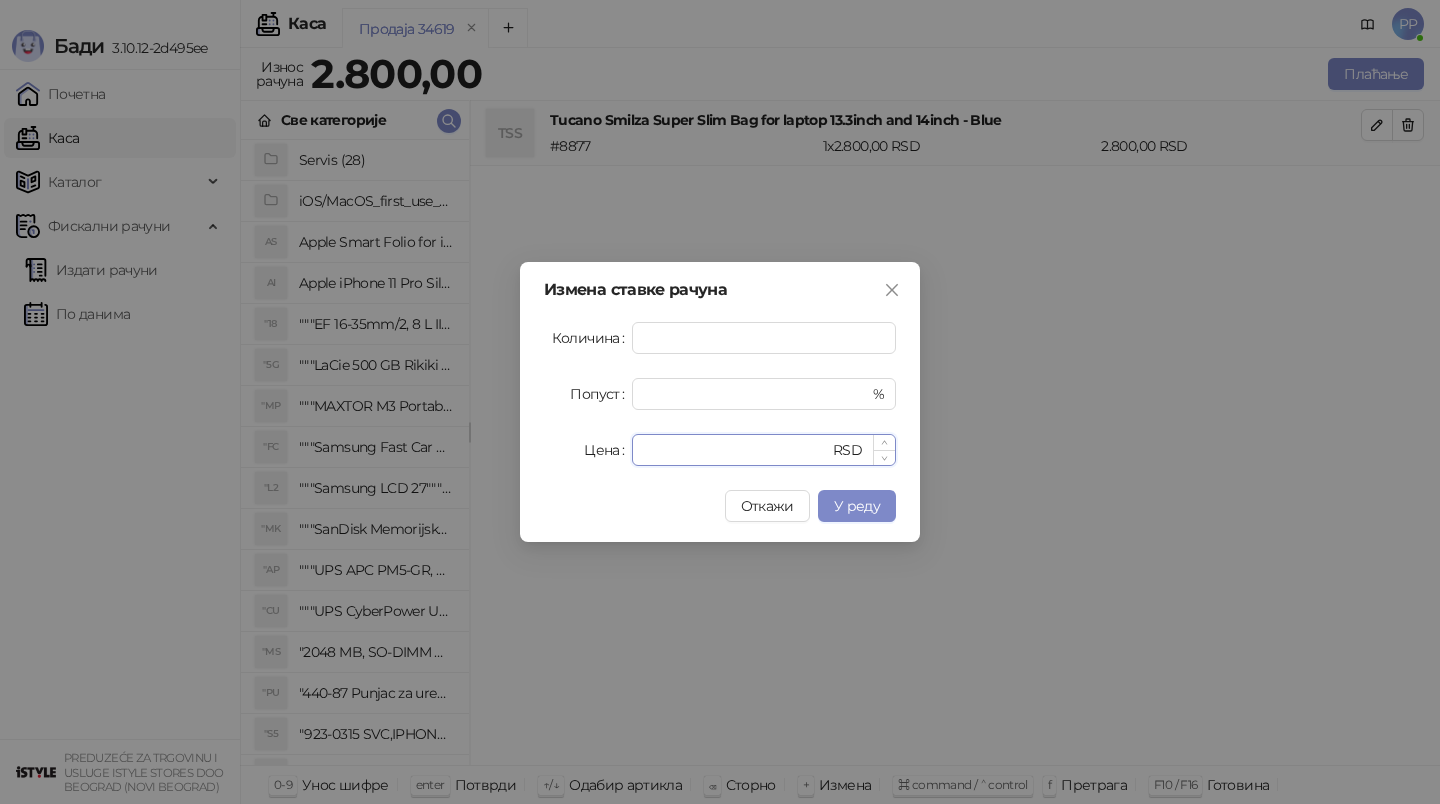 click on "****" at bounding box center [736, 450] 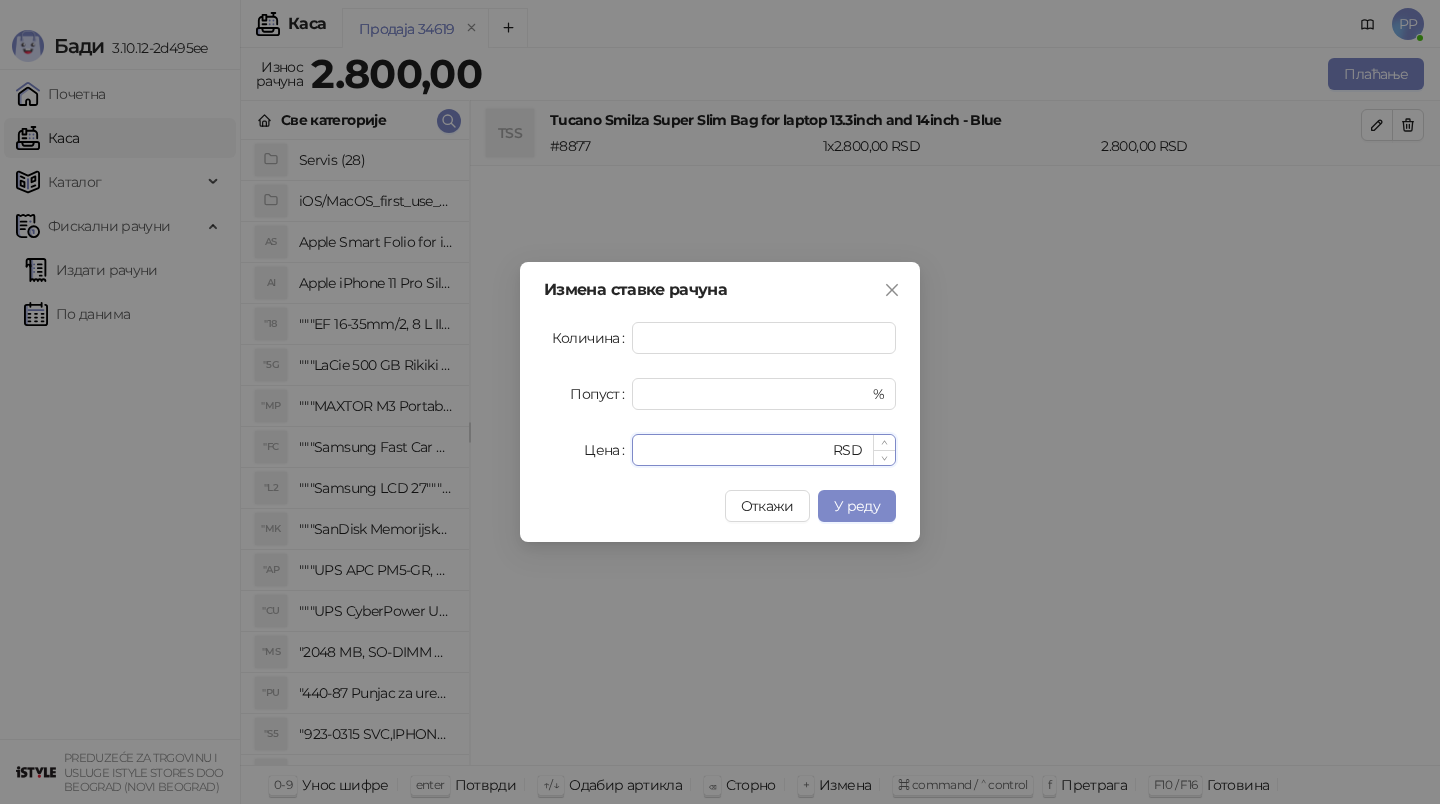 type on "****" 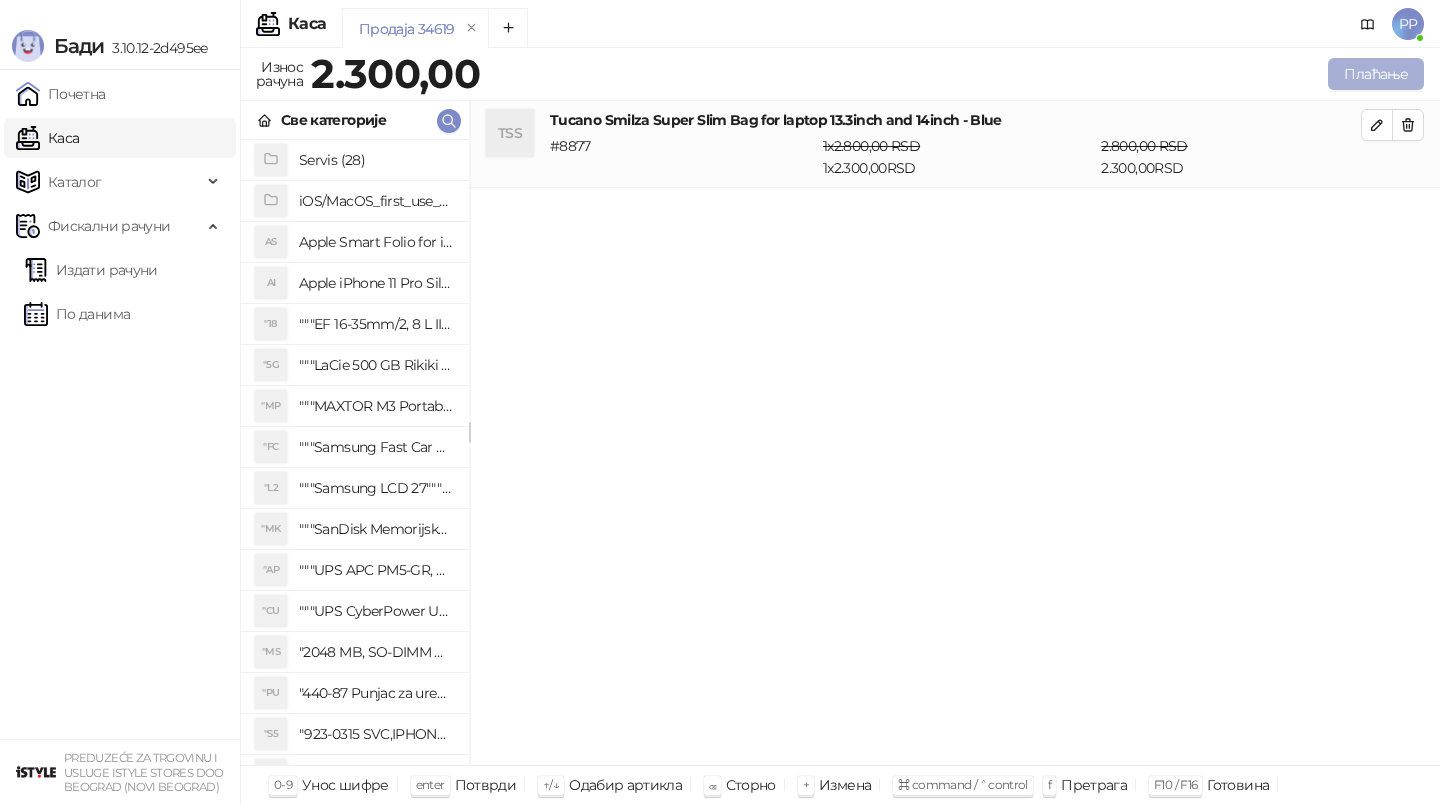 click on "Плаћање" at bounding box center [1376, 74] 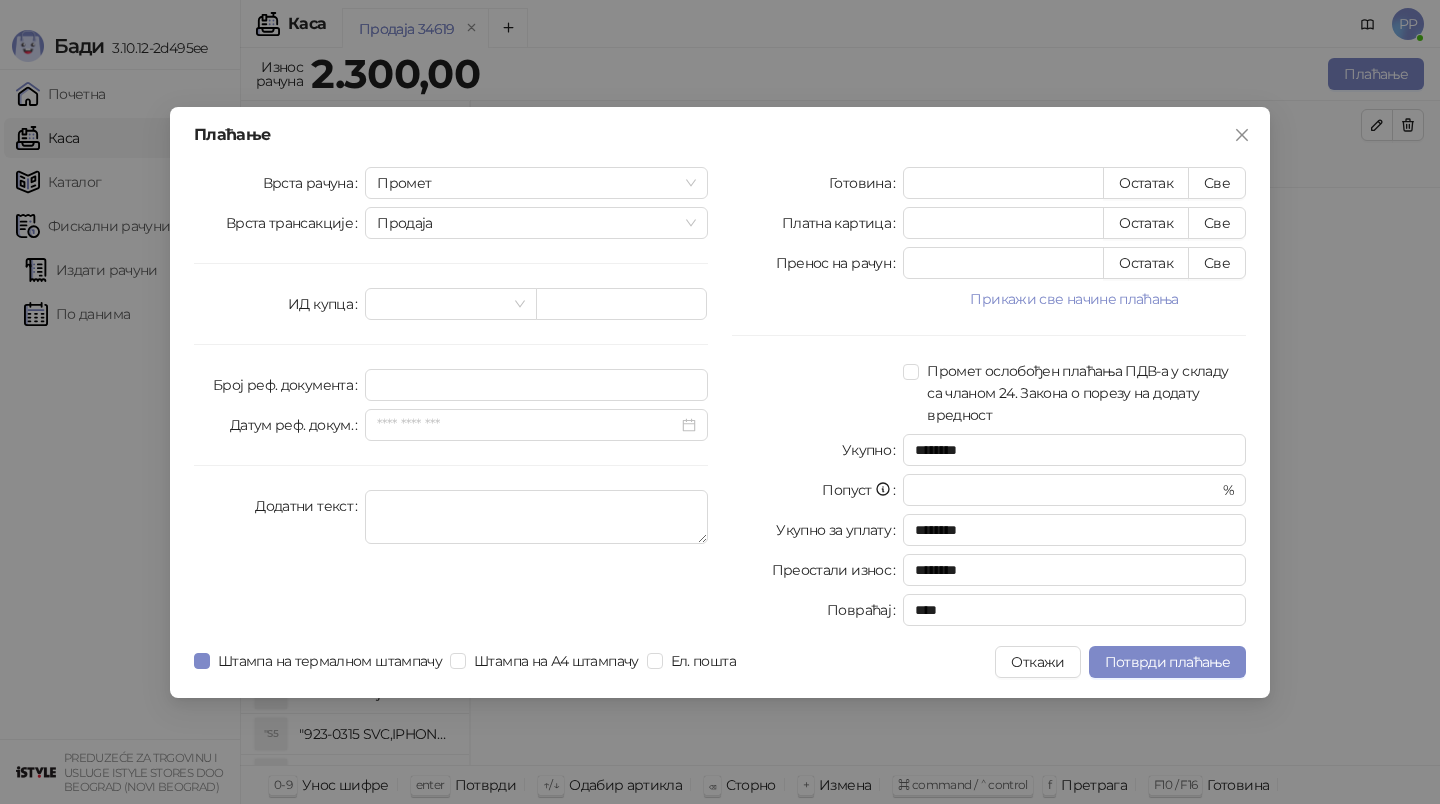 click on "Готовина * Остатак Све Платна картица * Остатак Све Пренос на рачун * Остатак Све Прикажи све начине плаћања Чек * Остатак Све Ваучер * Остатак Све Инстант плаћање * Остатак Све Друго безготовинско * Остатак Све   Промет ослобођен плаћања ПДВ-а у складу са чланом 24. Закона о порезу на додату вредност Укупно ******** Попуст   * % Укупно за уплату ******** Преостали износ ******** Повраћај ****" at bounding box center [989, 400] 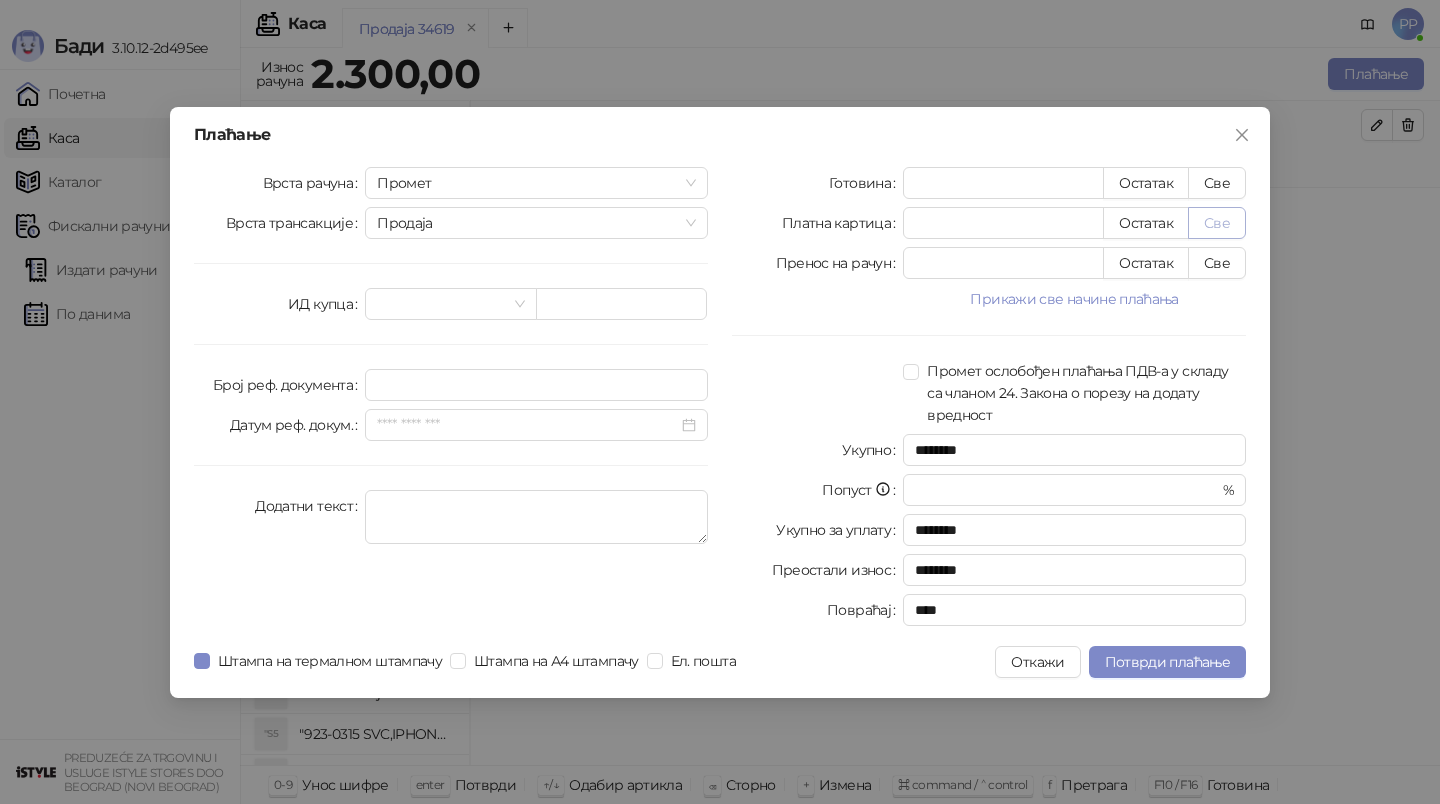 click on "Све" at bounding box center (1217, 223) 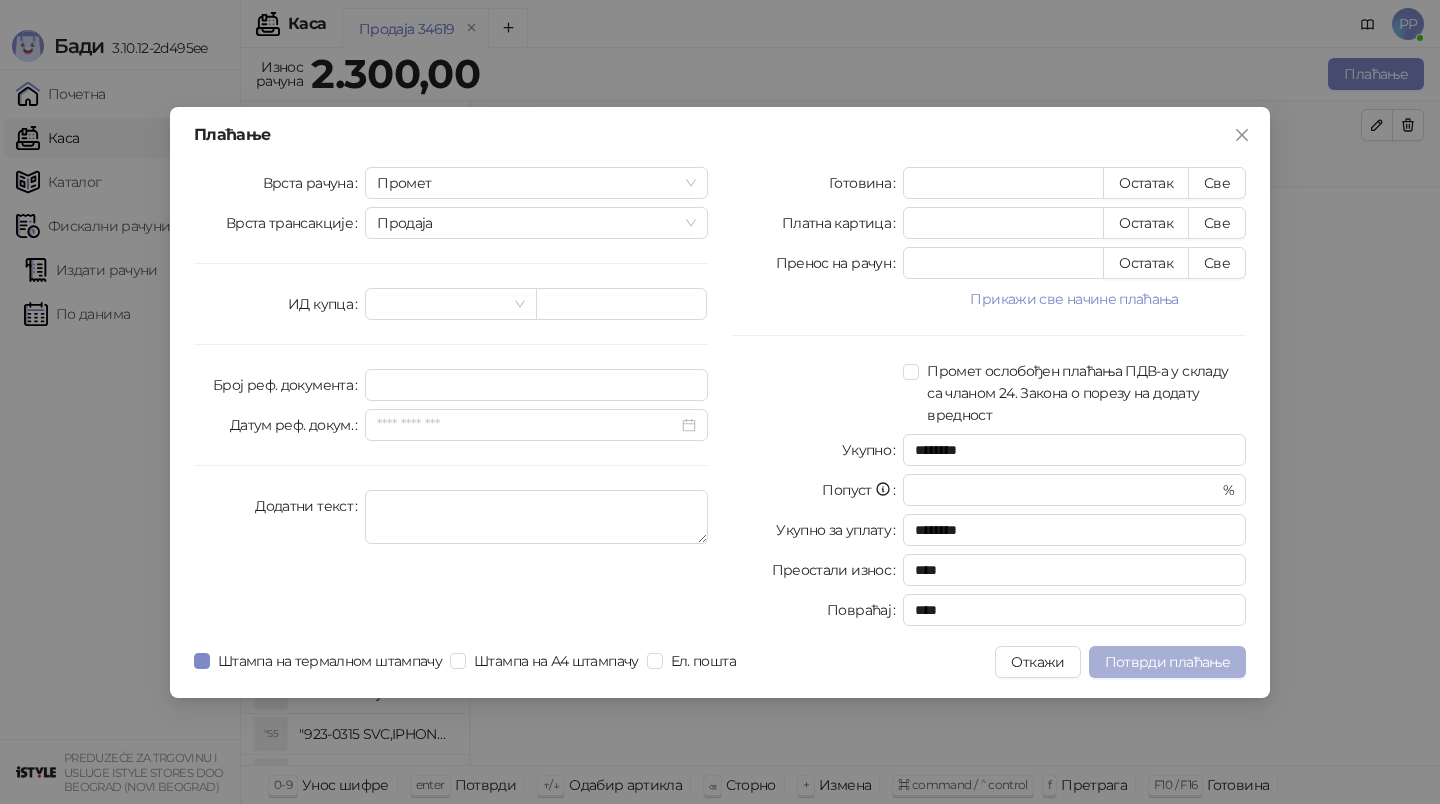 click on "Потврди плаћање" at bounding box center (1167, 662) 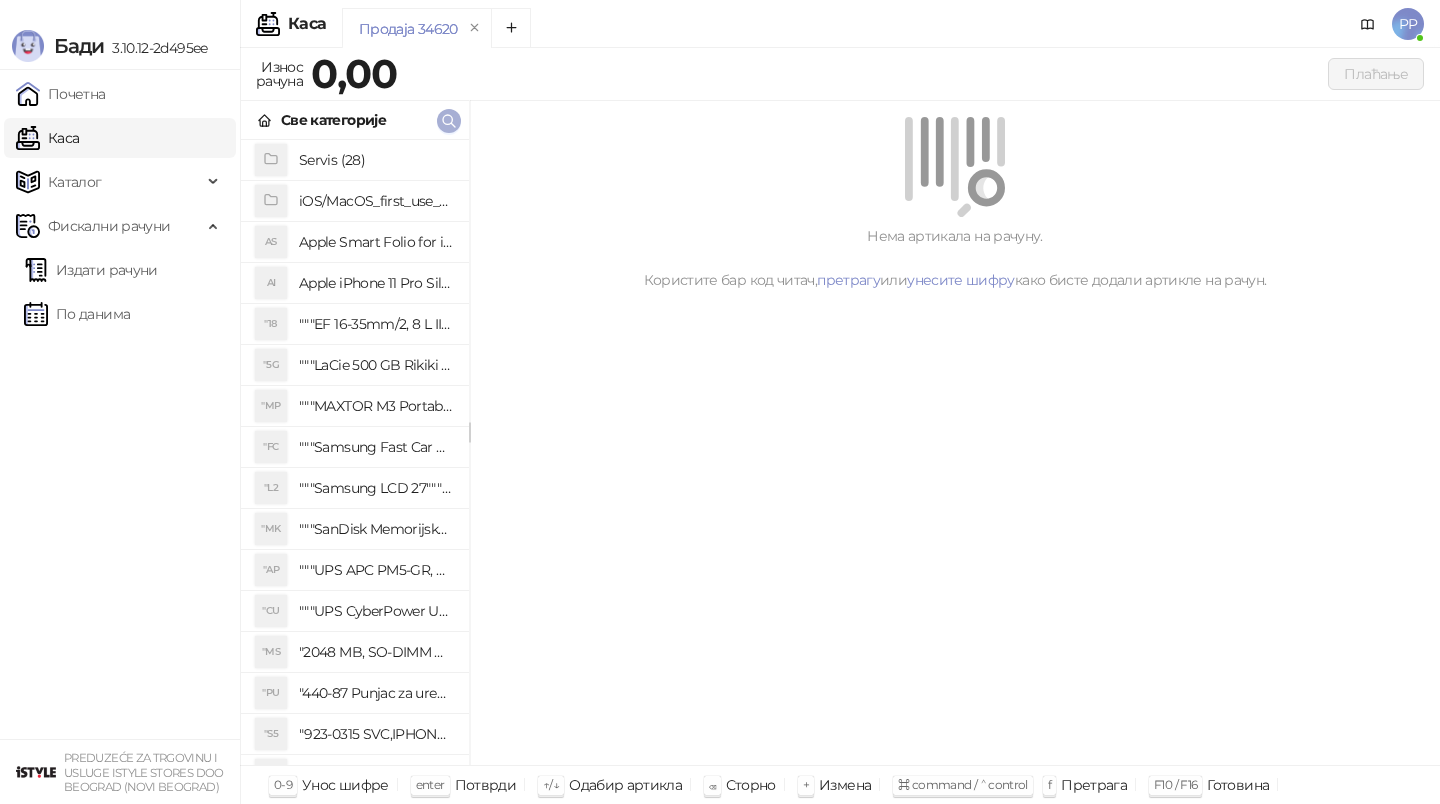 click 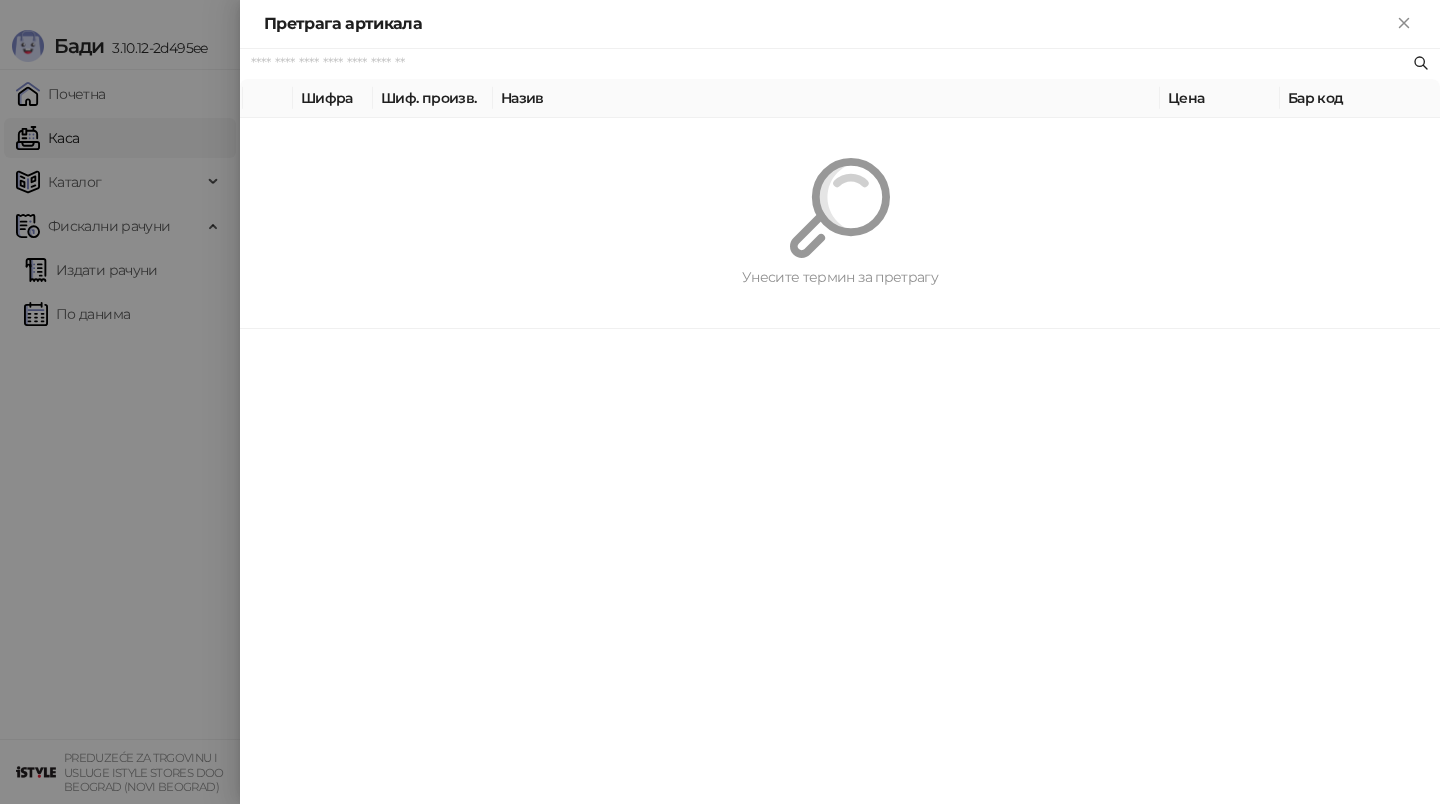 paste on "*********" 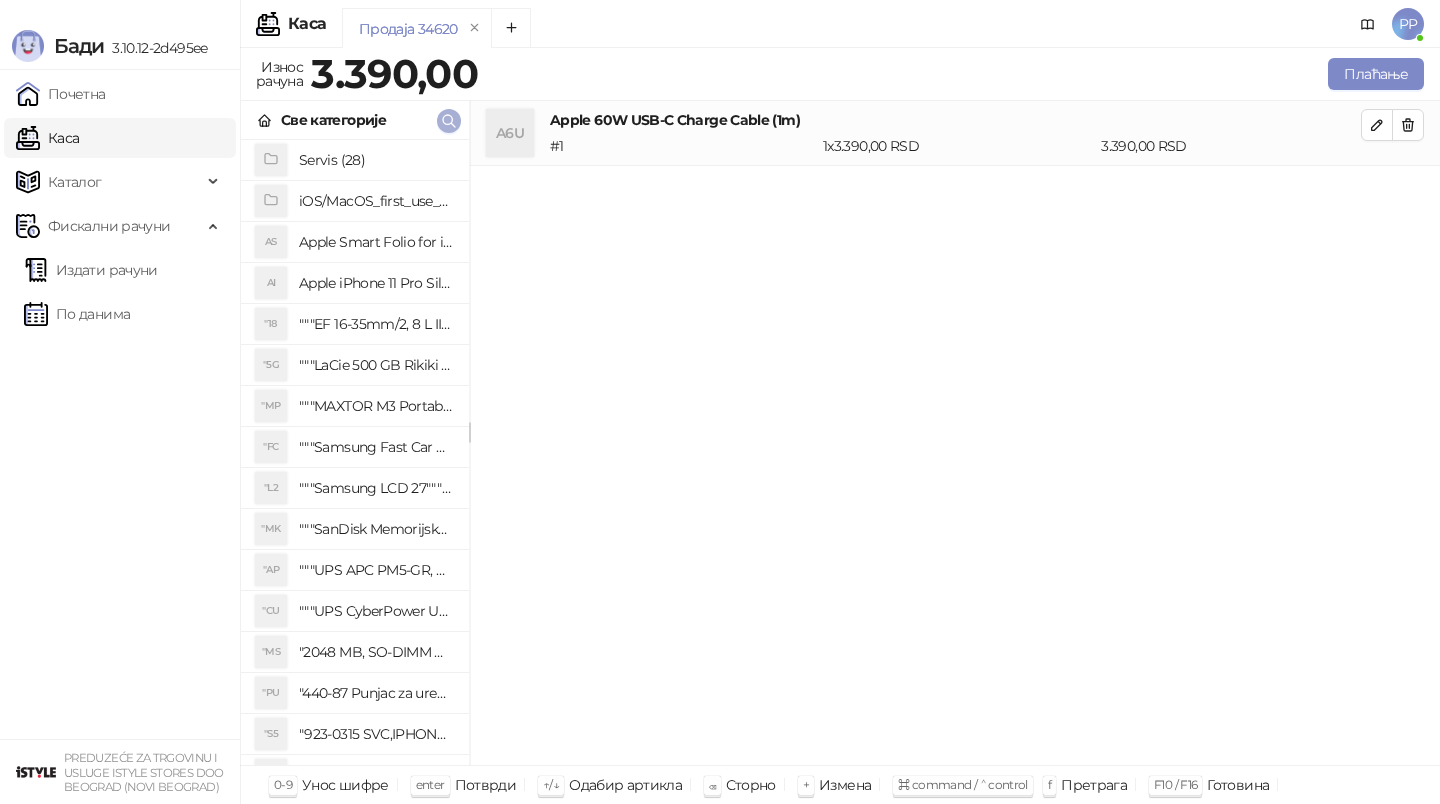 click on "Бади 3.10.12-2d495ee Почетна Каса Каталог Фискални рачуни Издати рачуни По данима PREDUZEĆE ZA TRGOVINU I USLUGE ISTYLE STORES DOO BEOGRAD (NOVI BEOGRAD) Каса PP Продаја 34620 Износ рачуна 3.390,00 Плаћање Све категорије Servis (28) iOS/MacOS_first_use_assistance (4) AS  Apple Smart Folio for iPad mini (A17 Pro) - Sage AI  Apple iPhone 11 Pro Silicone Case -  Black "18 """EF 16-35mm/2, 8 L III USM""" "5G """LaCie 500 GB Rikiki USB 3.0 / Ultra Compact & Resistant aluminum / USB 3.0 / 2.5""""""" "MP """MAXTOR M3 Portable 2TB 2.5"""" crni eksterni hard disk HX-M201TCB/GM""" "FC """Samsung Fast Car Charge Adapter, brzi auto punja_, boja crna""" "L2 """Samsung LCD 27"""" C27F390FHUXEN""" "MK """SanDisk Memorijska kartica 256GB microSDXC sa SD adapterom SDSQXA1-256G-GN6MA - Extreme PLUS, A2, UHS-I, V30, U3, Class 10, Brzina _itanja 160 MB/s, Brzina upisa 90 MB/s""" "AP "CU "MS "PU "S5 "SD "3S "3S "3S "3S "M3 "W3 "W3 #" at bounding box center [720, 402] 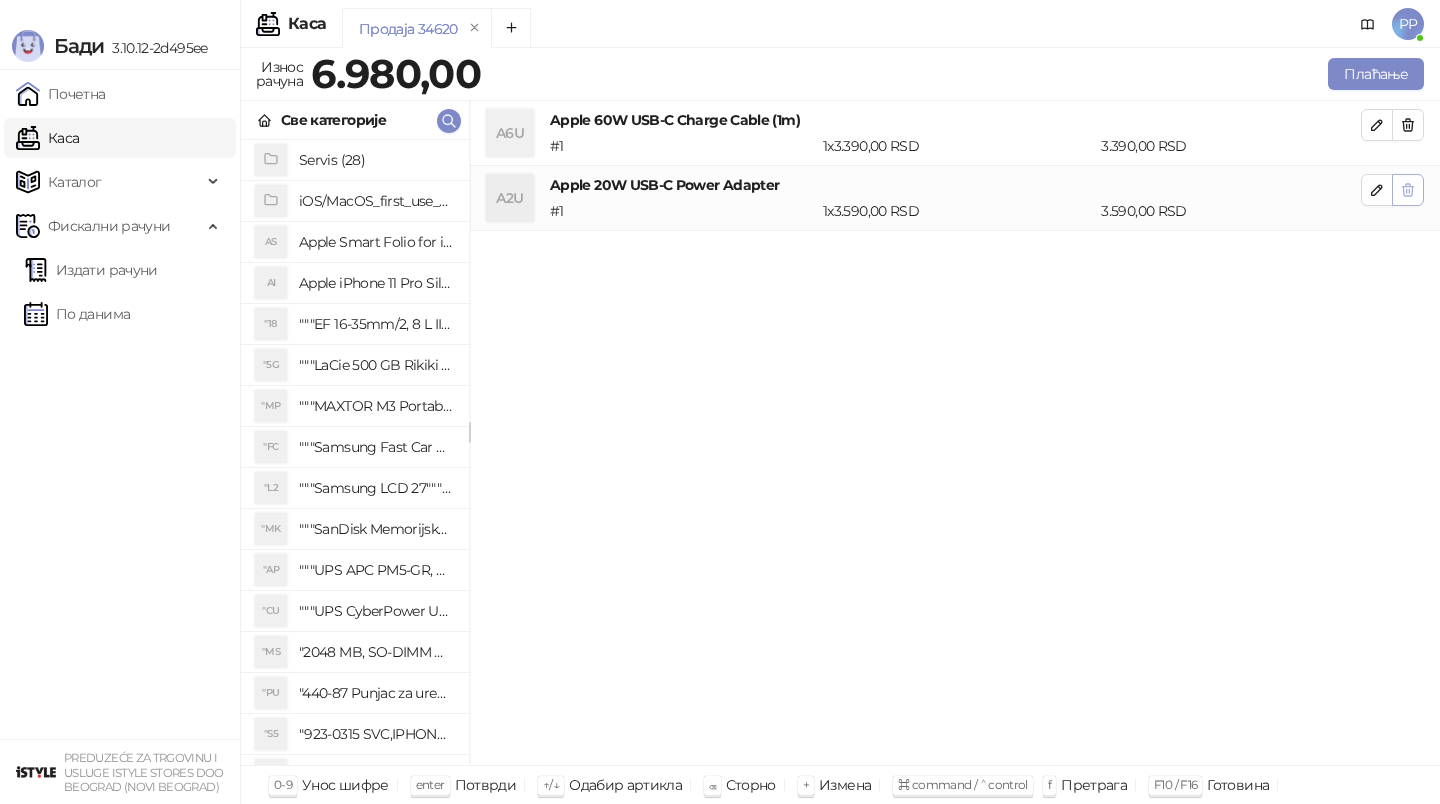click 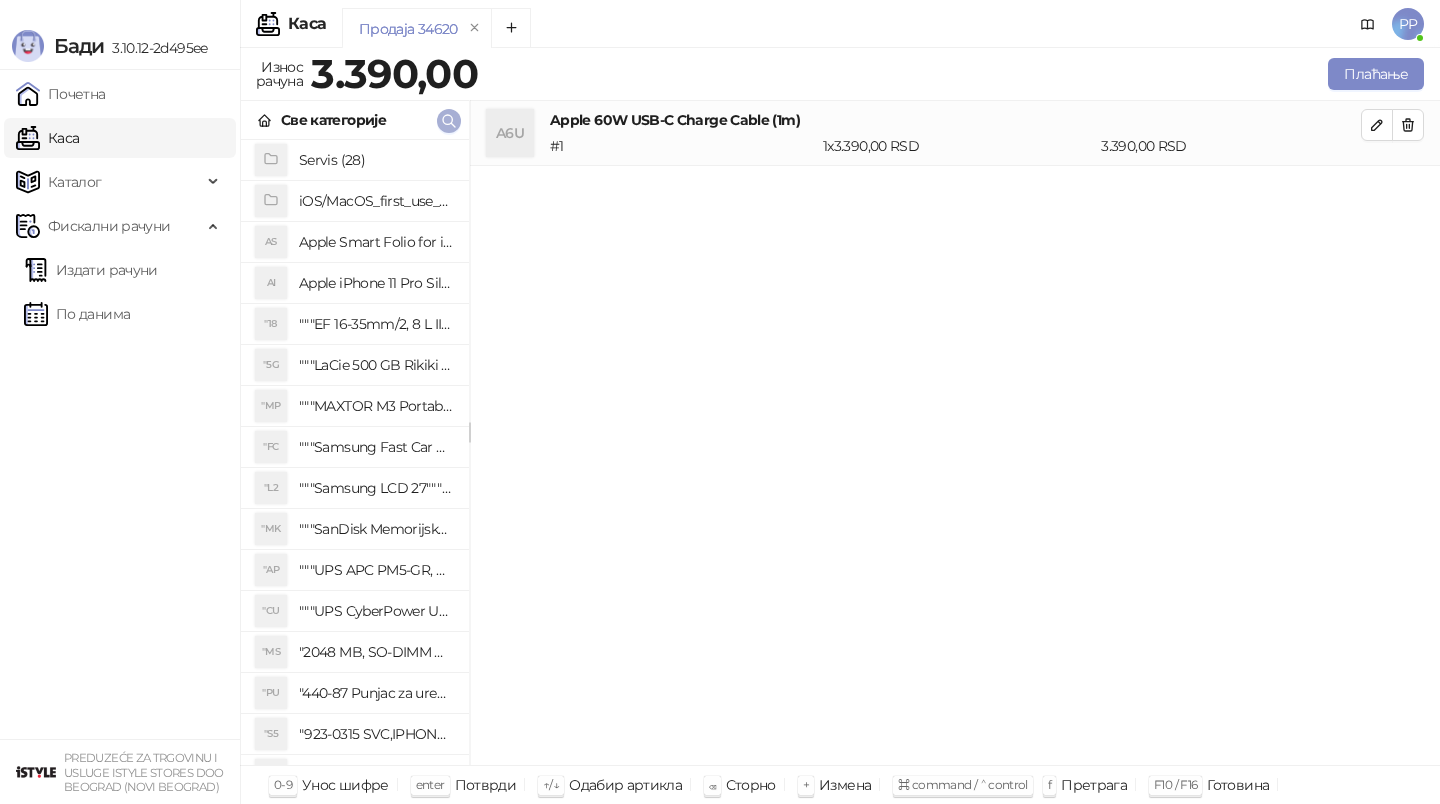 click 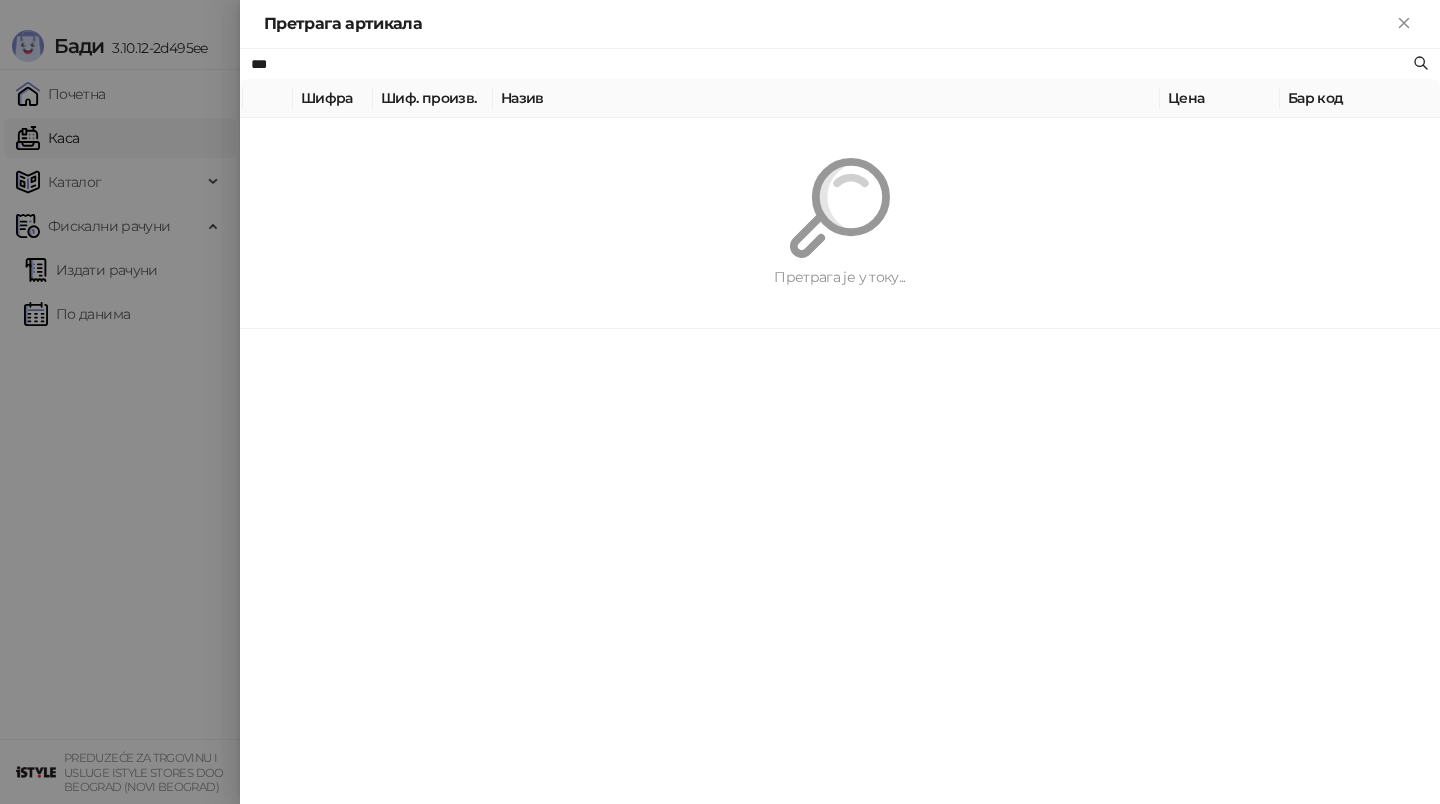 paste on "******" 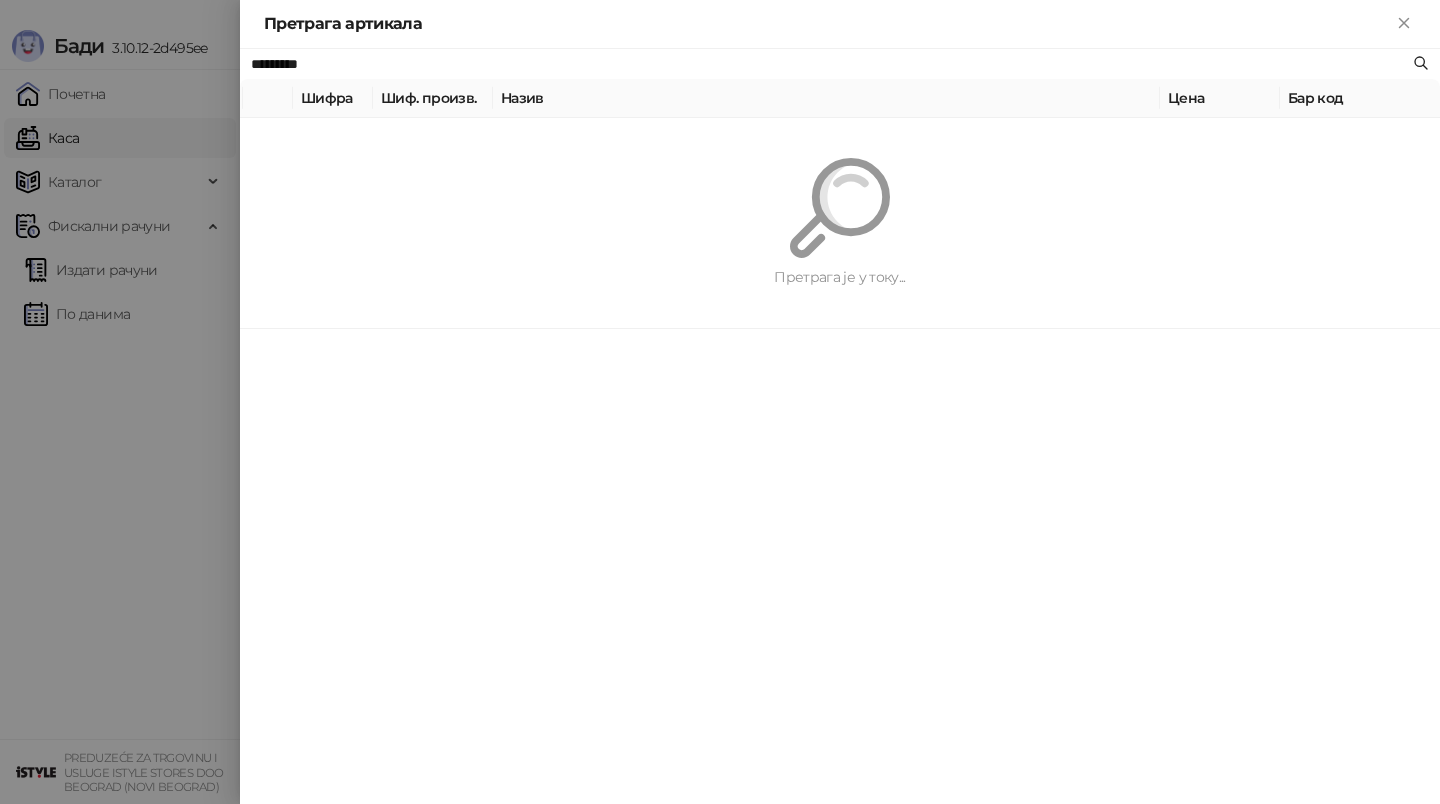 type on "*********" 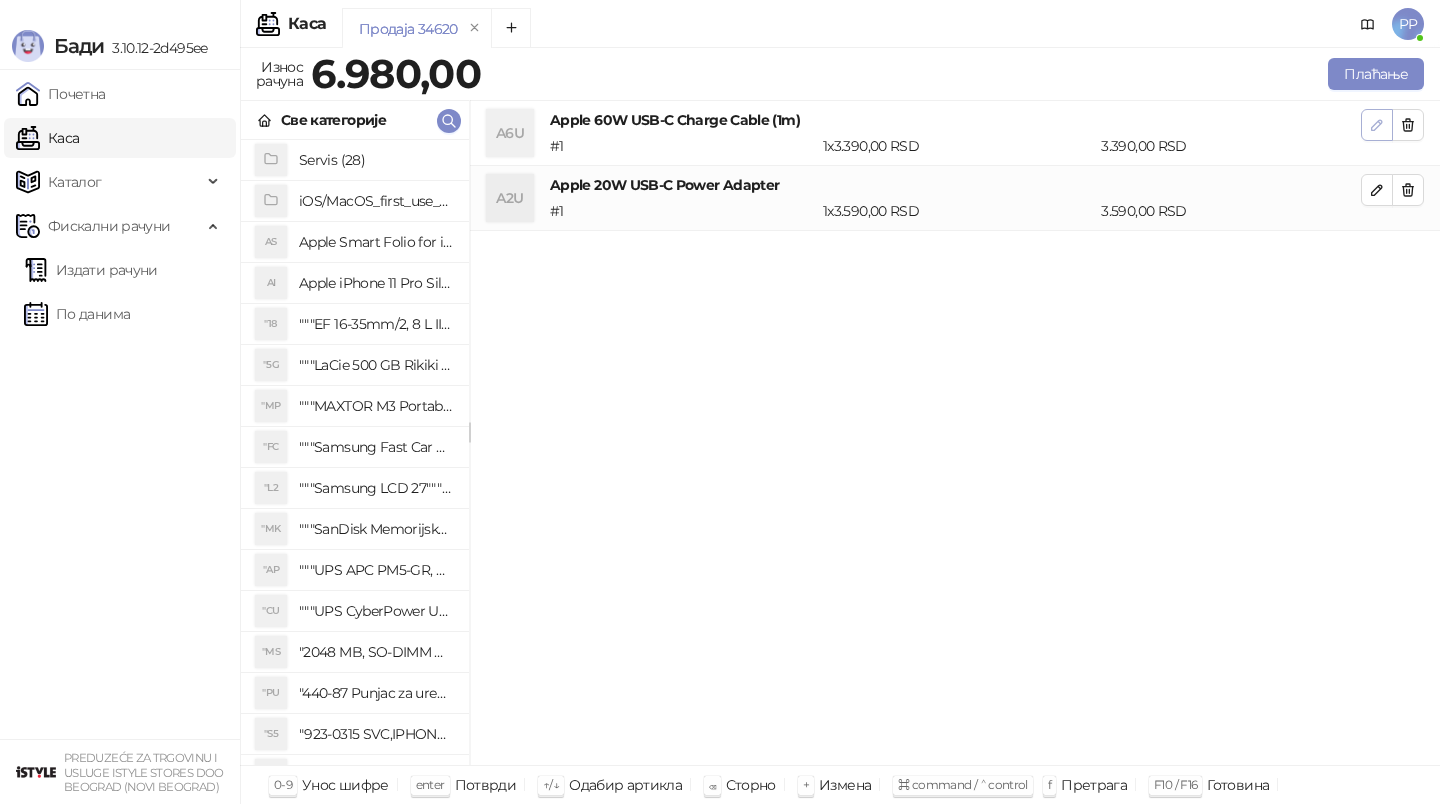 click at bounding box center [1377, 125] 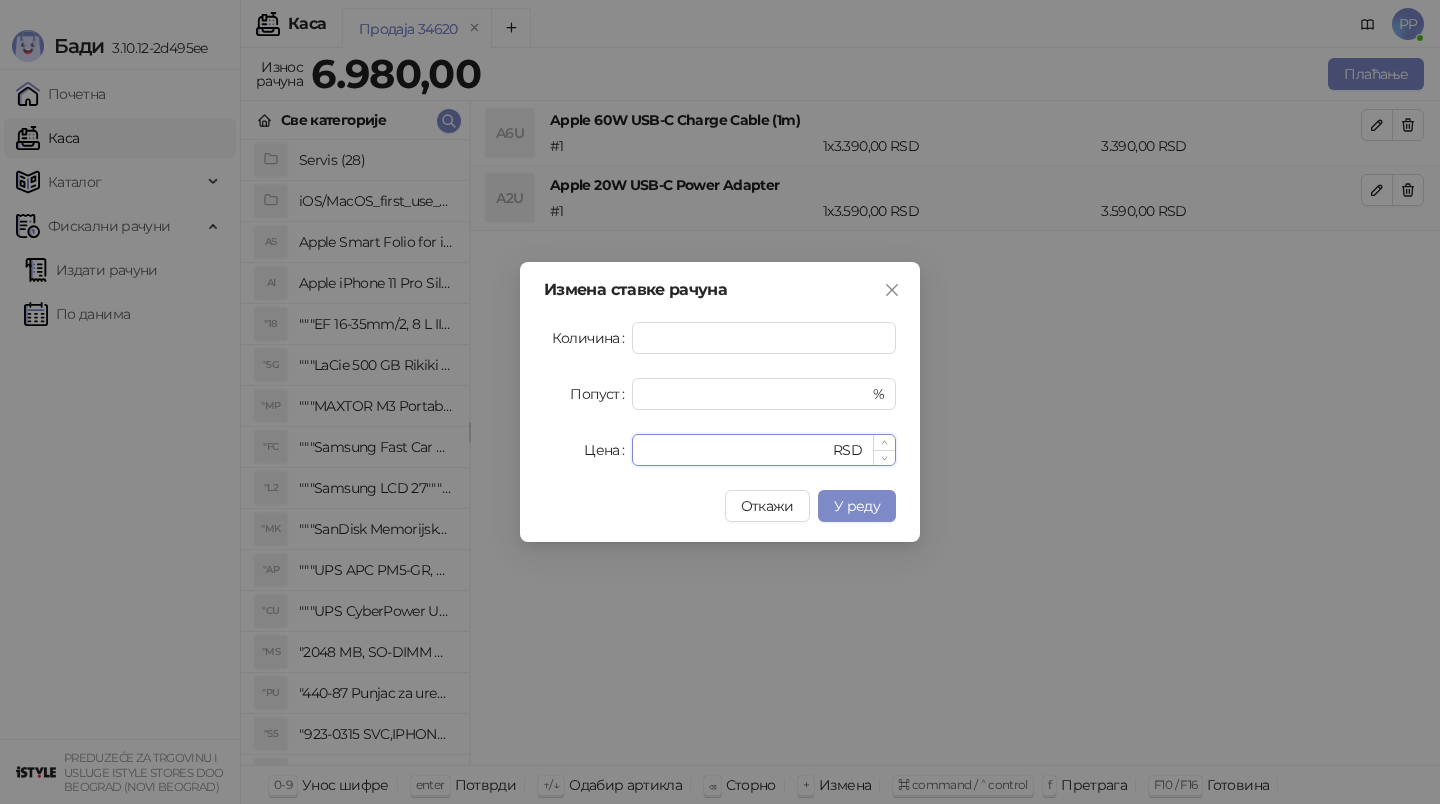 click on "****" at bounding box center [736, 450] 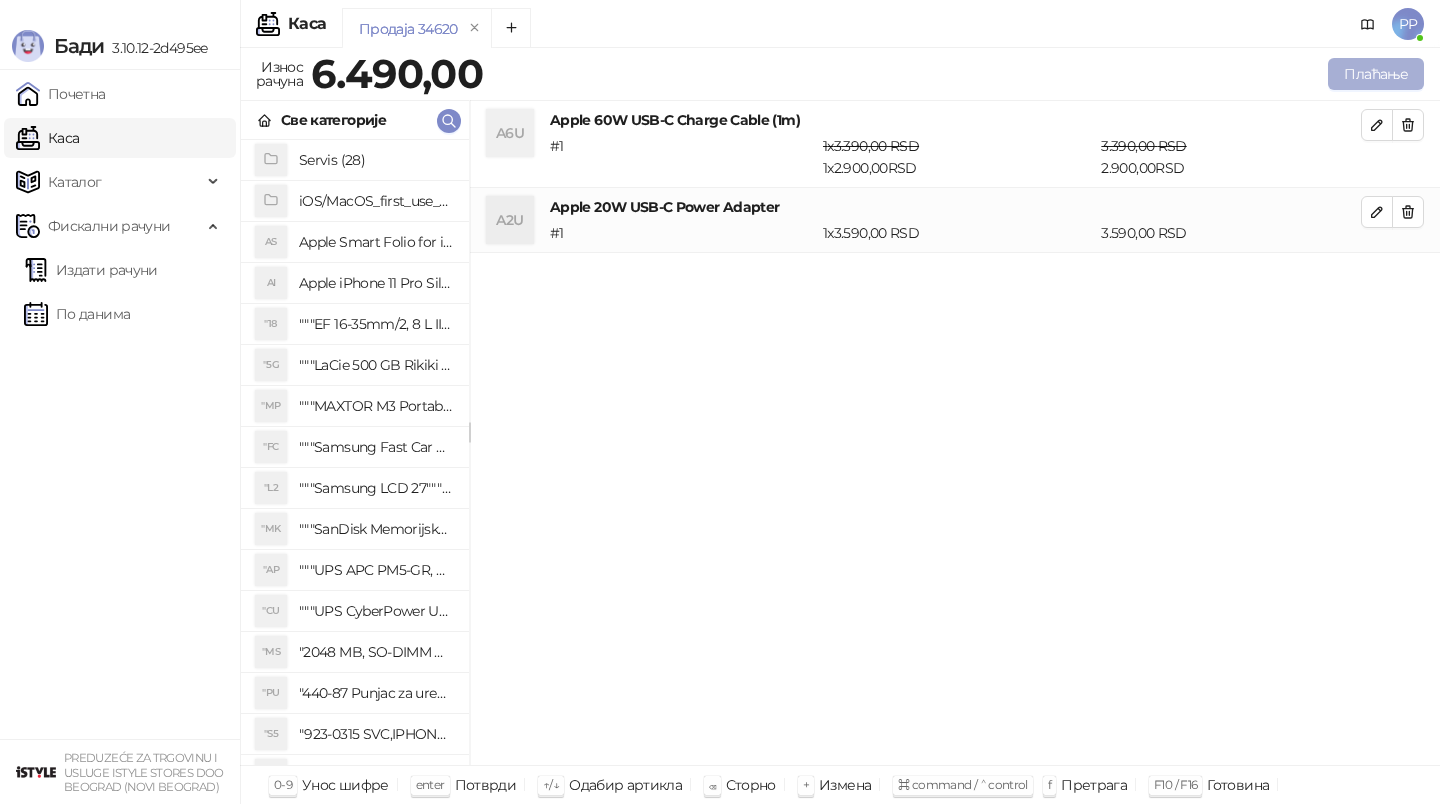 click on "Плаћање" at bounding box center [1376, 74] 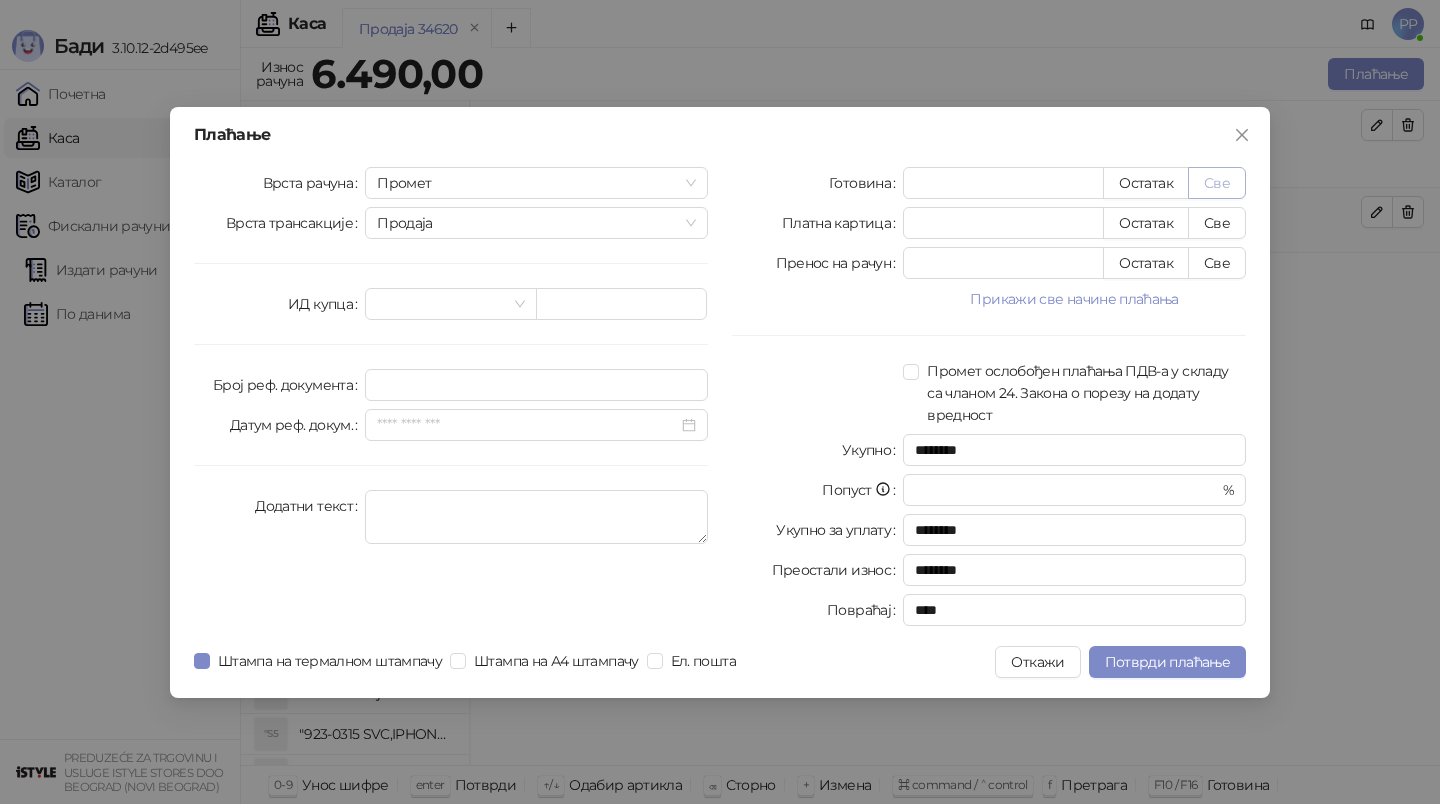 click on "Све" at bounding box center [1217, 183] 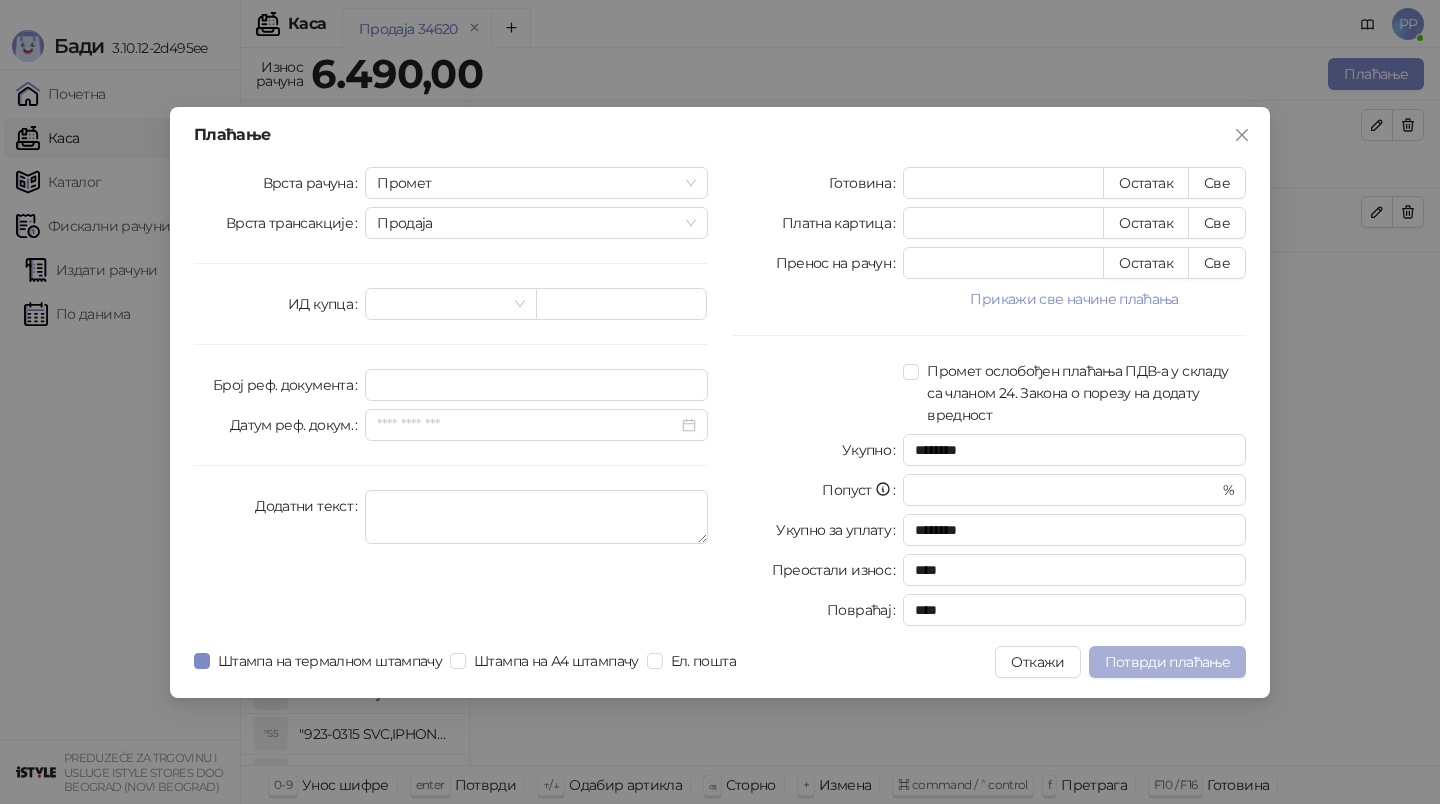 click on "Потврди плаћање" at bounding box center (1167, 662) 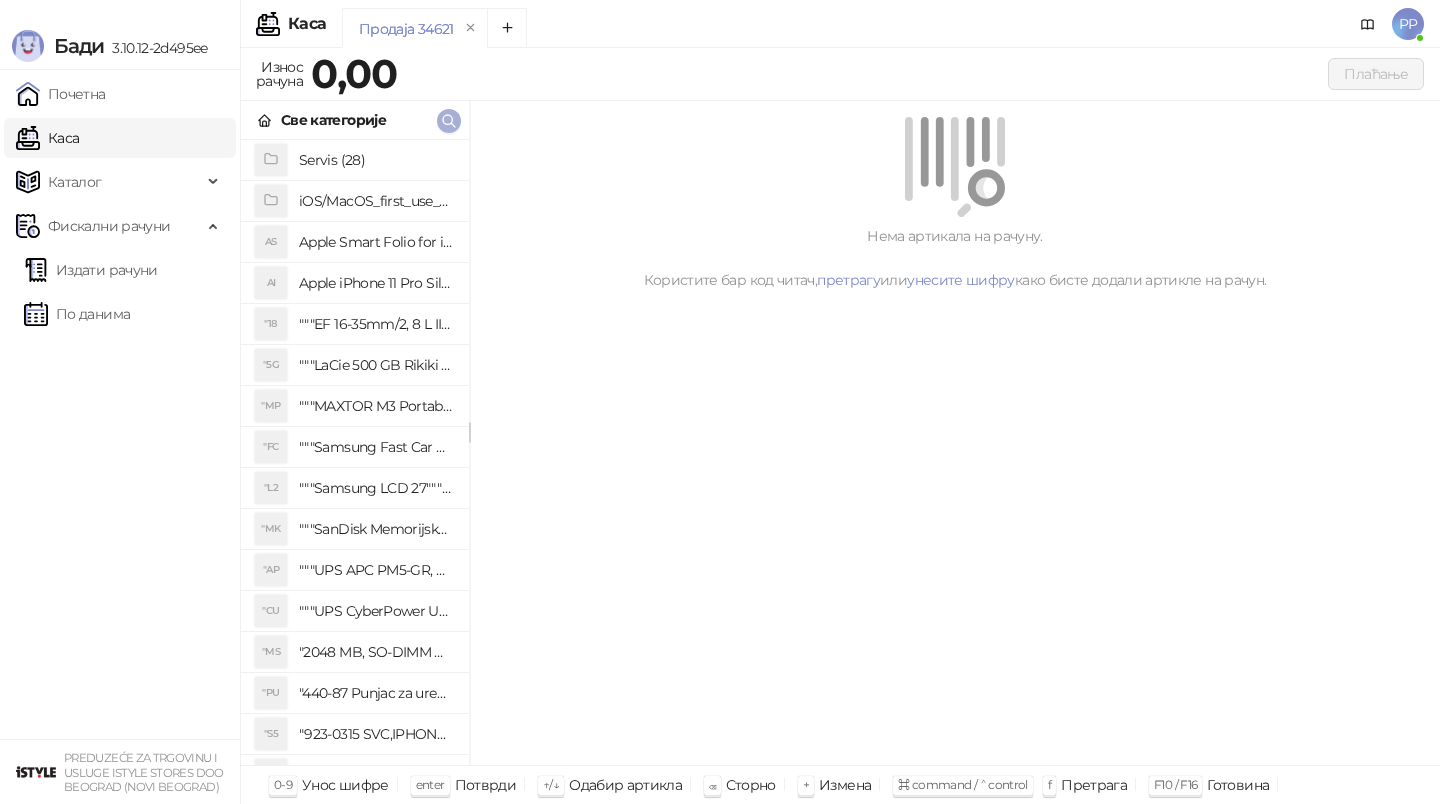 click 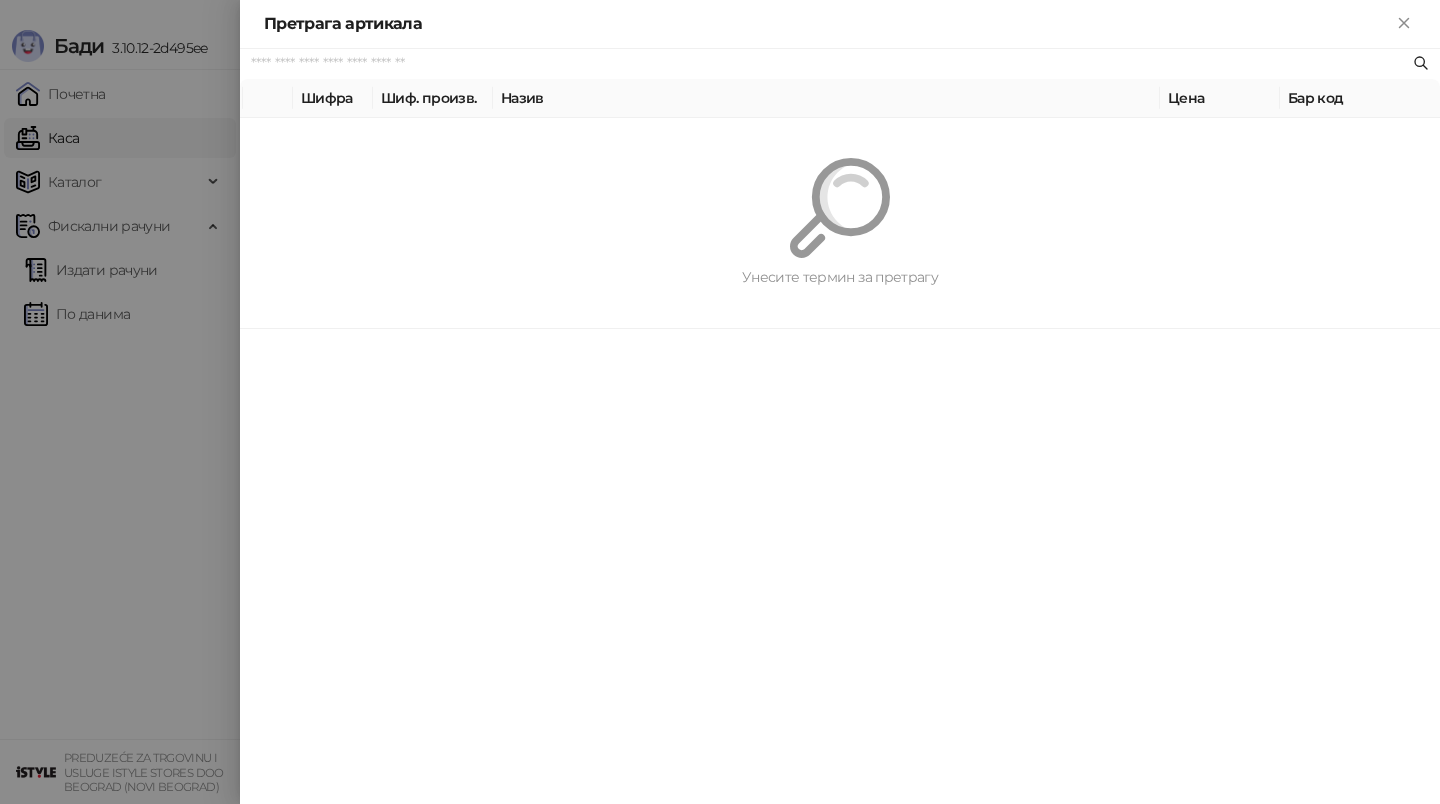 paste on "*********" 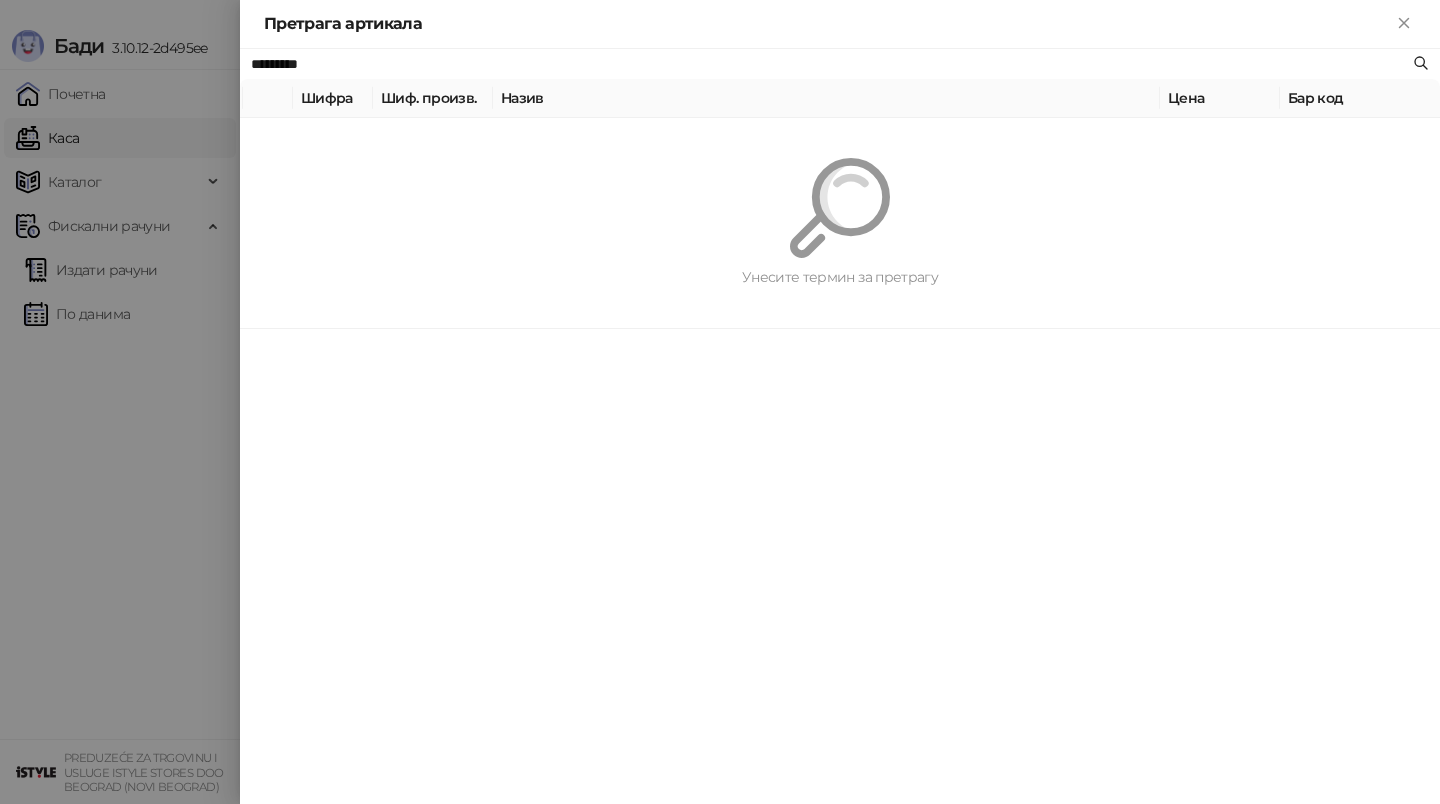 type on "*********" 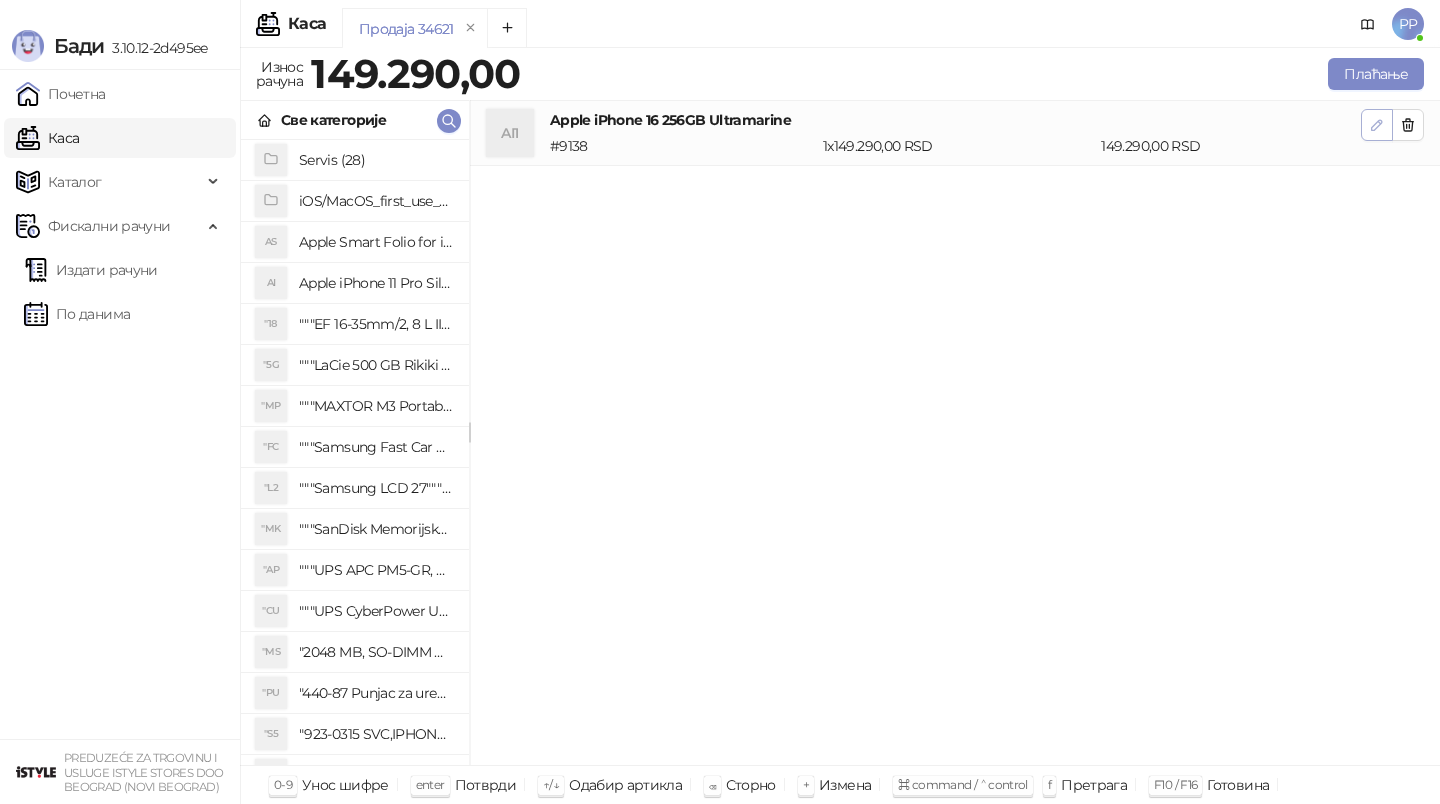 click at bounding box center [1377, 125] 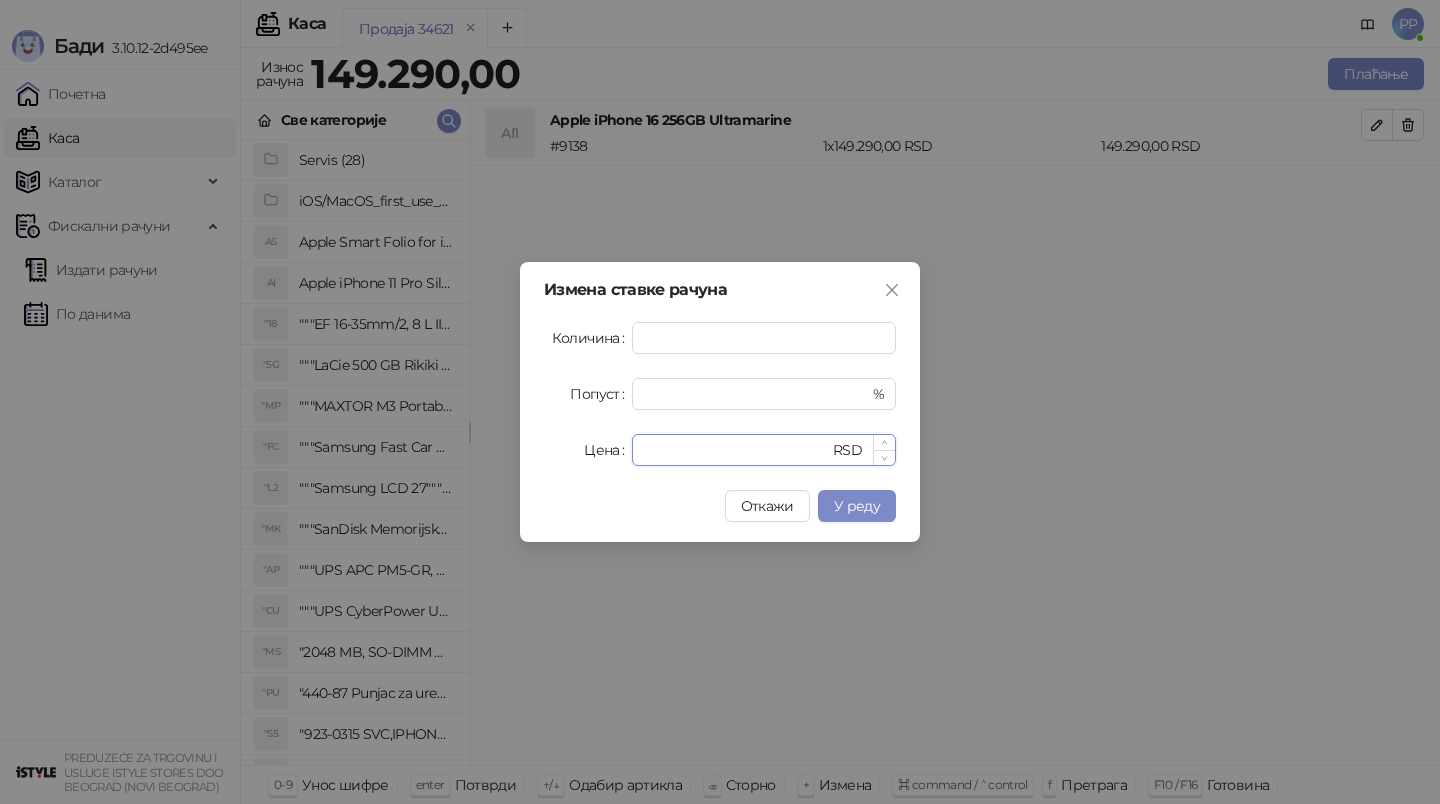 click on "******" at bounding box center [736, 450] 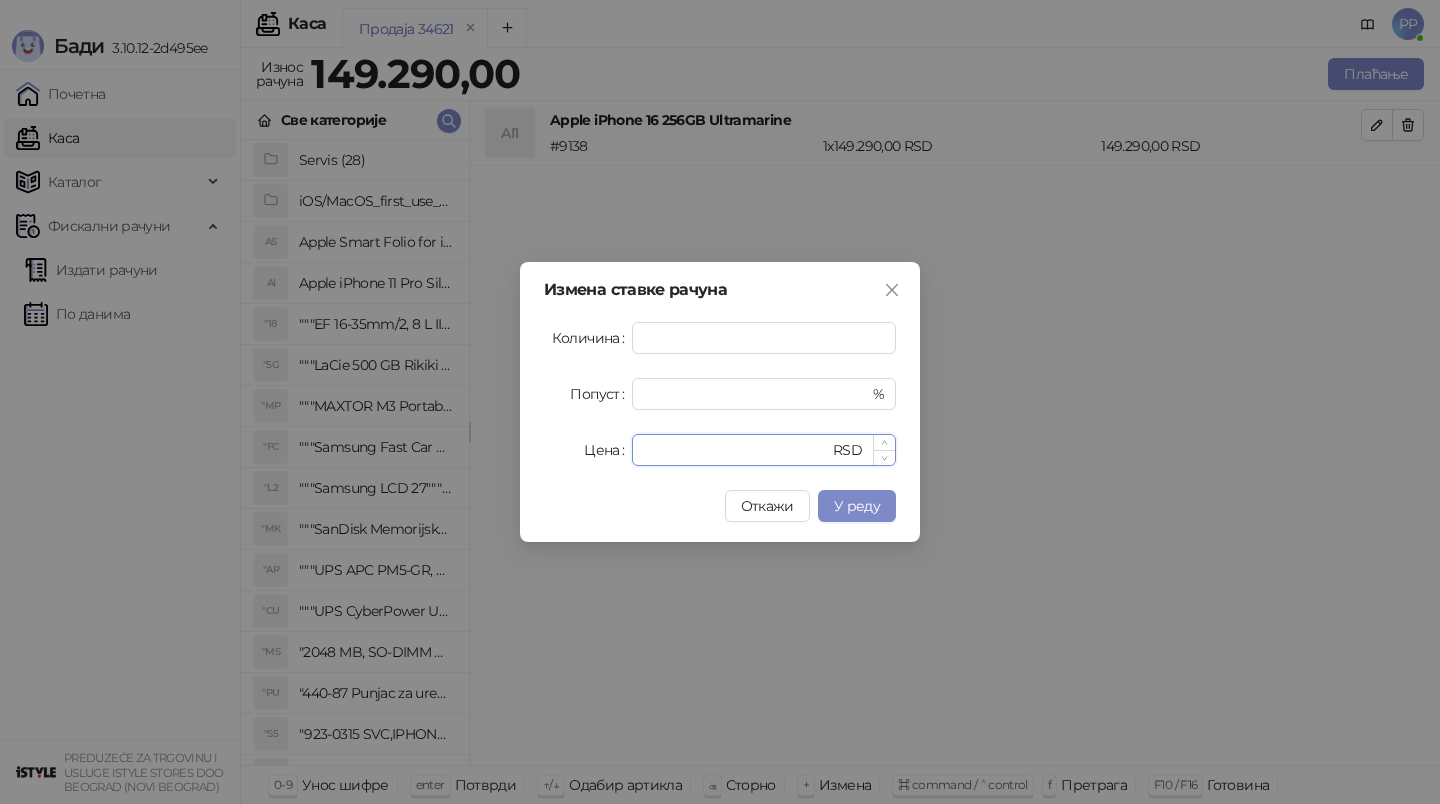 type on "******" 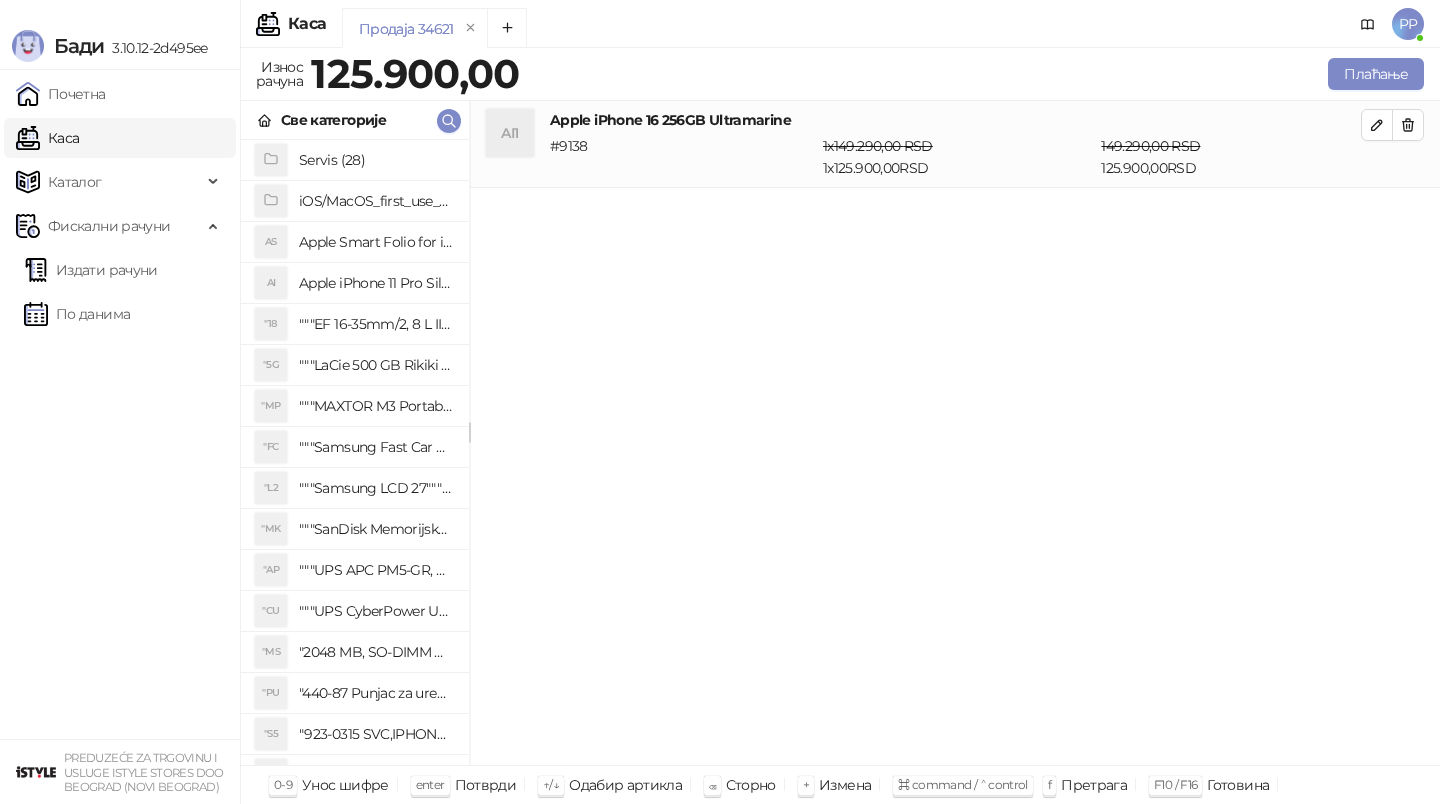 click on "Све категорије" at bounding box center (355, 120) 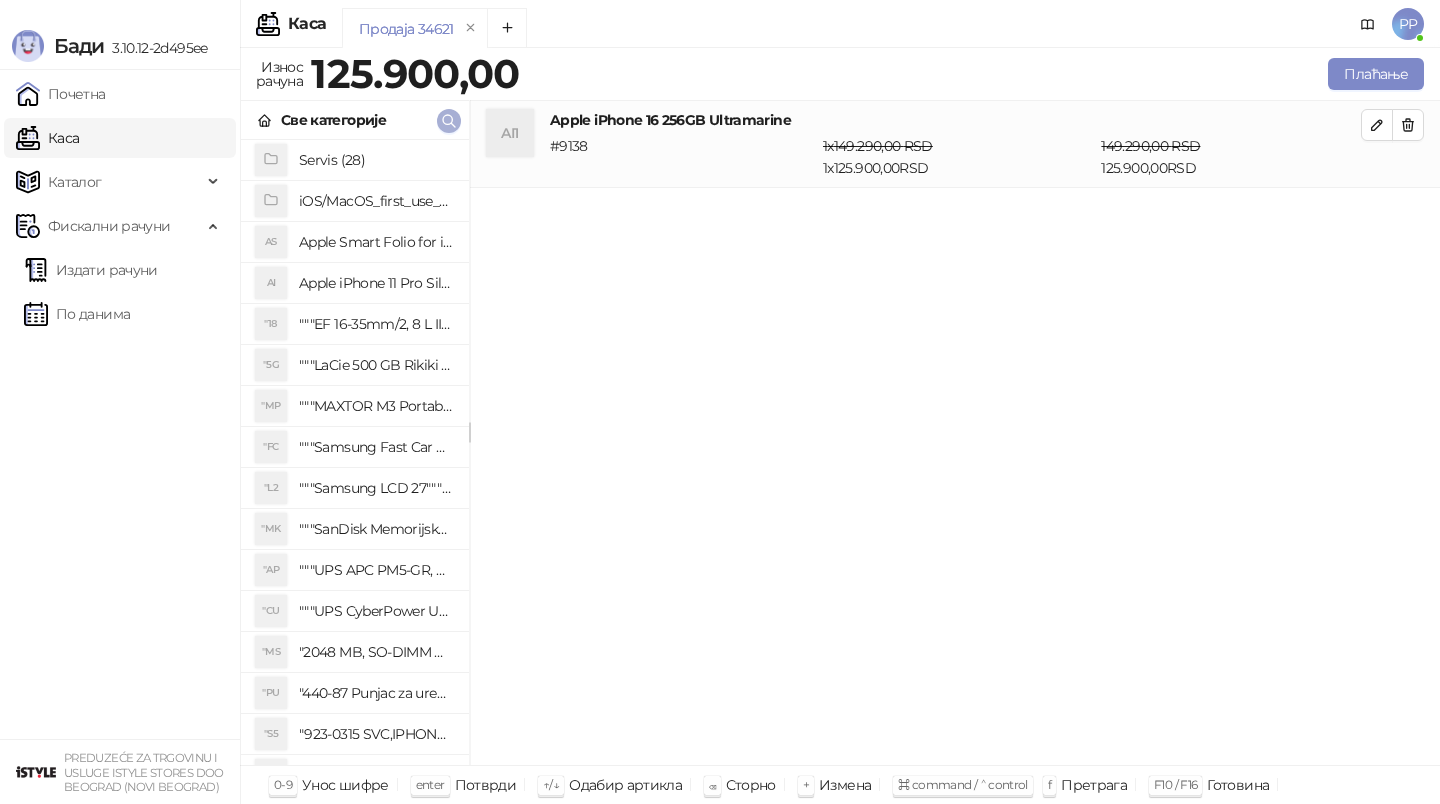 click 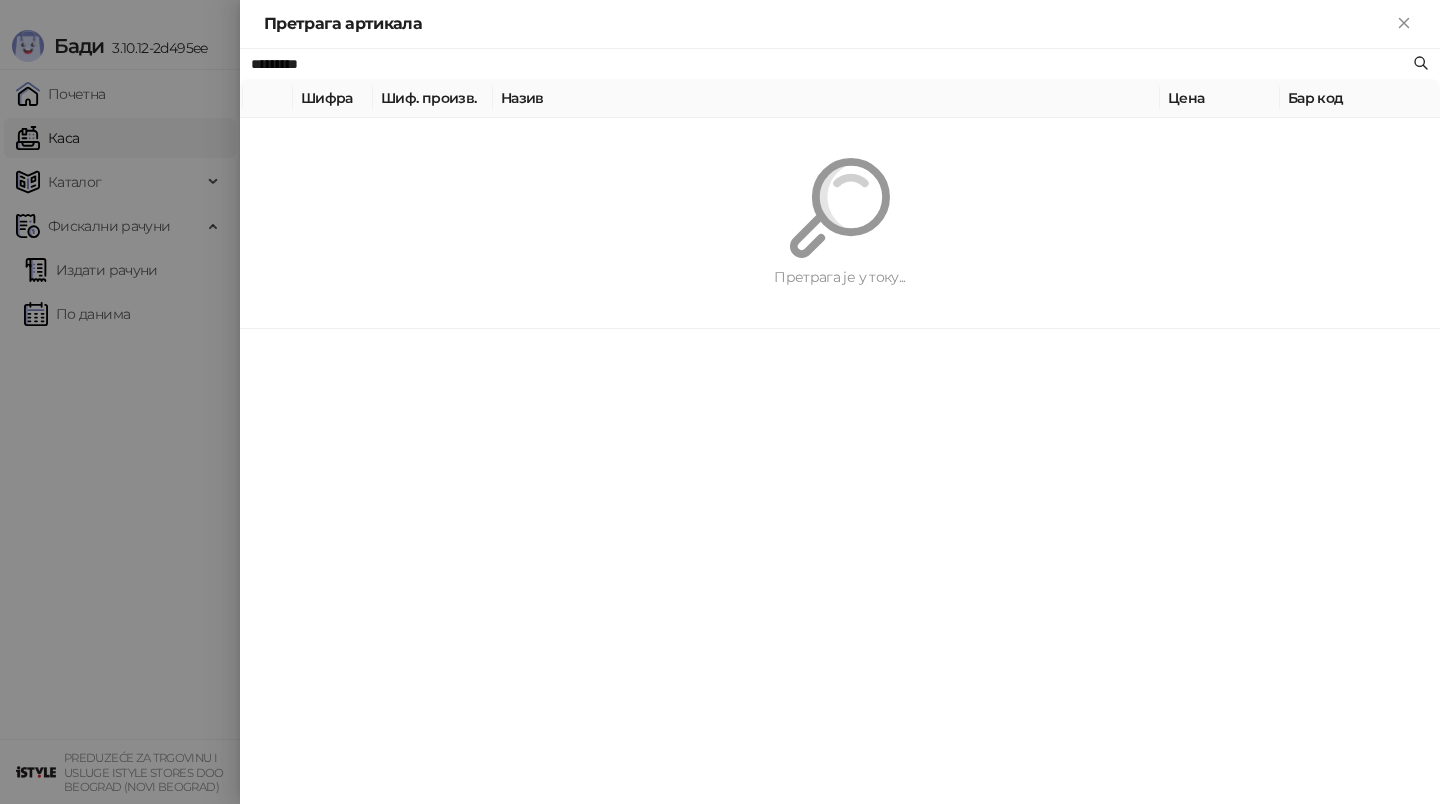 paste 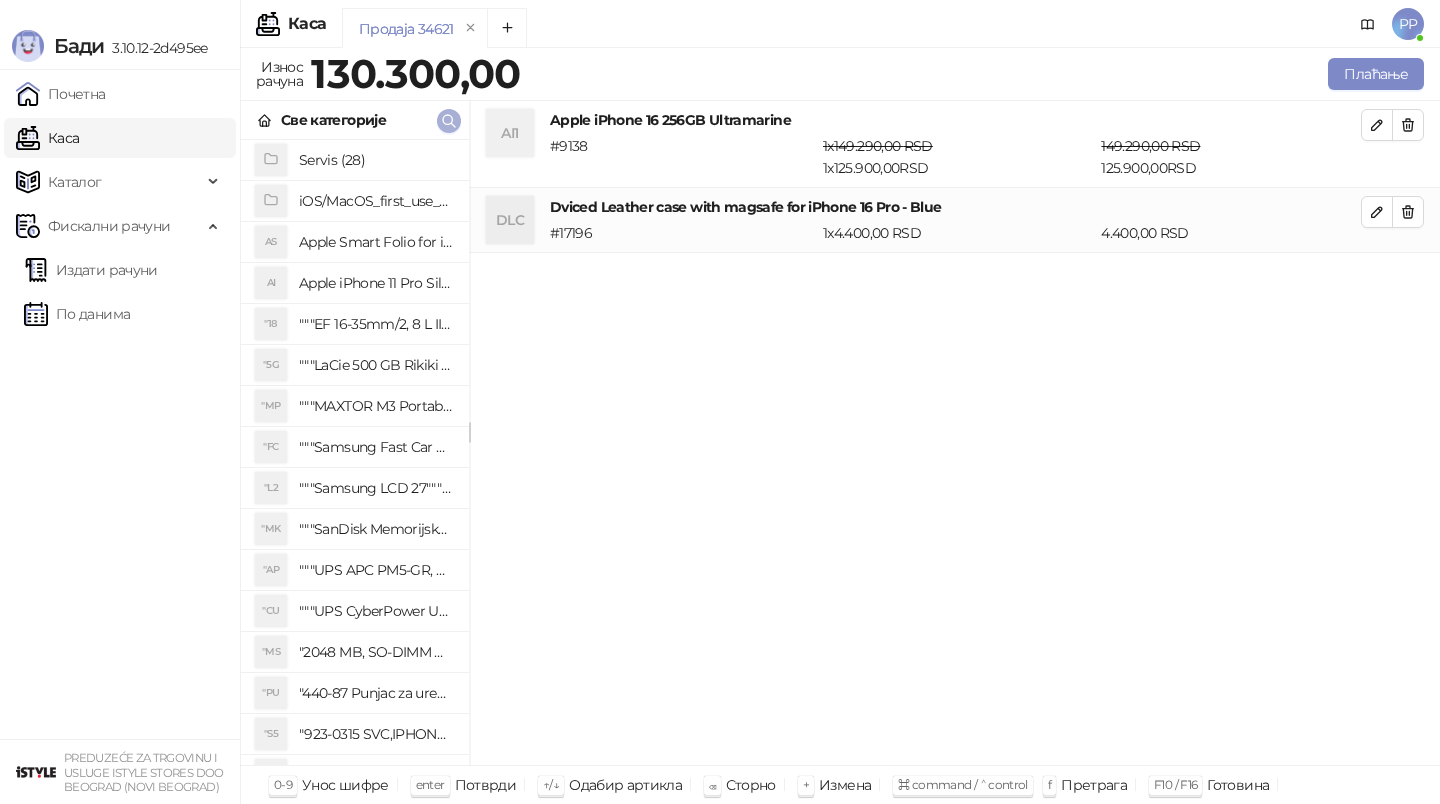 click 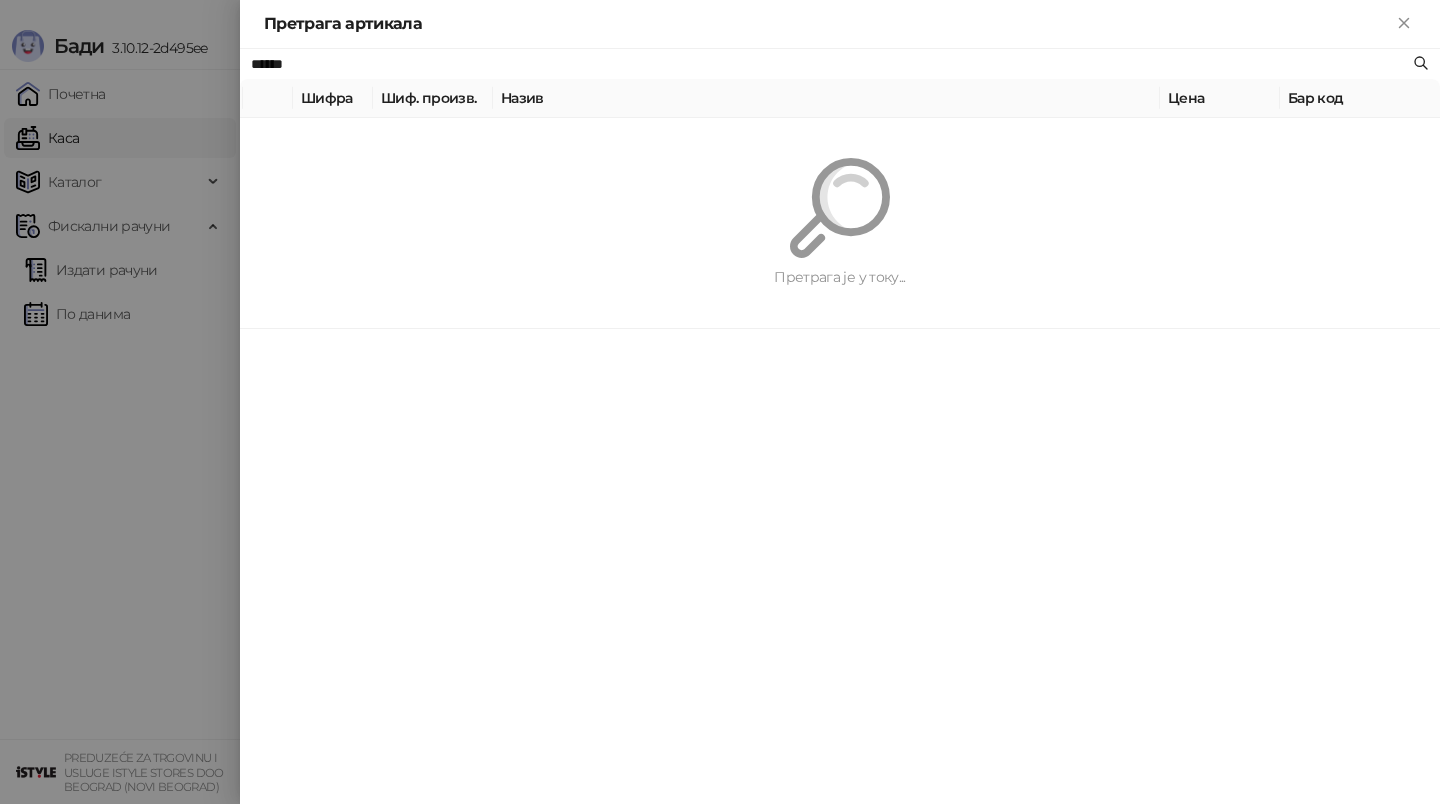 type on "*****" 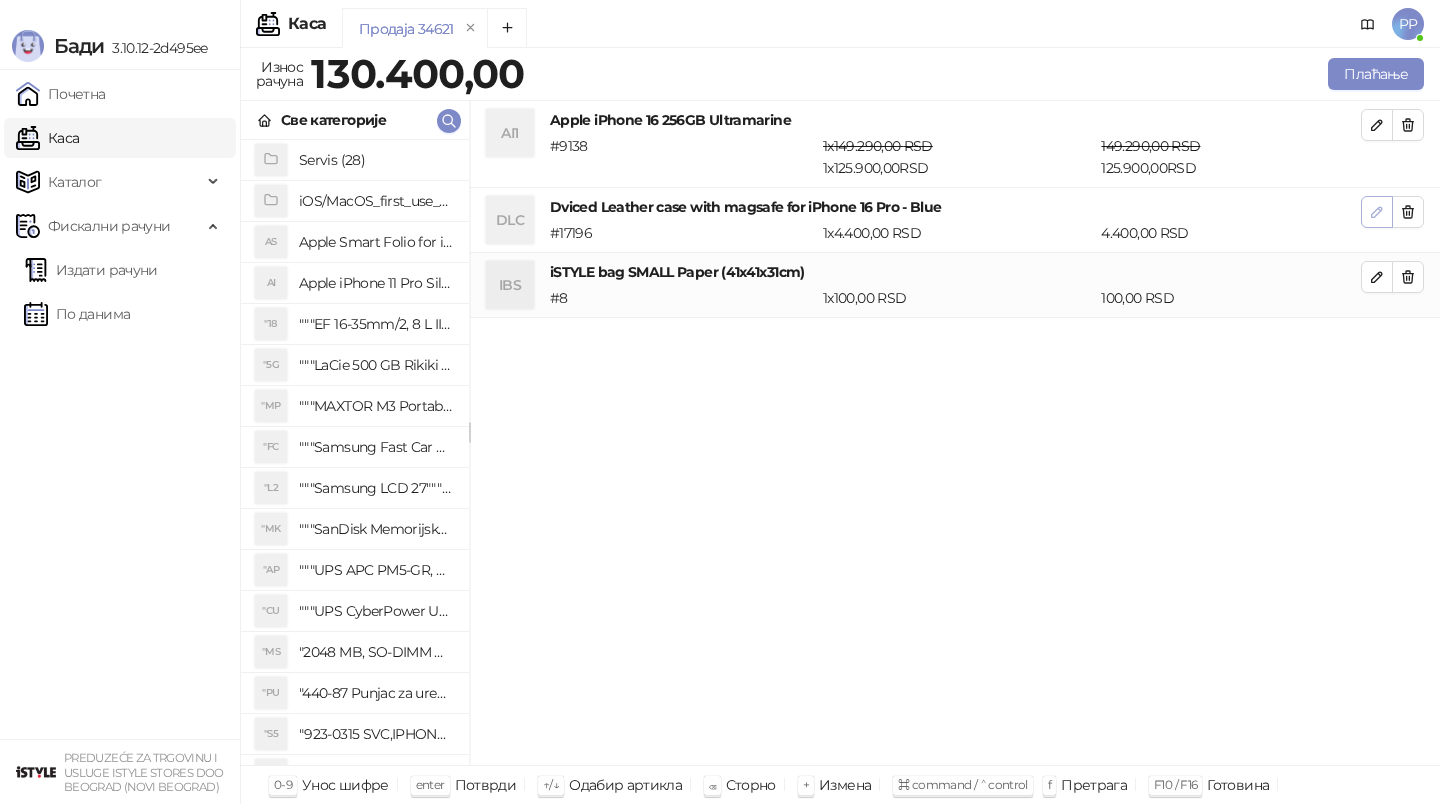 click 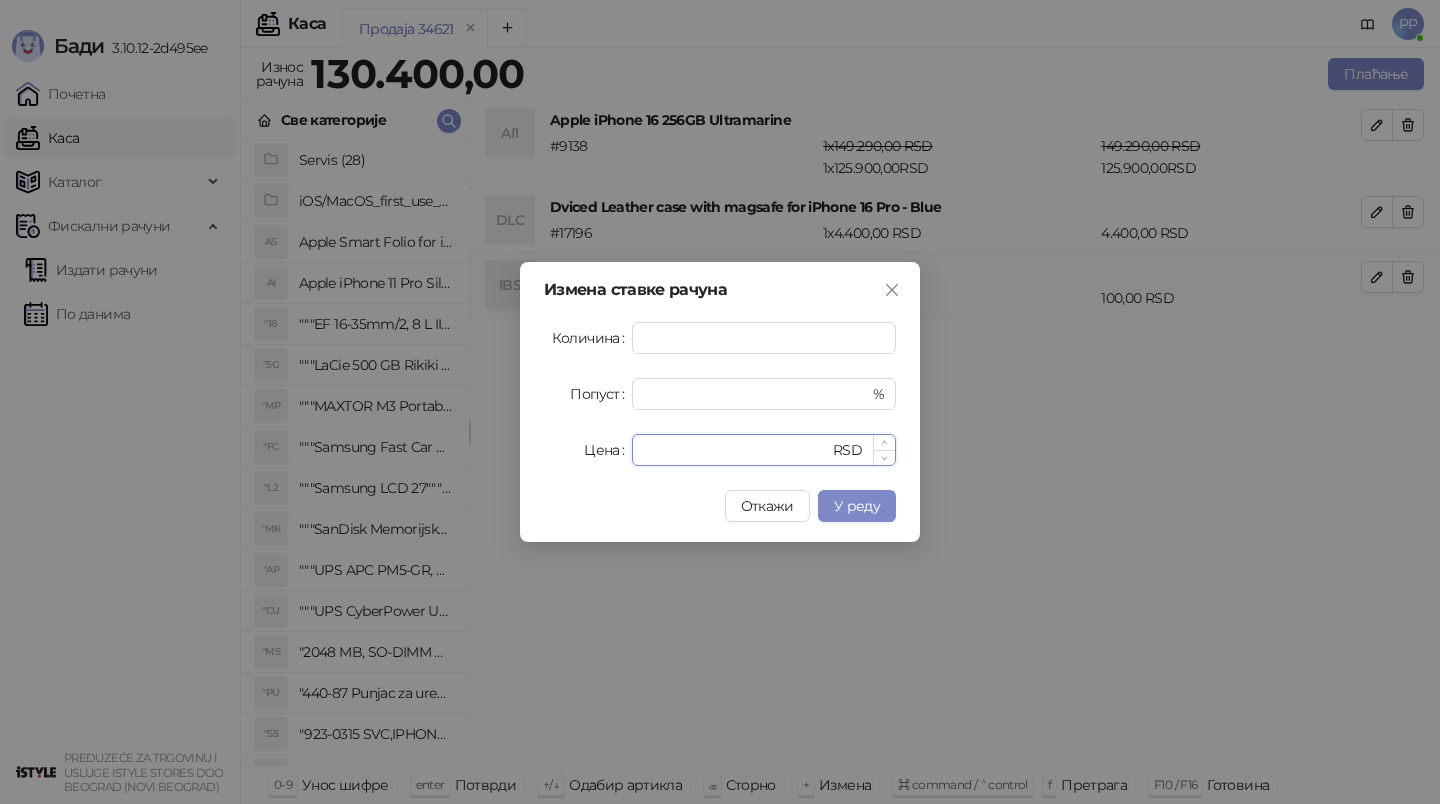 click on "****" at bounding box center [736, 450] 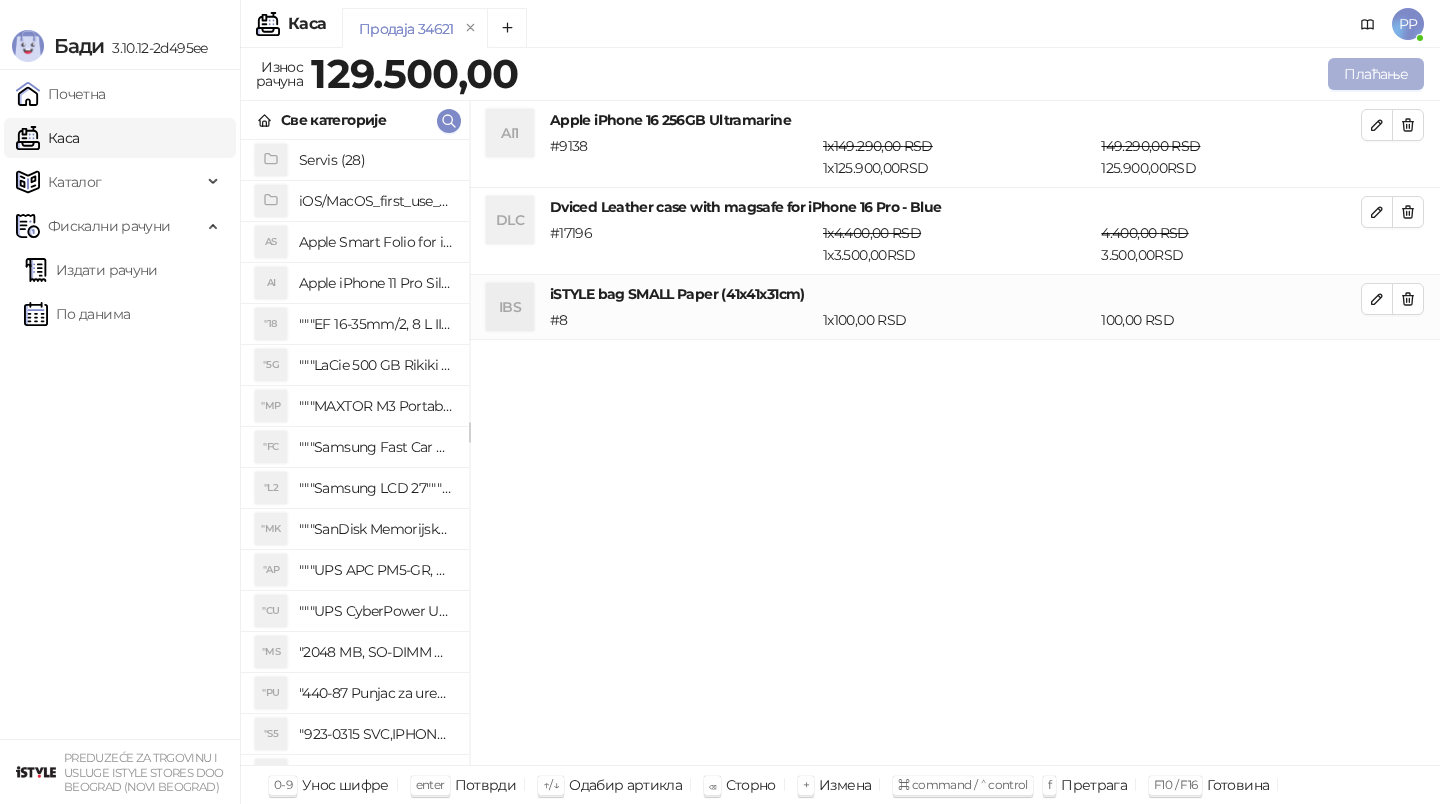 click on "Плаћање" at bounding box center (1376, 74) 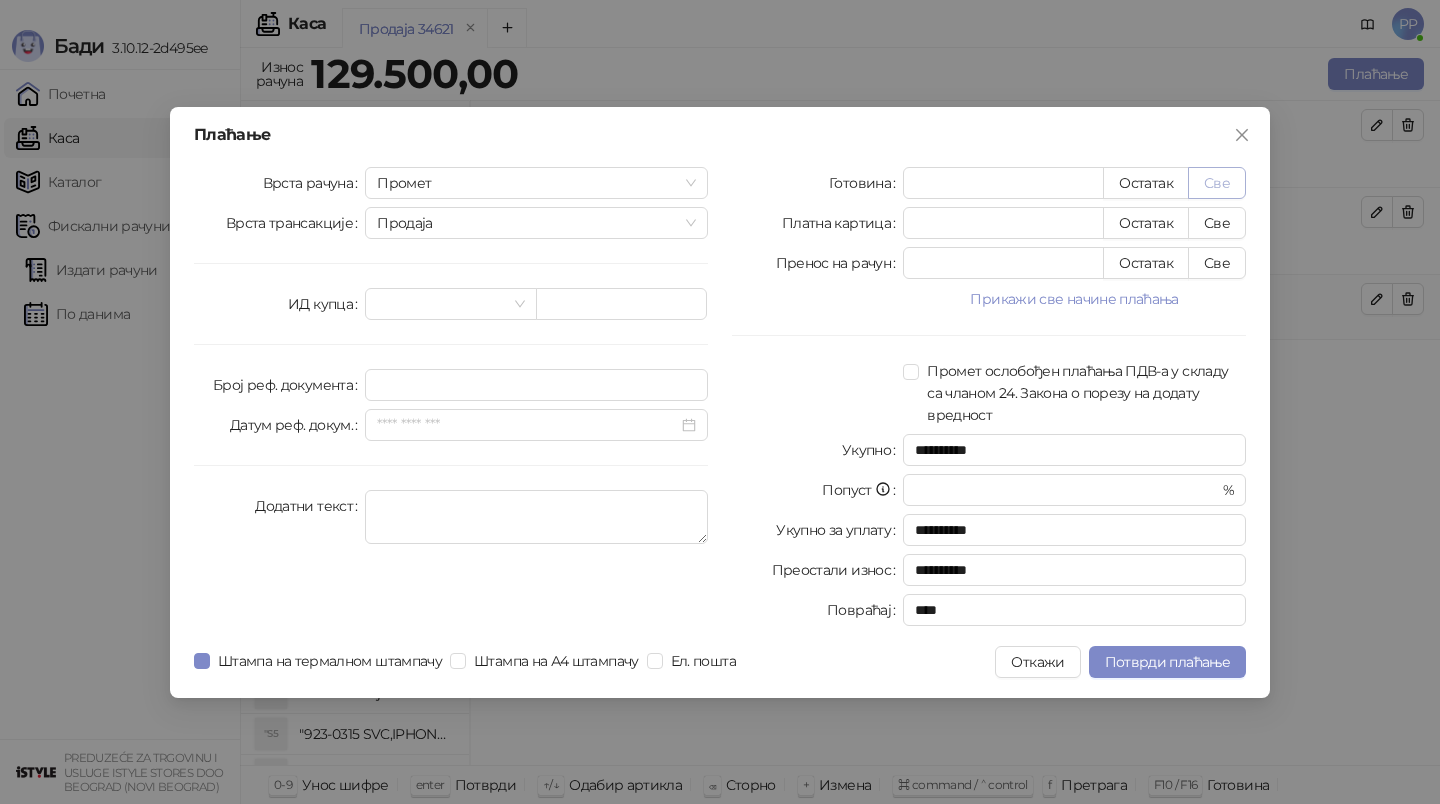 click on "Све" at bounding box center [1217, 183] 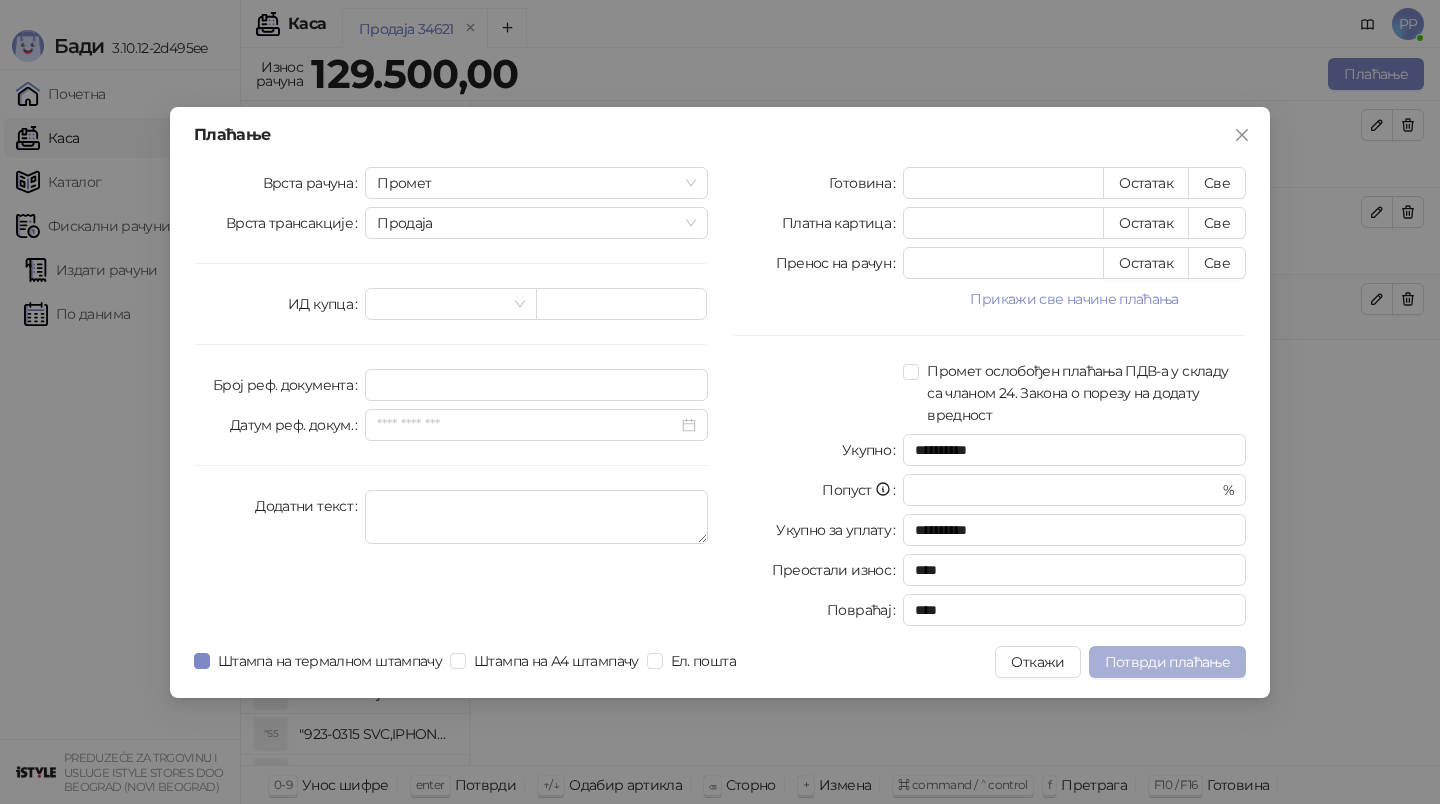 click on "Потврди плаћање" at bounding box center (1167, 662) 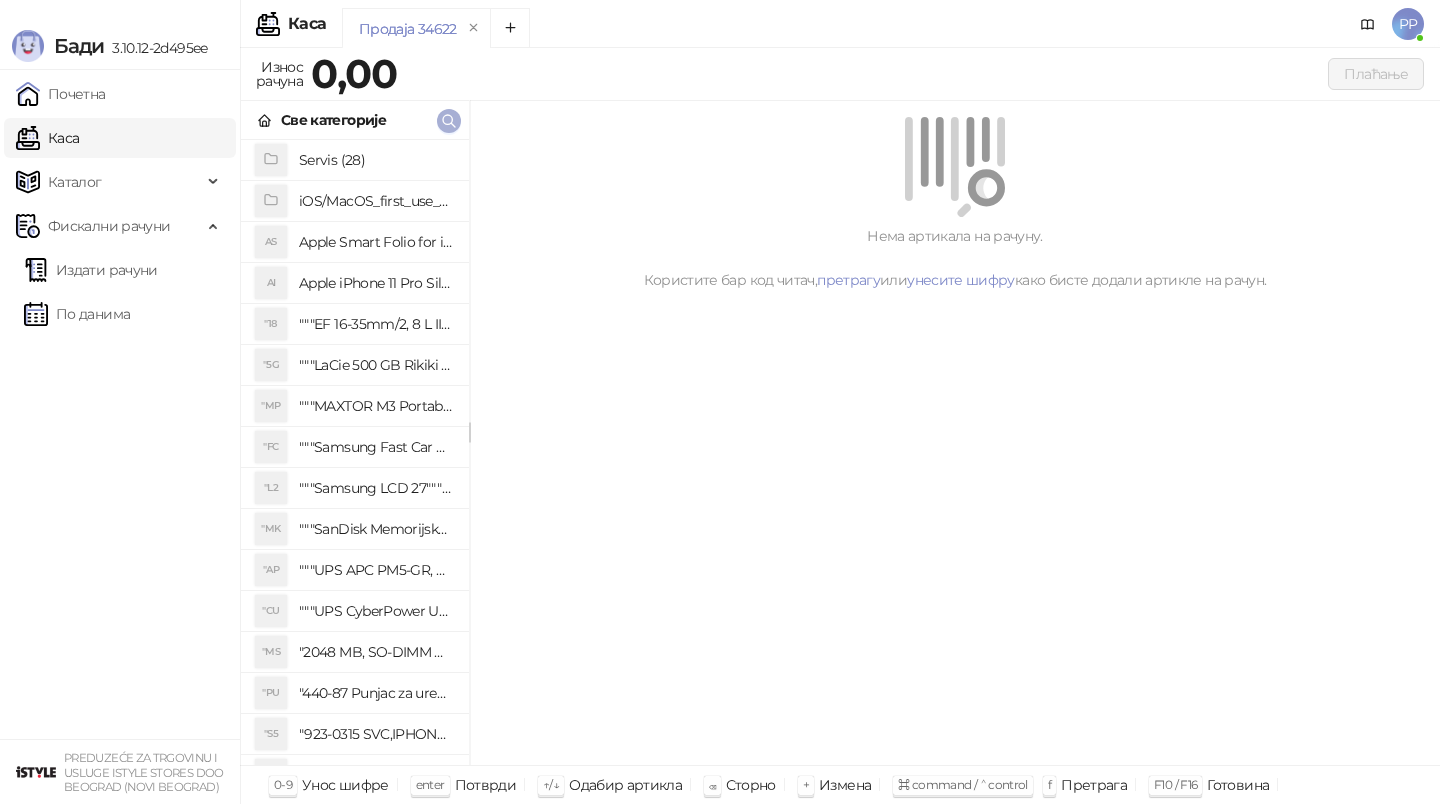 click 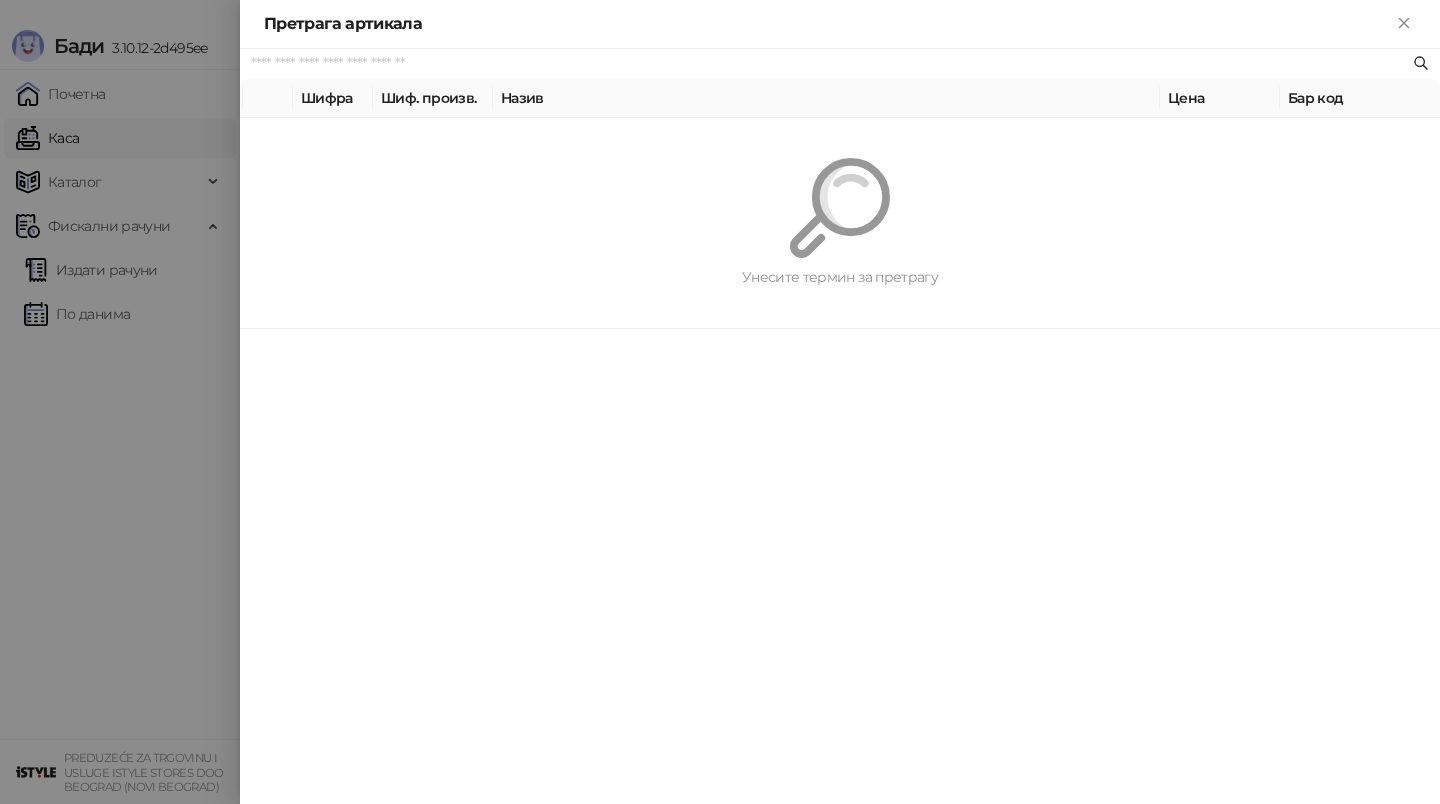 paste on "*********" 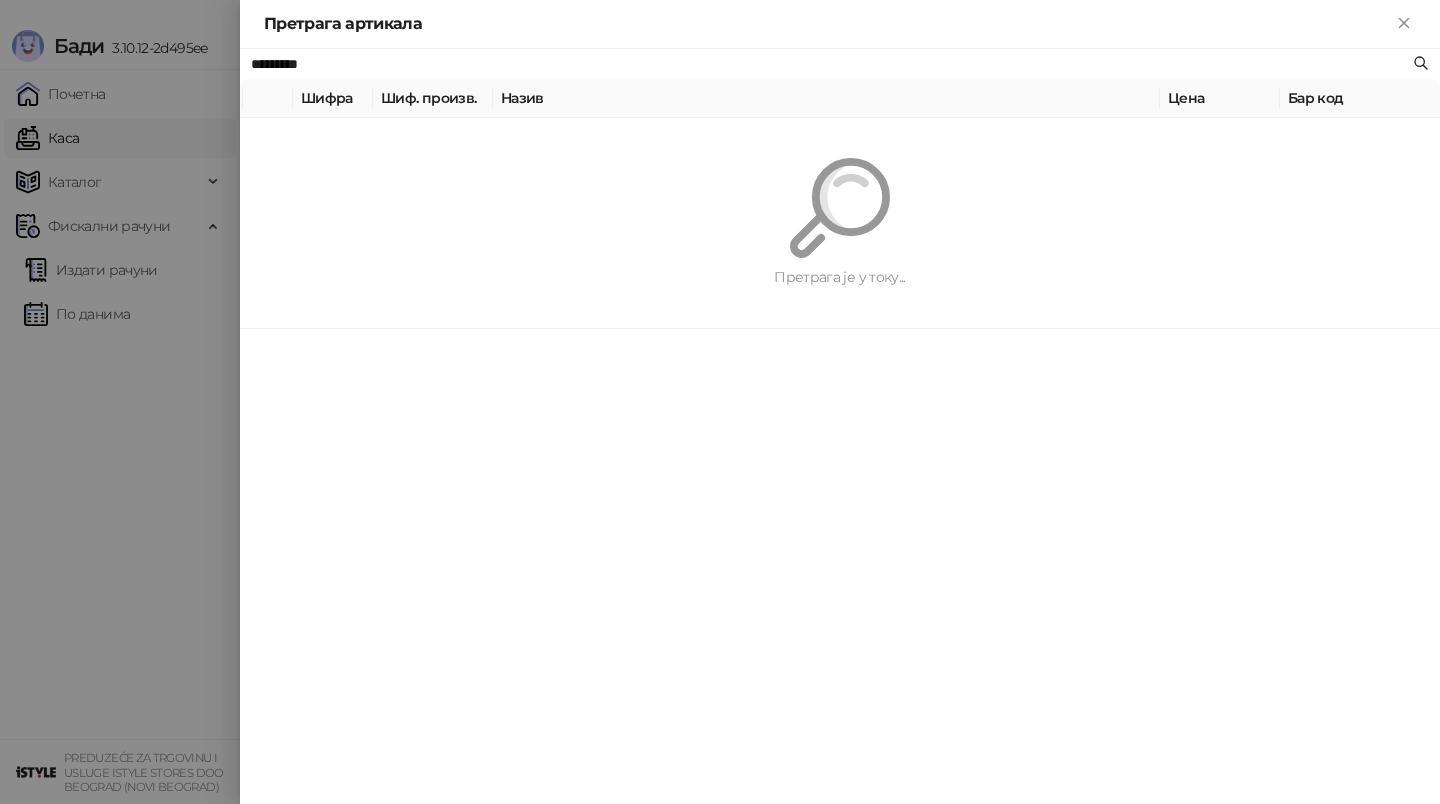 type on "*********" 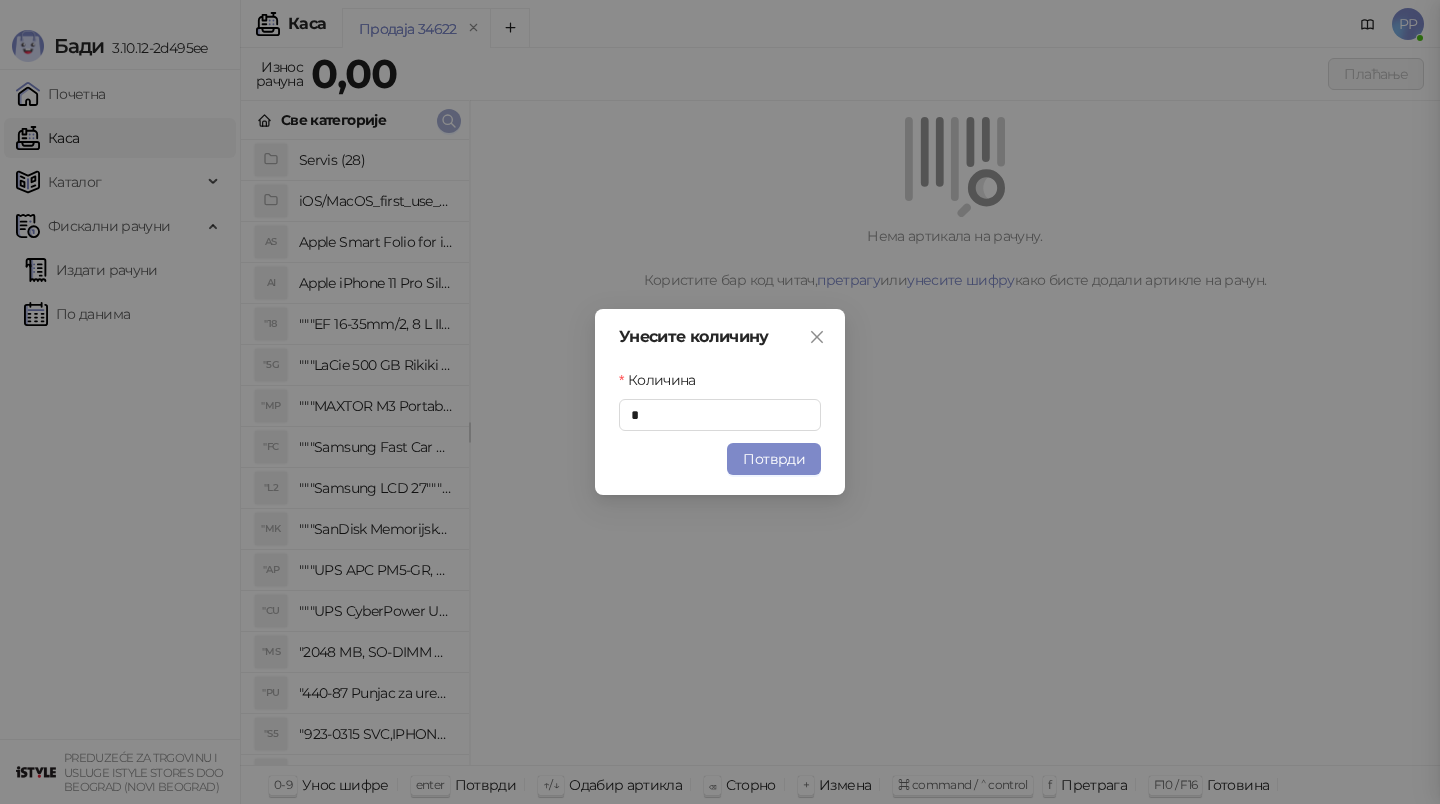 type 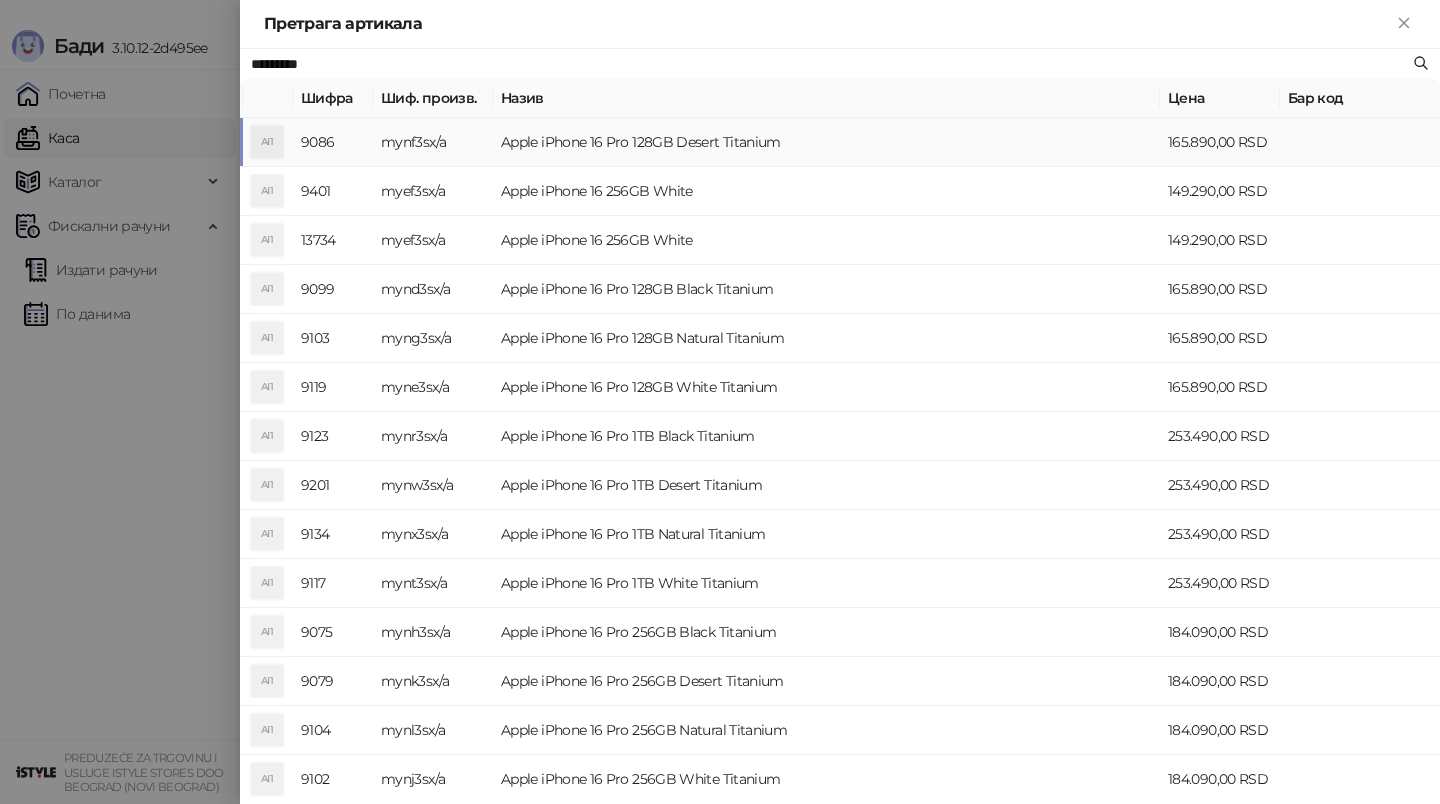 click on "Apple iPhone 16 Pro 128GB Desert Titanium" at bounding box center [826, 142] 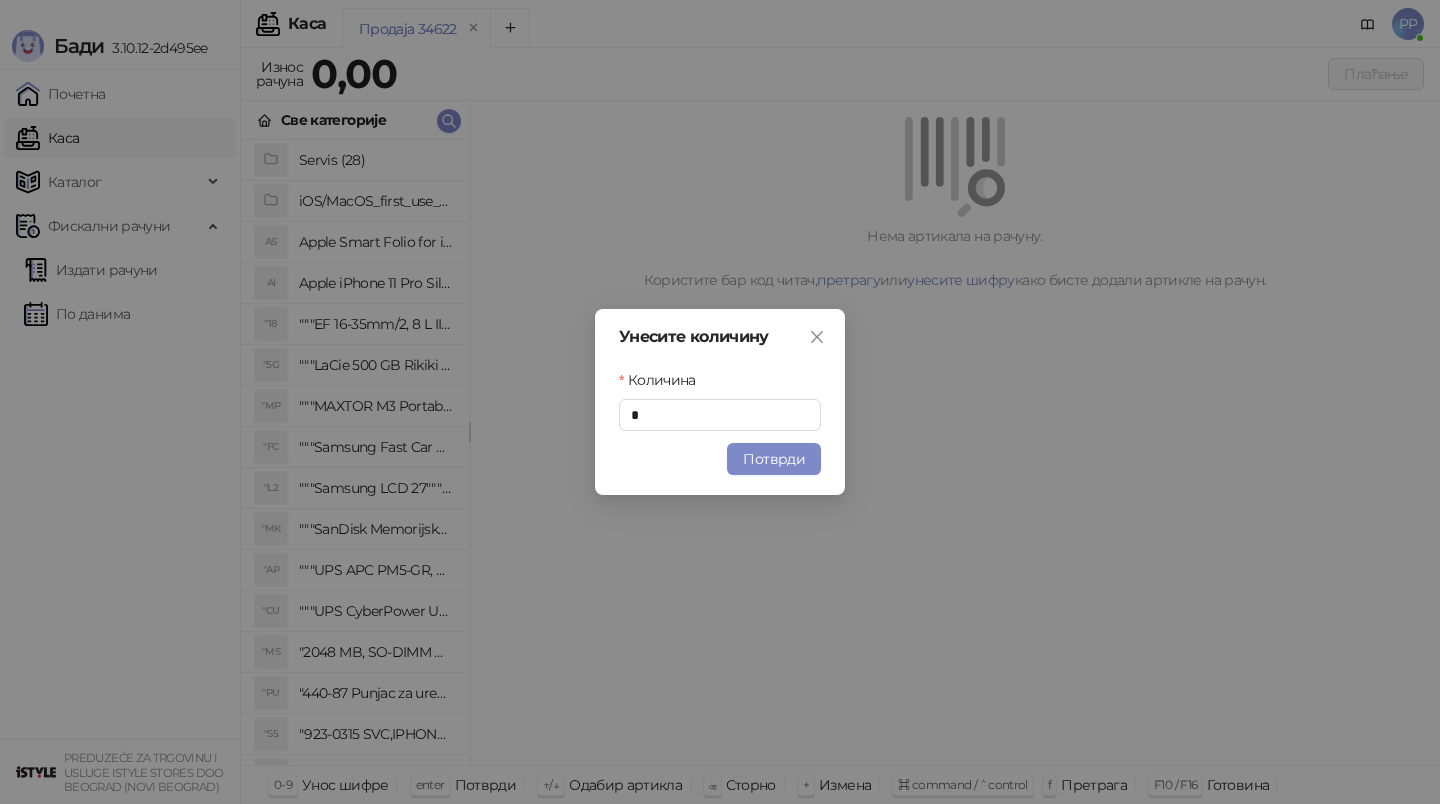 click on "Потврди" at bounding box center [774, 459] 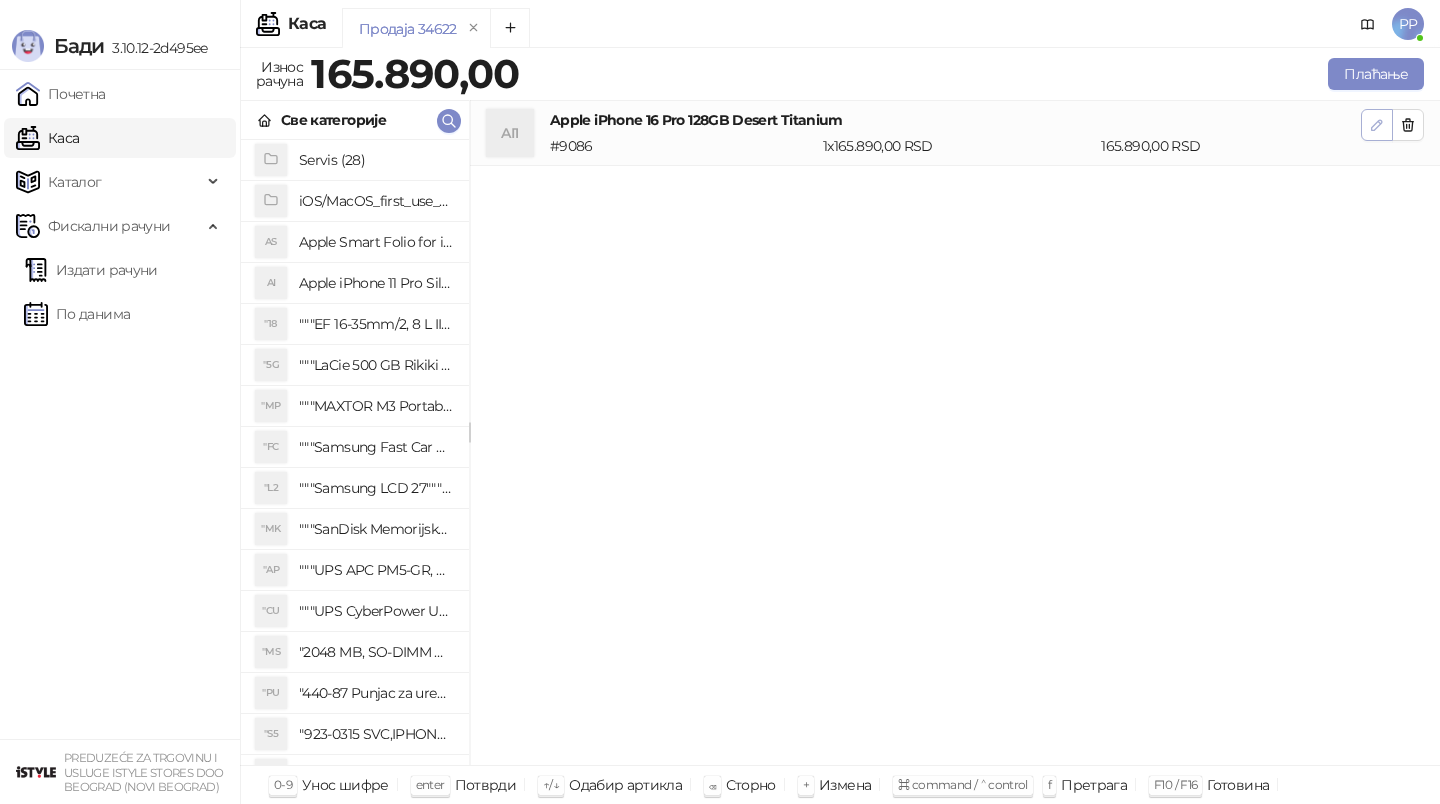 click at bounding box center (1377, 125) 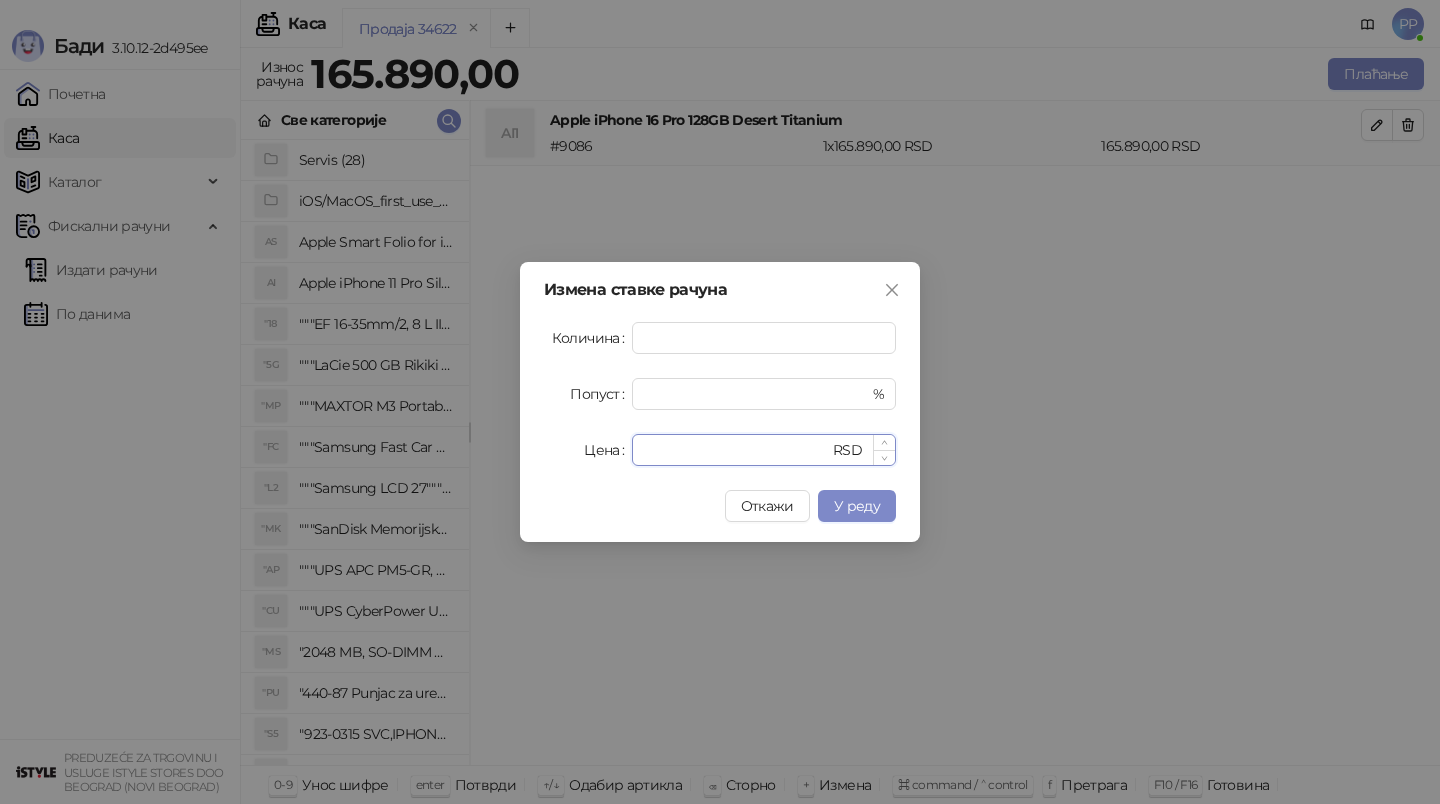 click on "******" at bounding box center [736, 450] 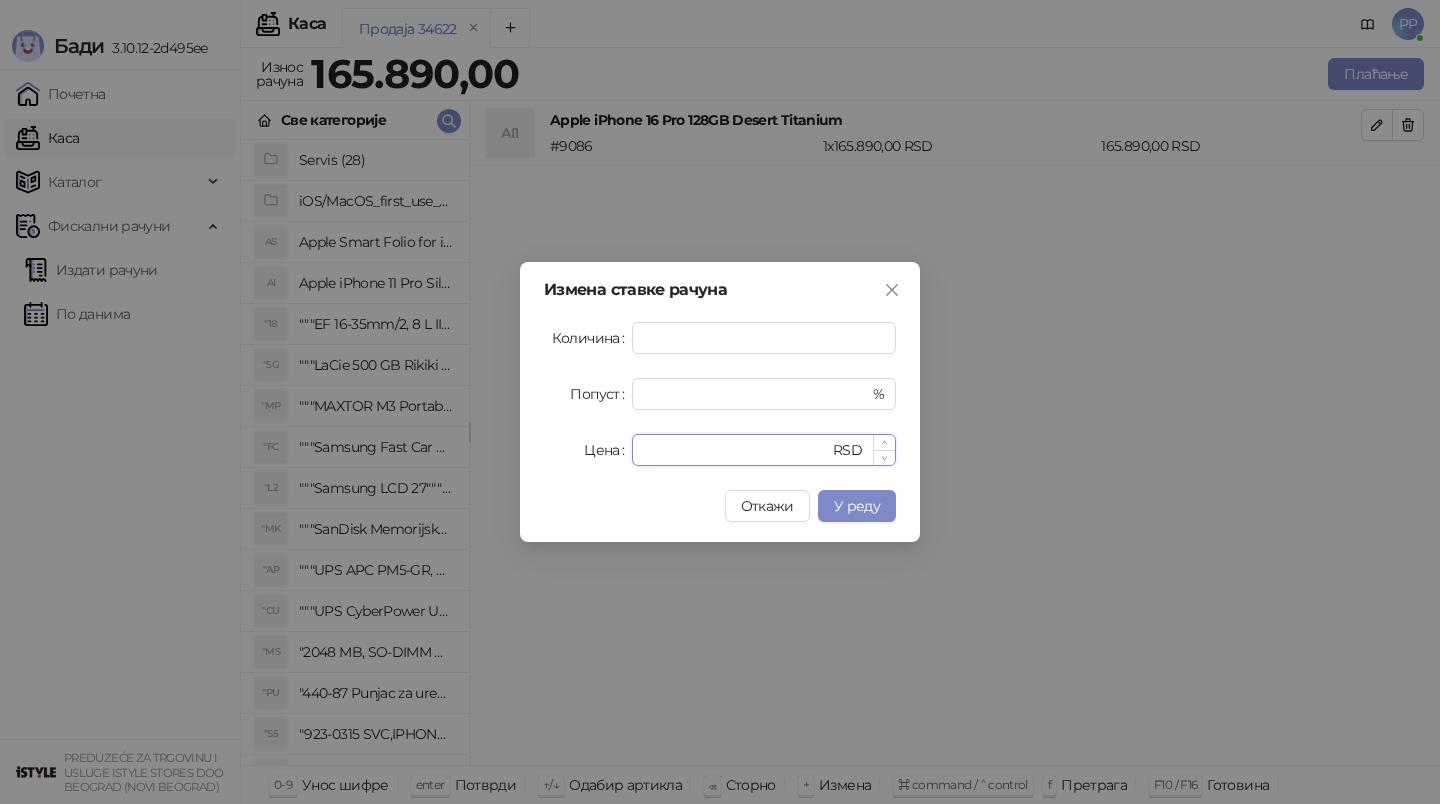type on "******" 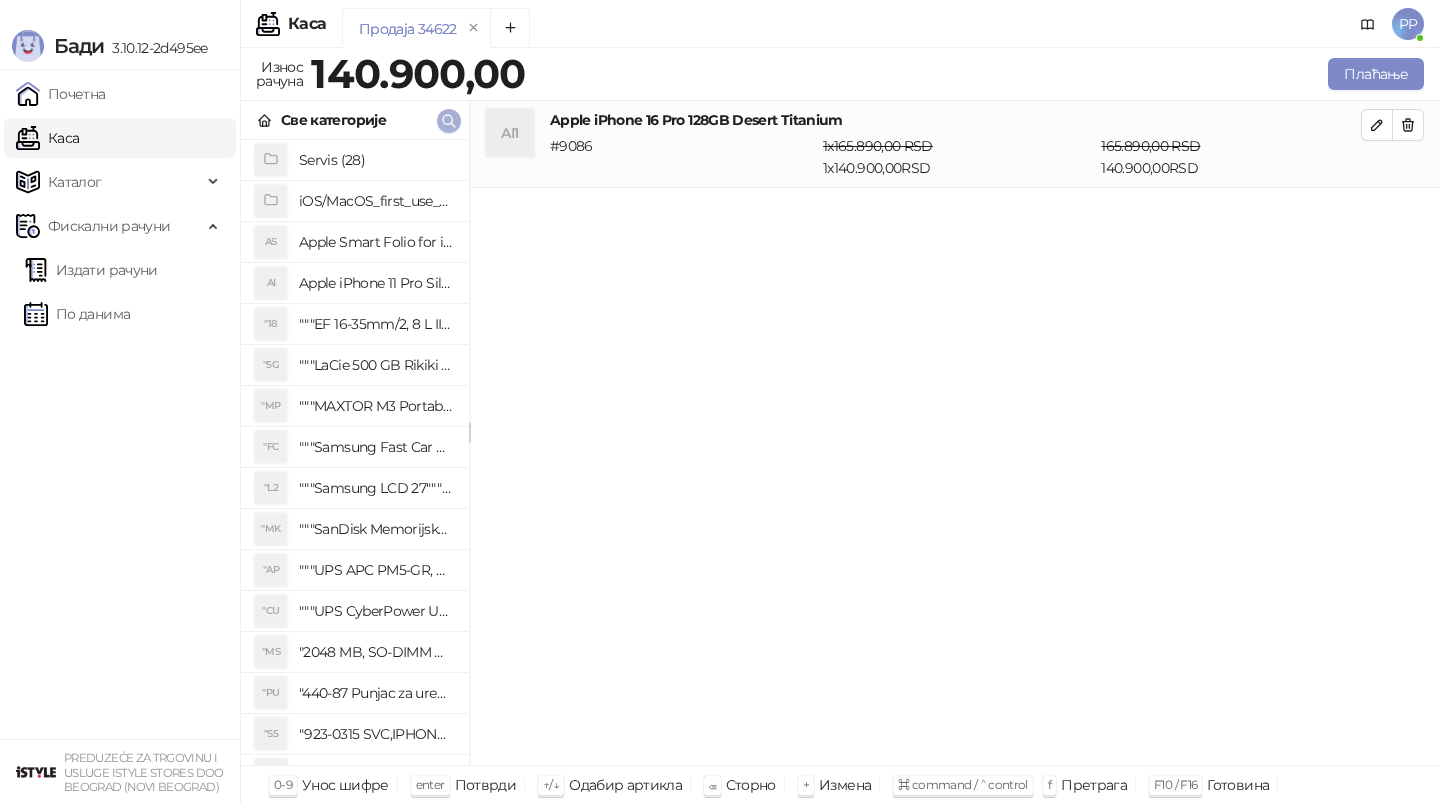 click 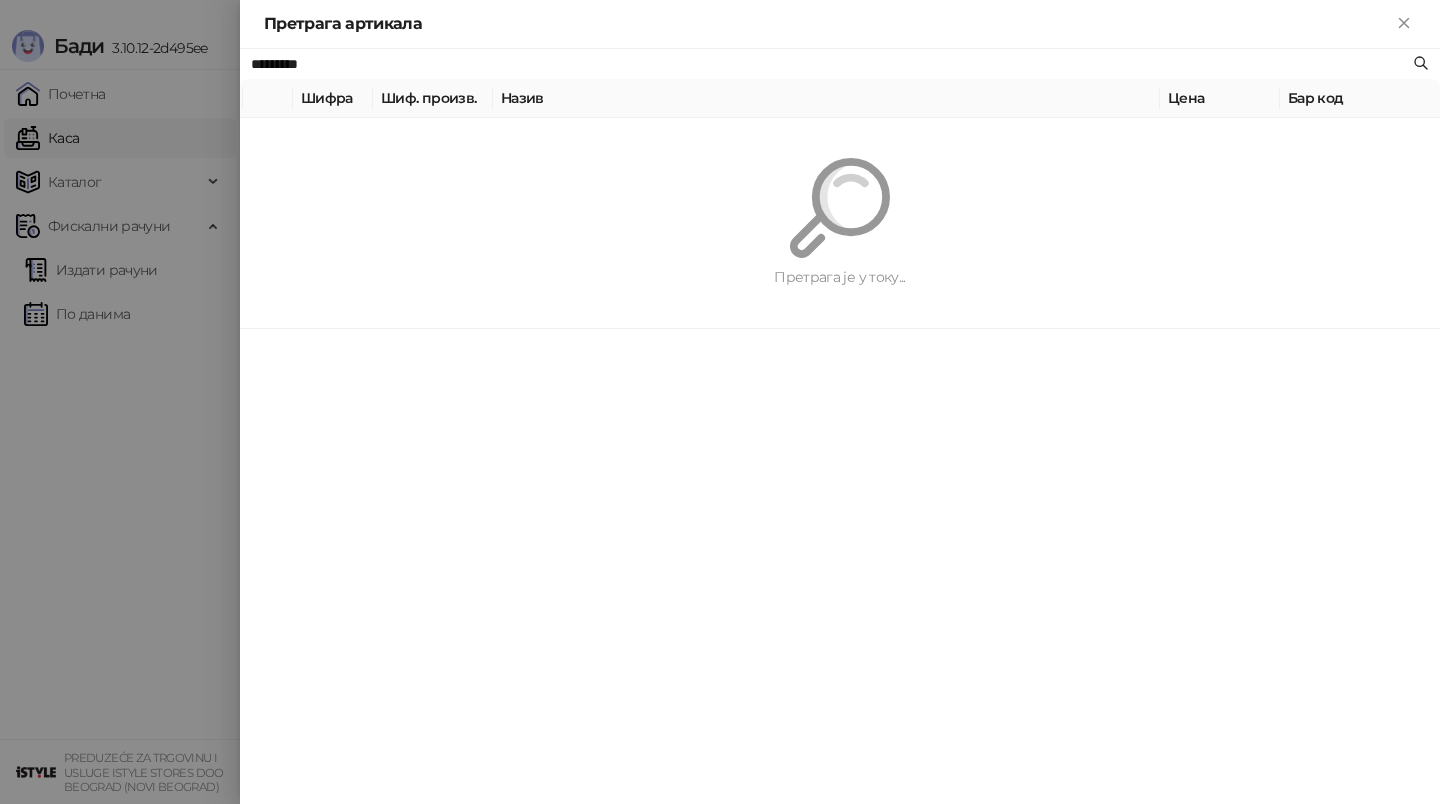 paste 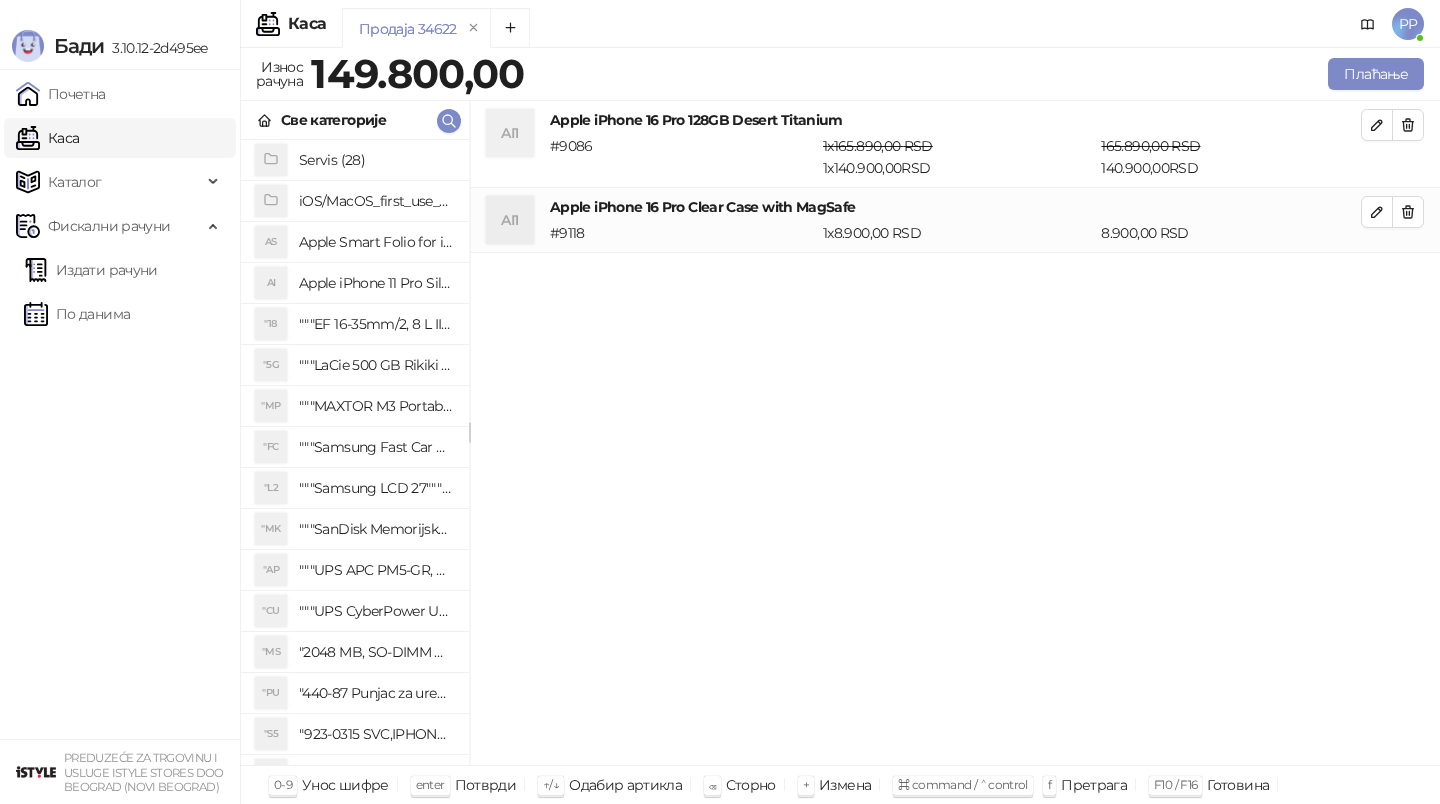 click on "Све категорије" at bounding box center [355, 120] 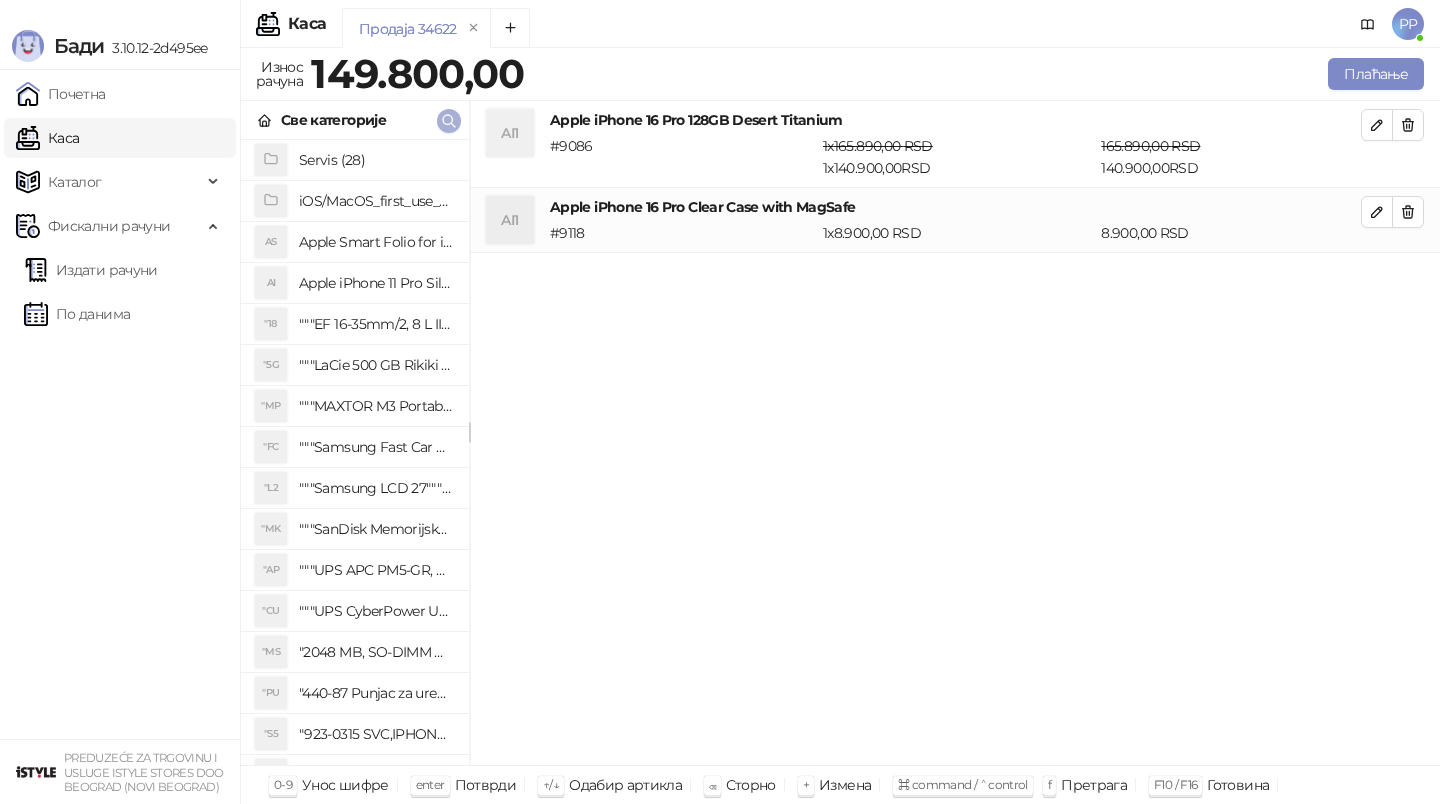 click at bounding box center [449, 121] 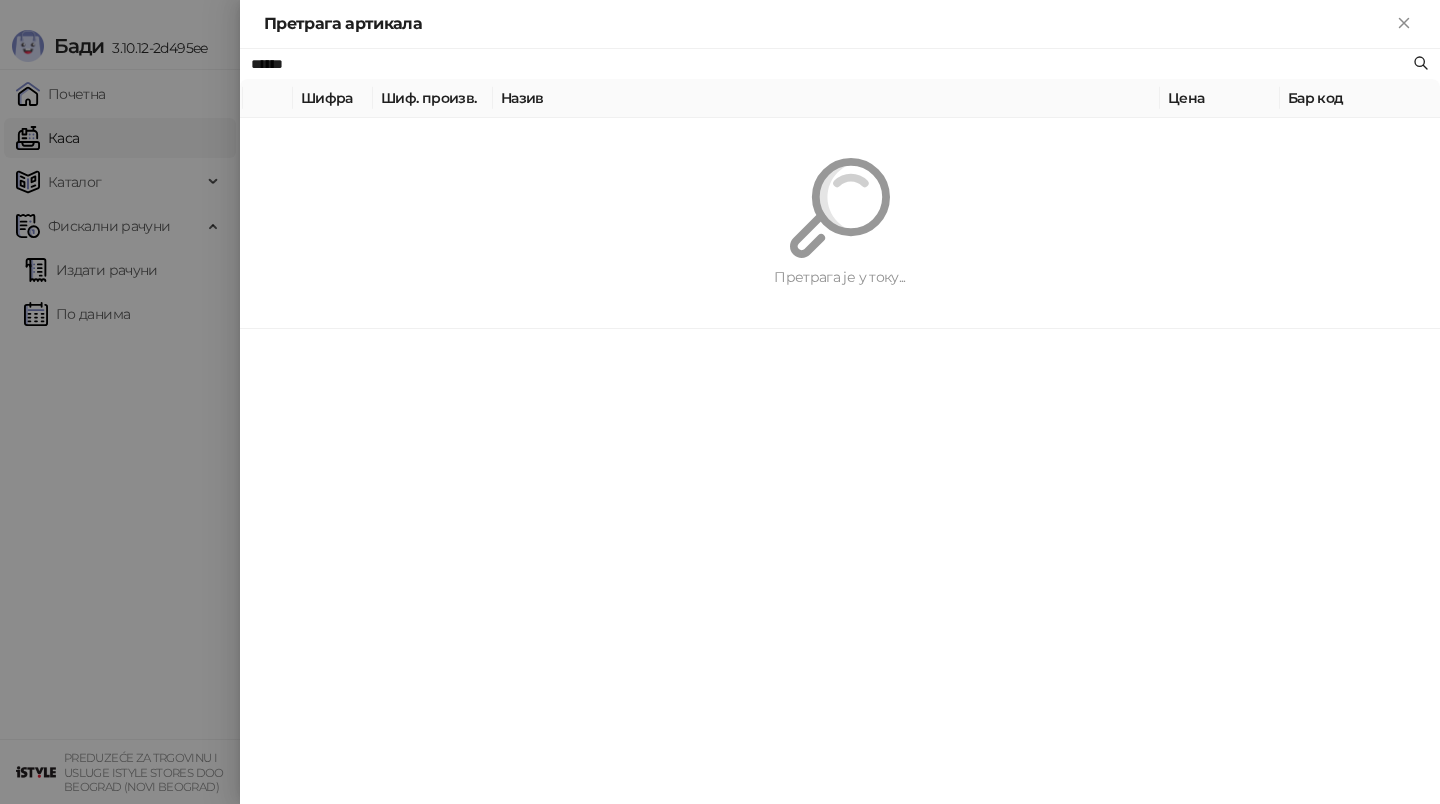 type on "*****" 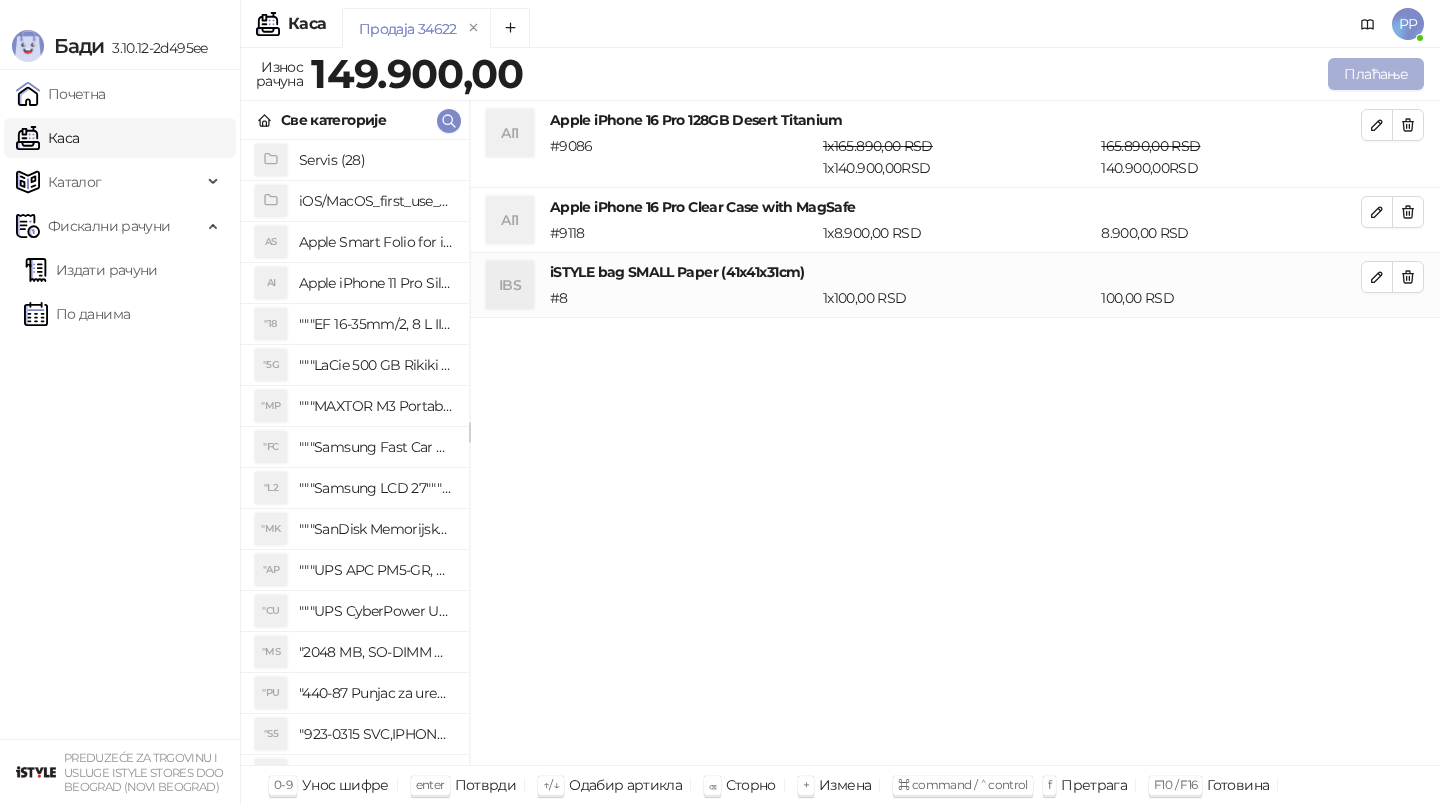 click on "Плаћање" at bounding box center (1376, 74) 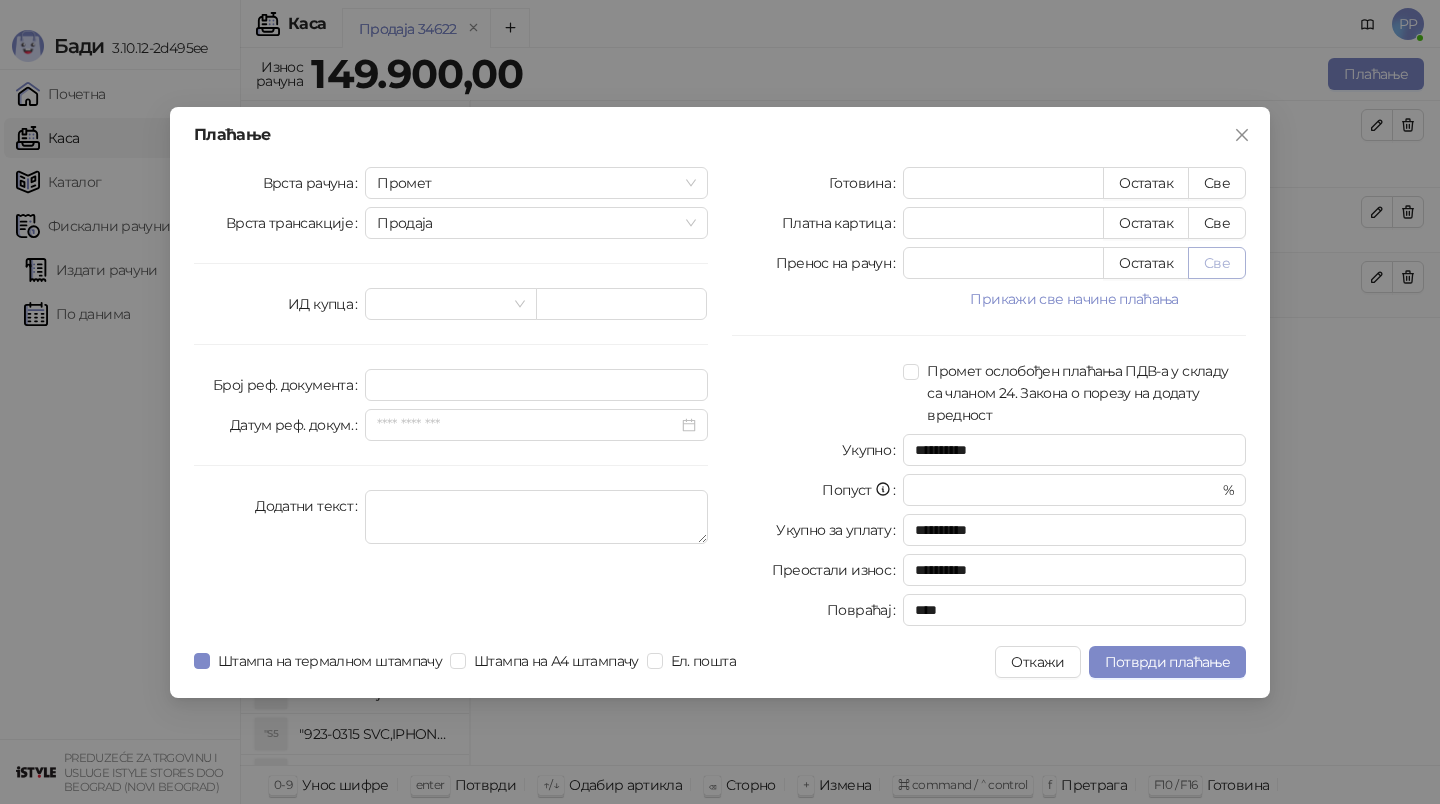 click on "Све" at bounding box center [1217, 263] 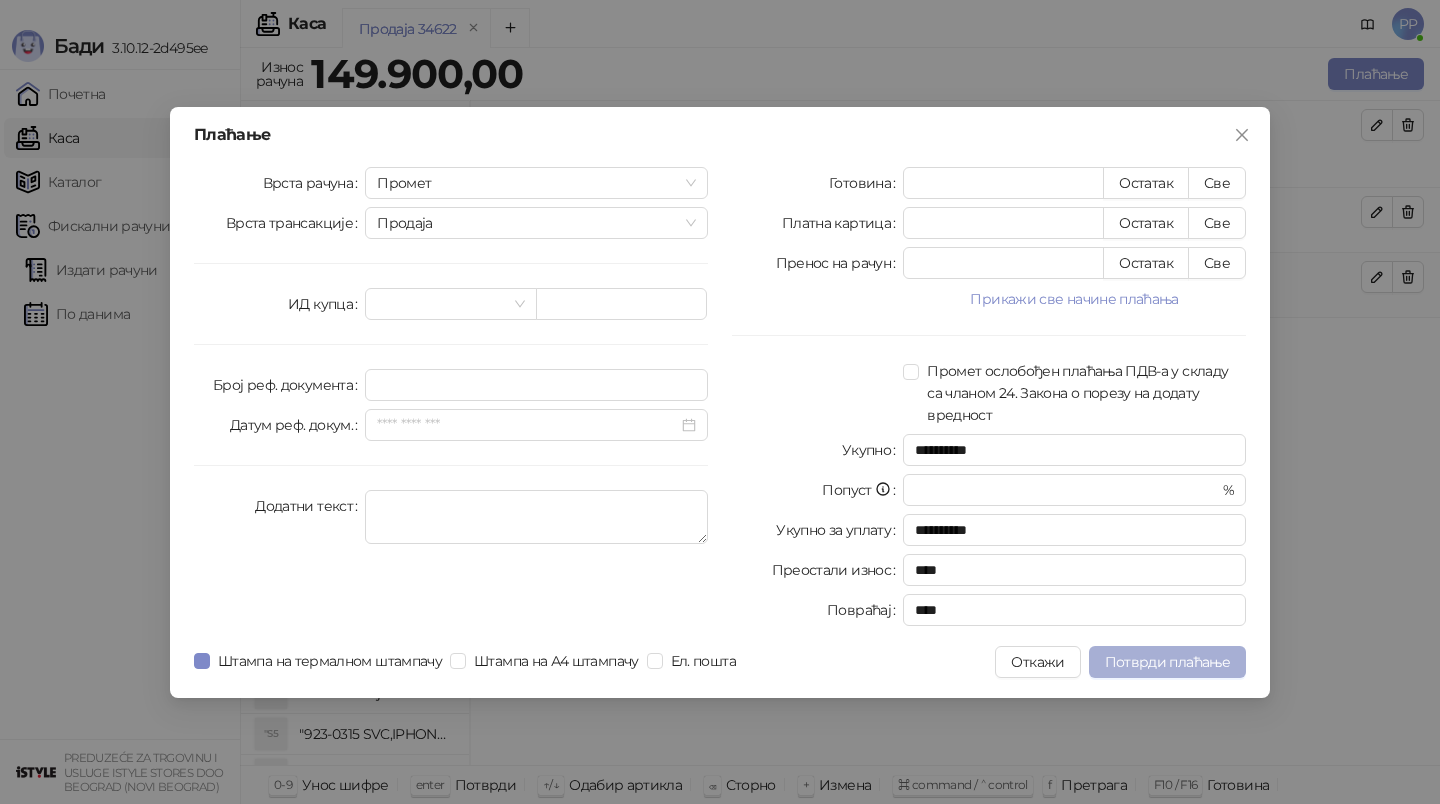 click on "Потврди плаћање" at bounding box center (1167, 662) 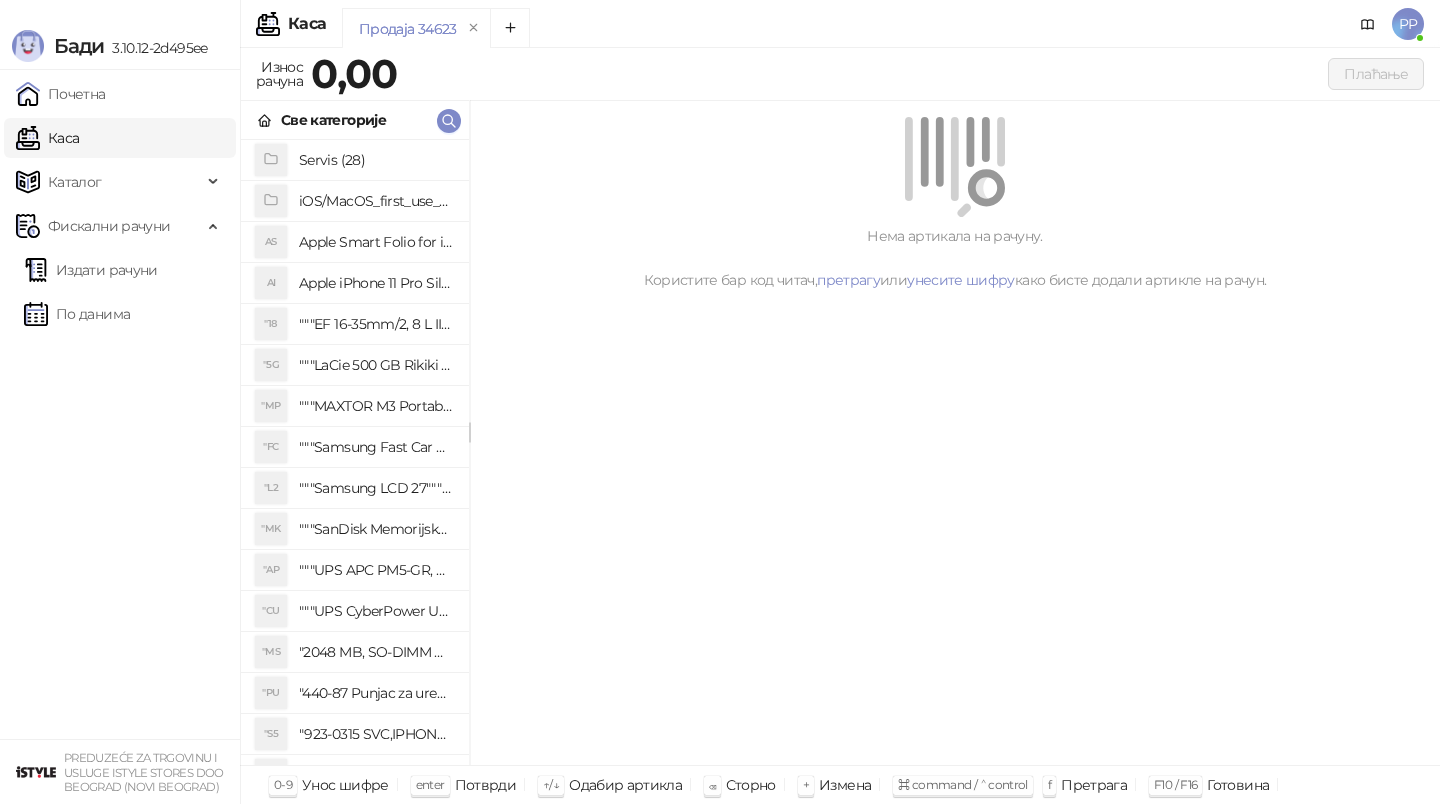 click on "Све категорије" at bounding box center [355, 120] 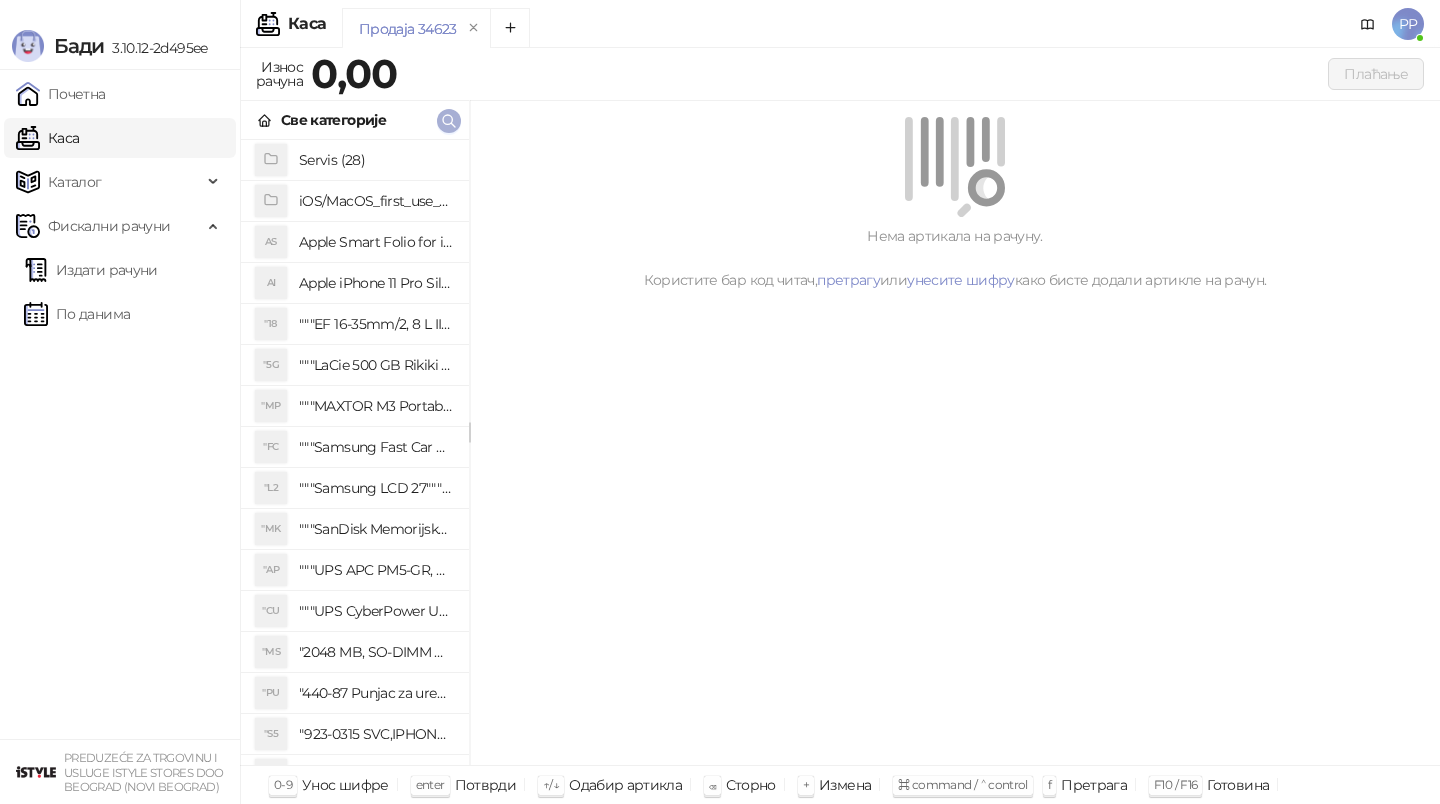 click at bounding box center (449, 120) 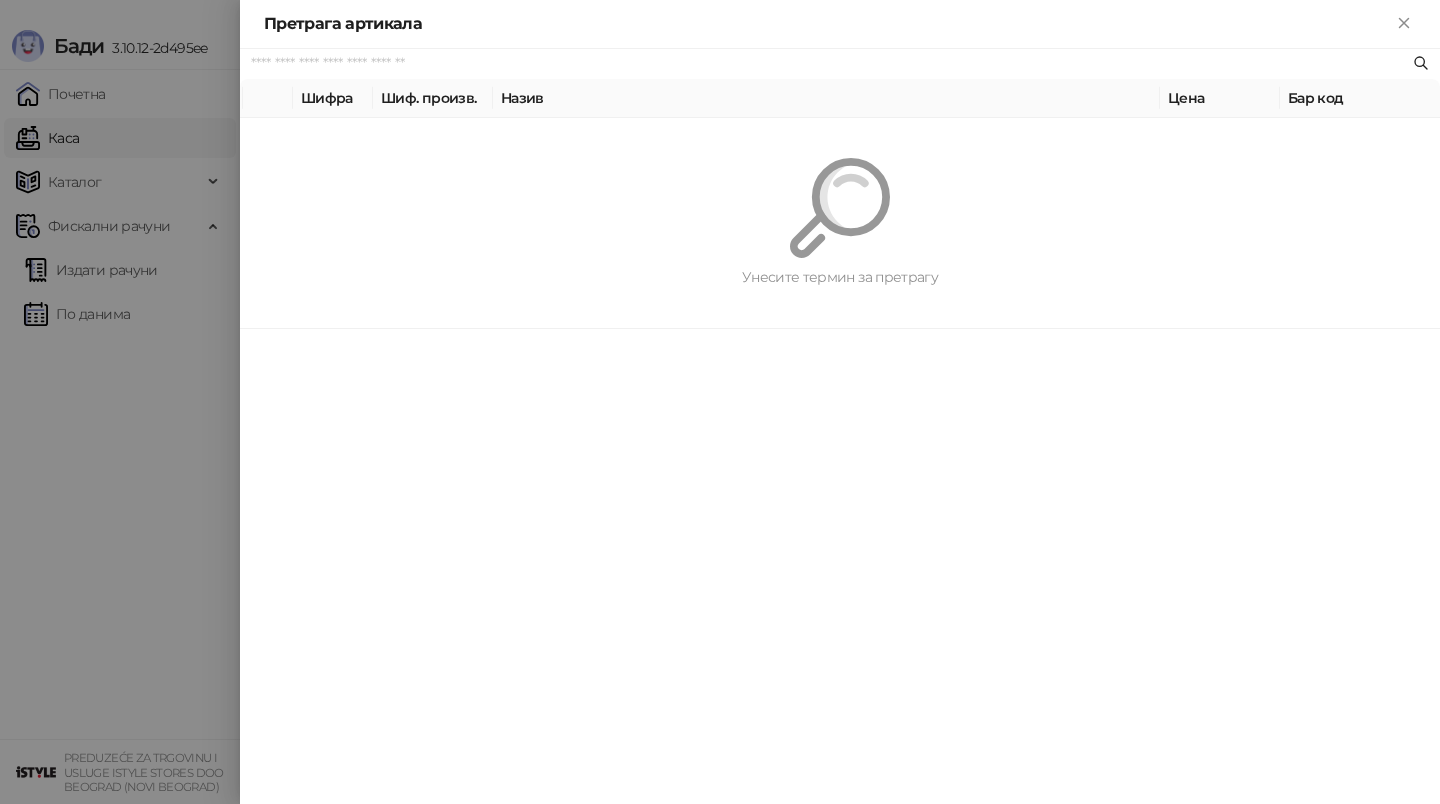 paste on "*********" 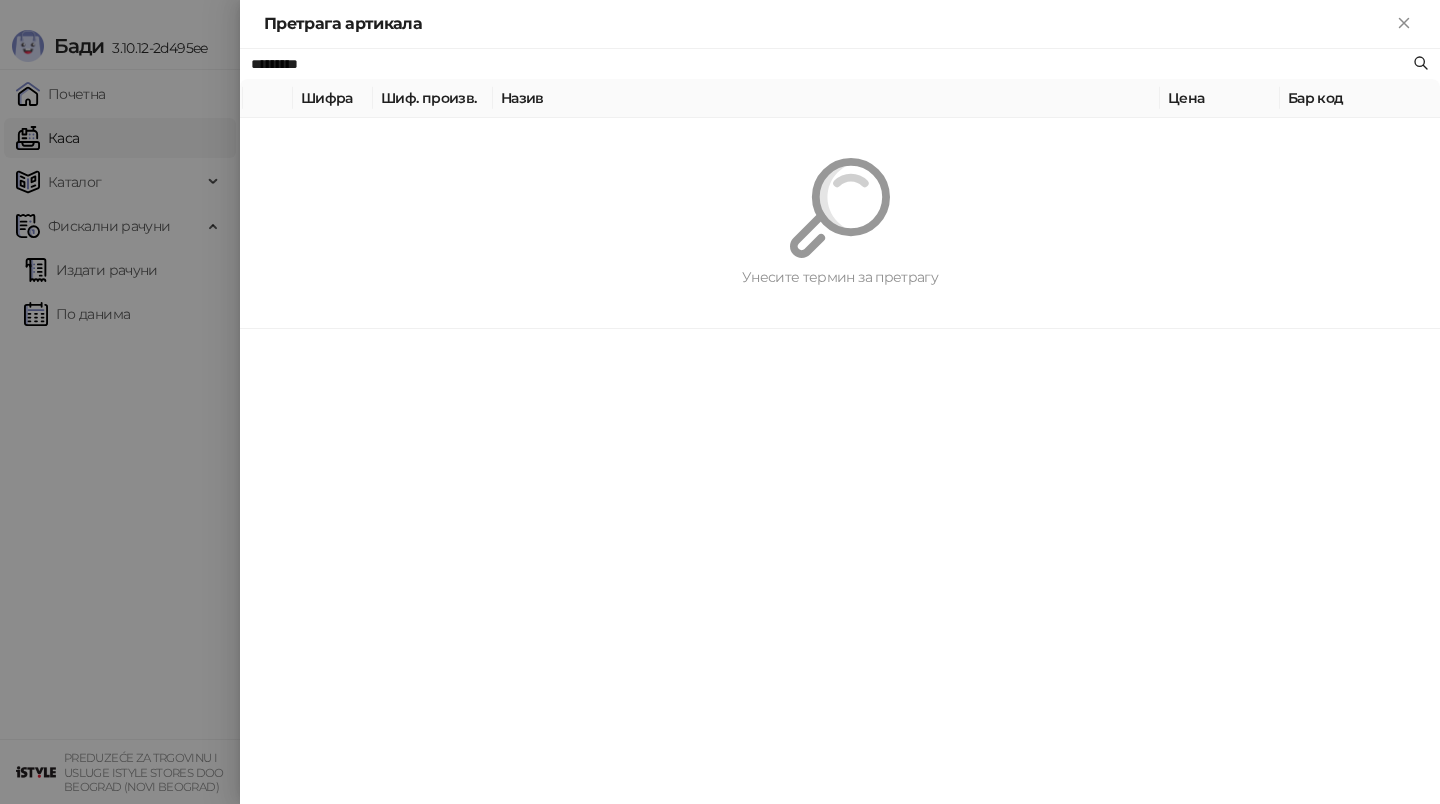 type on "*********" 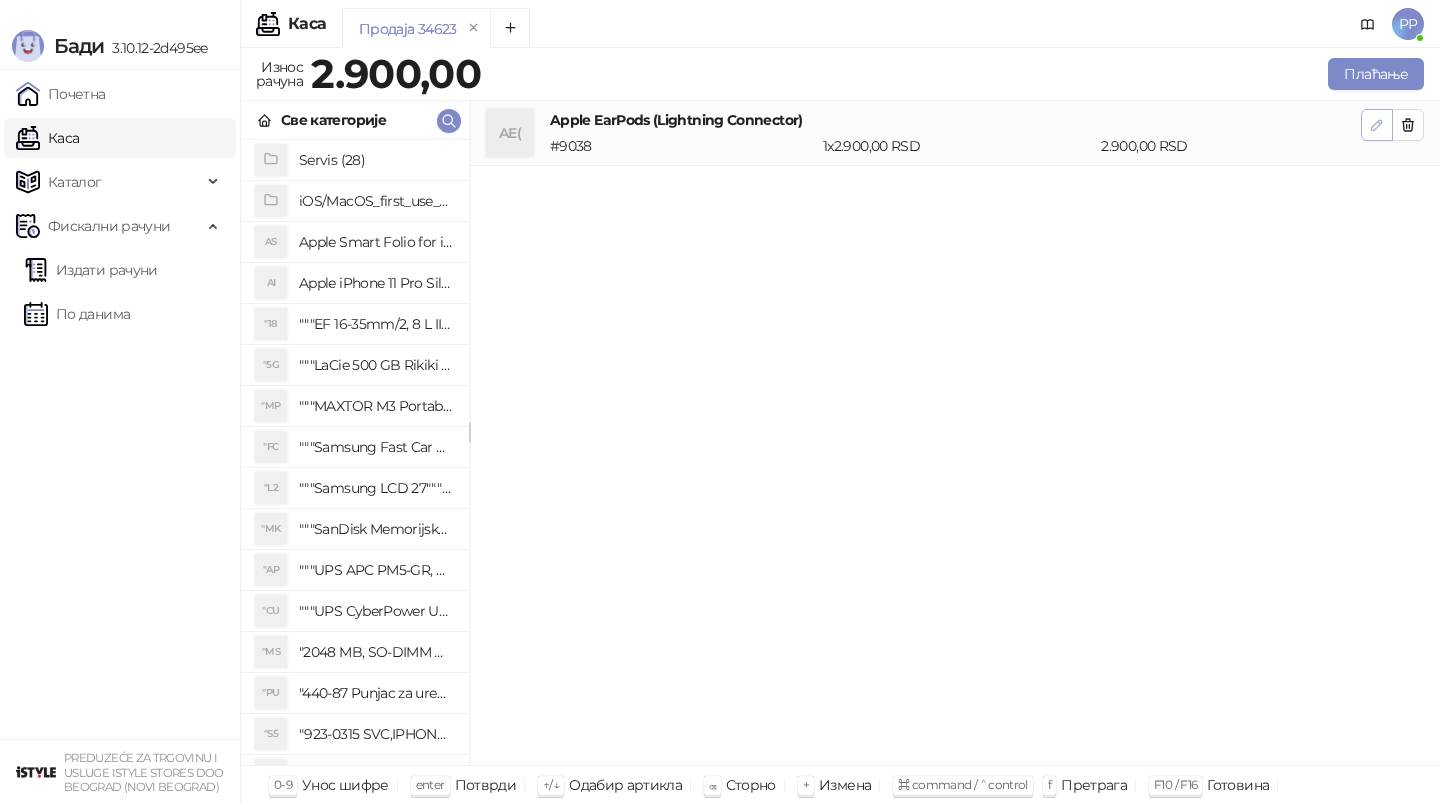 click 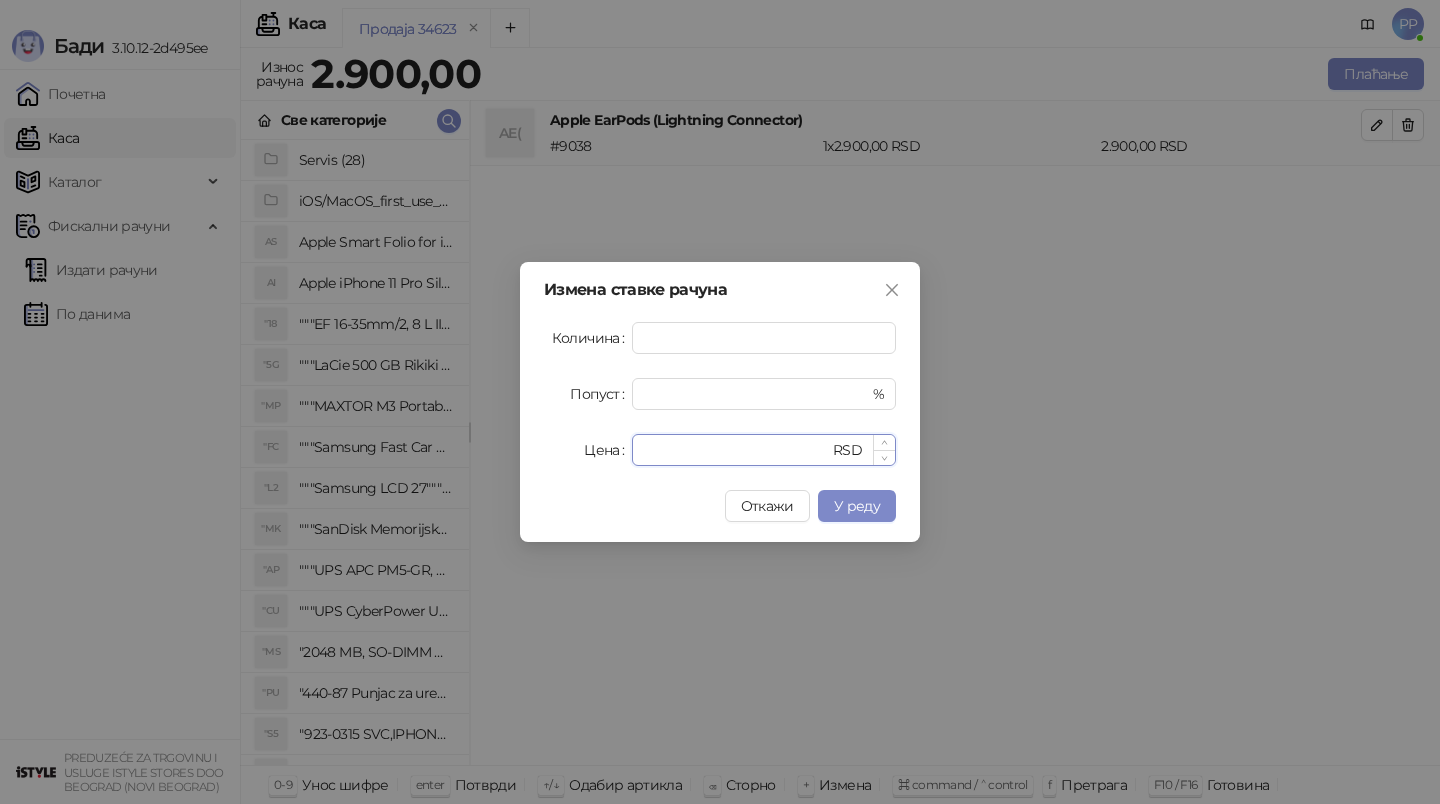 click on "****" at bounding box center [736, 450] 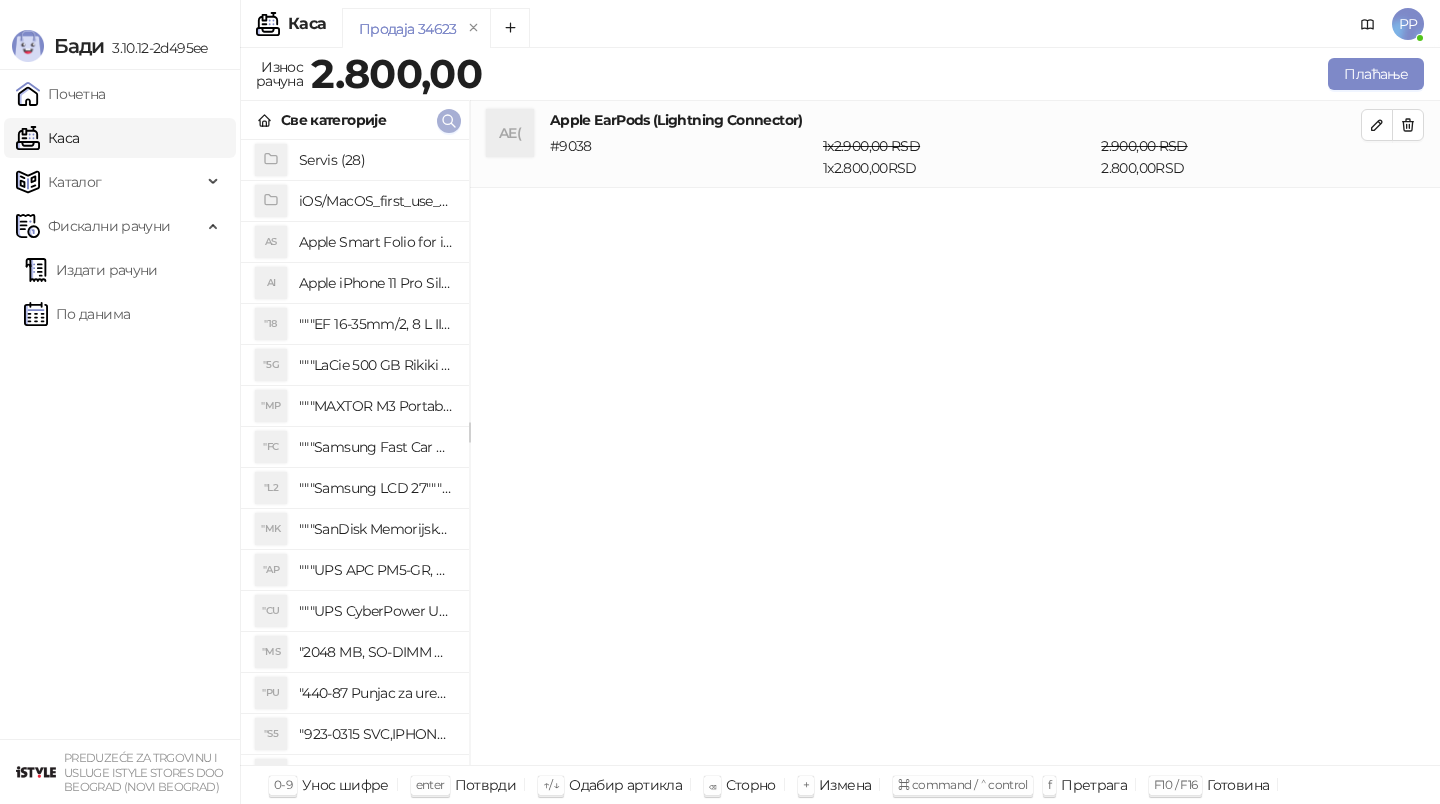 click at bounding box center [449, 120] 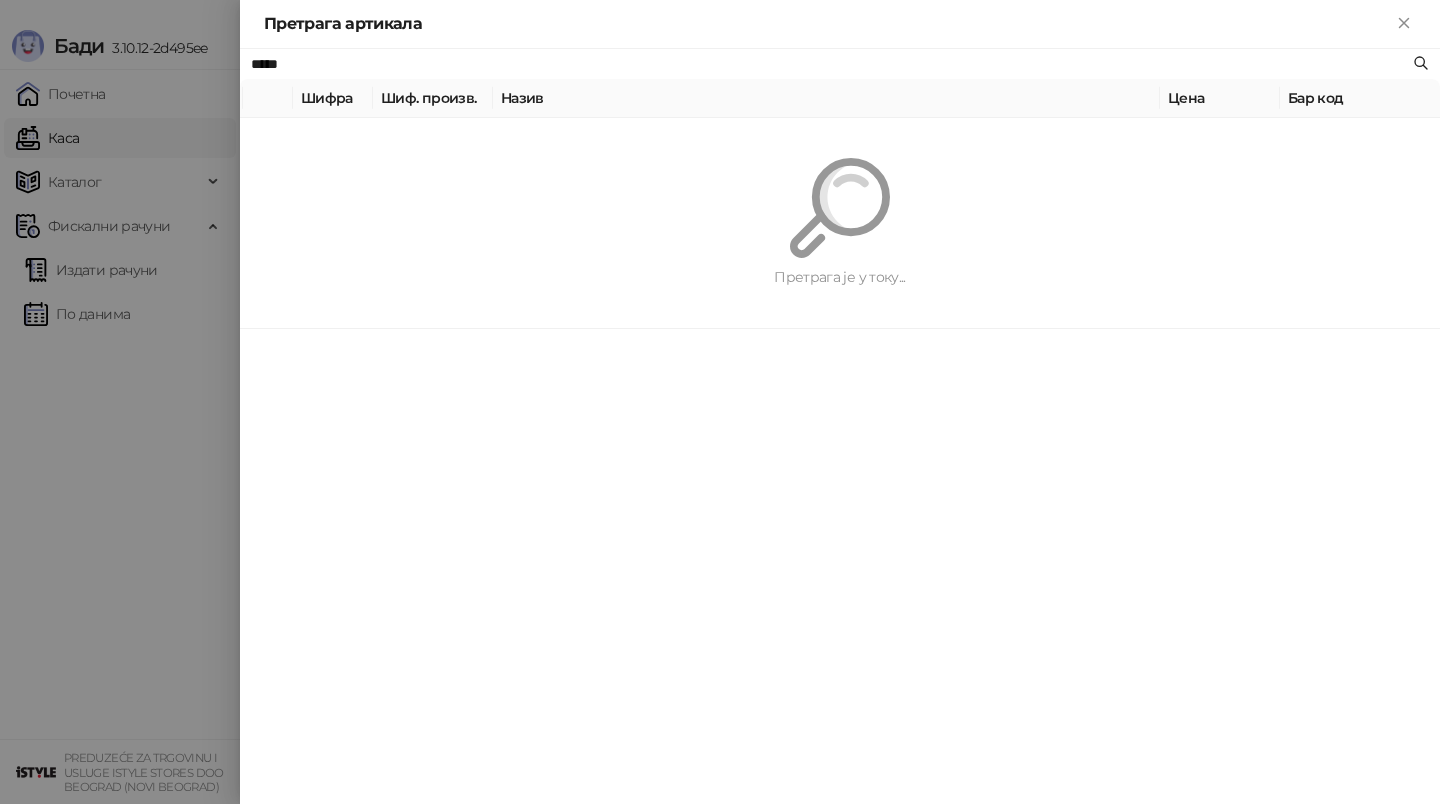 type on "****" 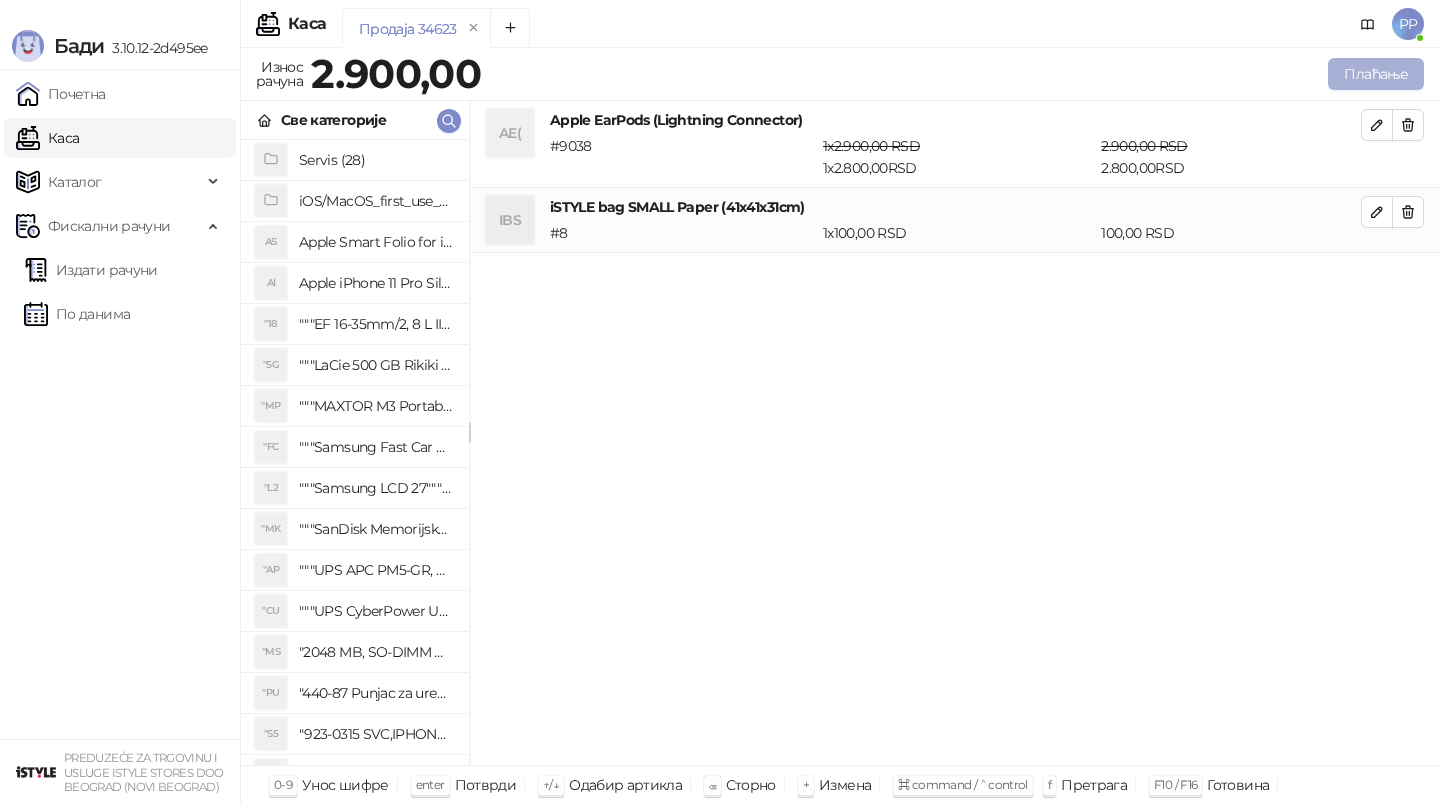 click on "Плаћање" at bounding box center (1376, 74) 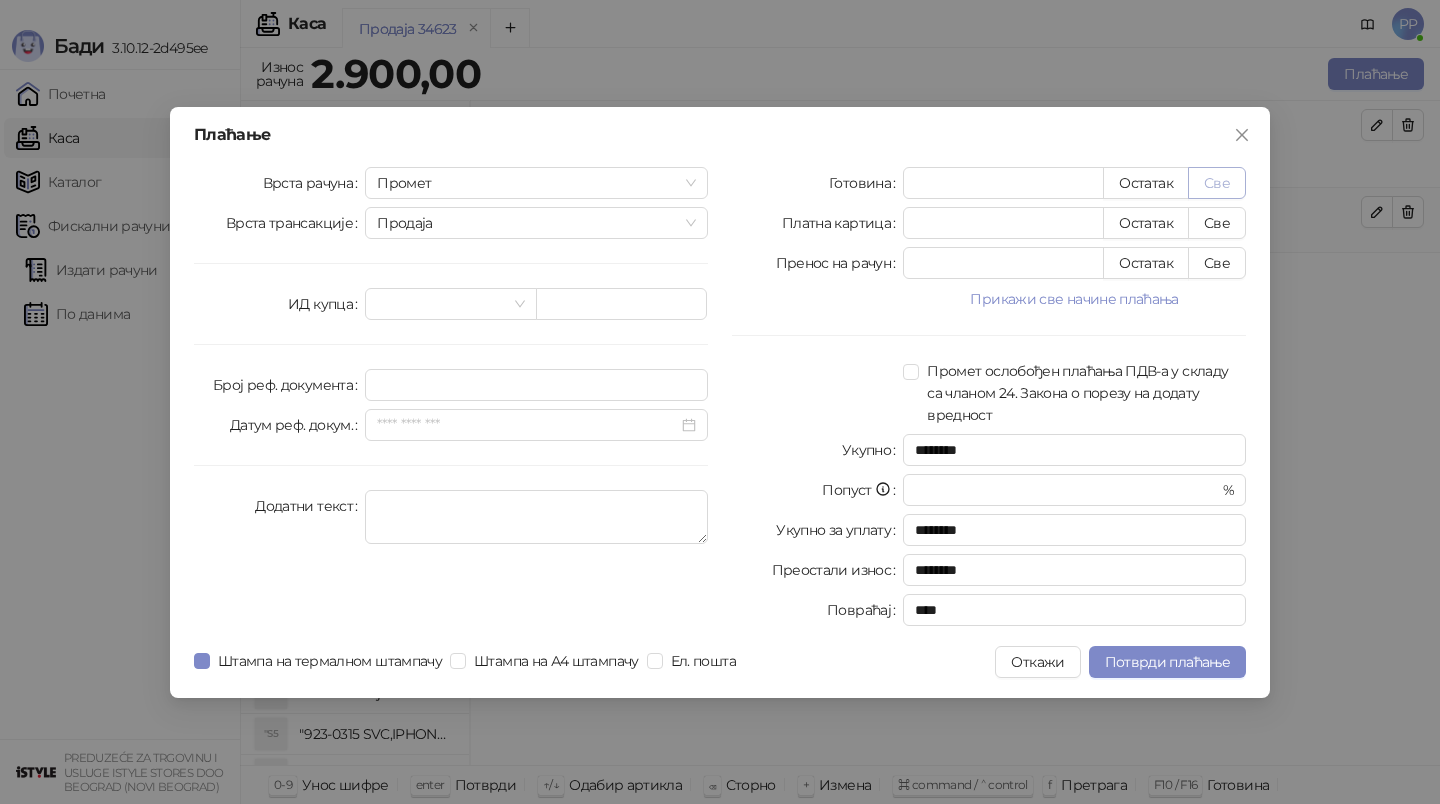 click on "Све" at bounding box center (1217, 183) 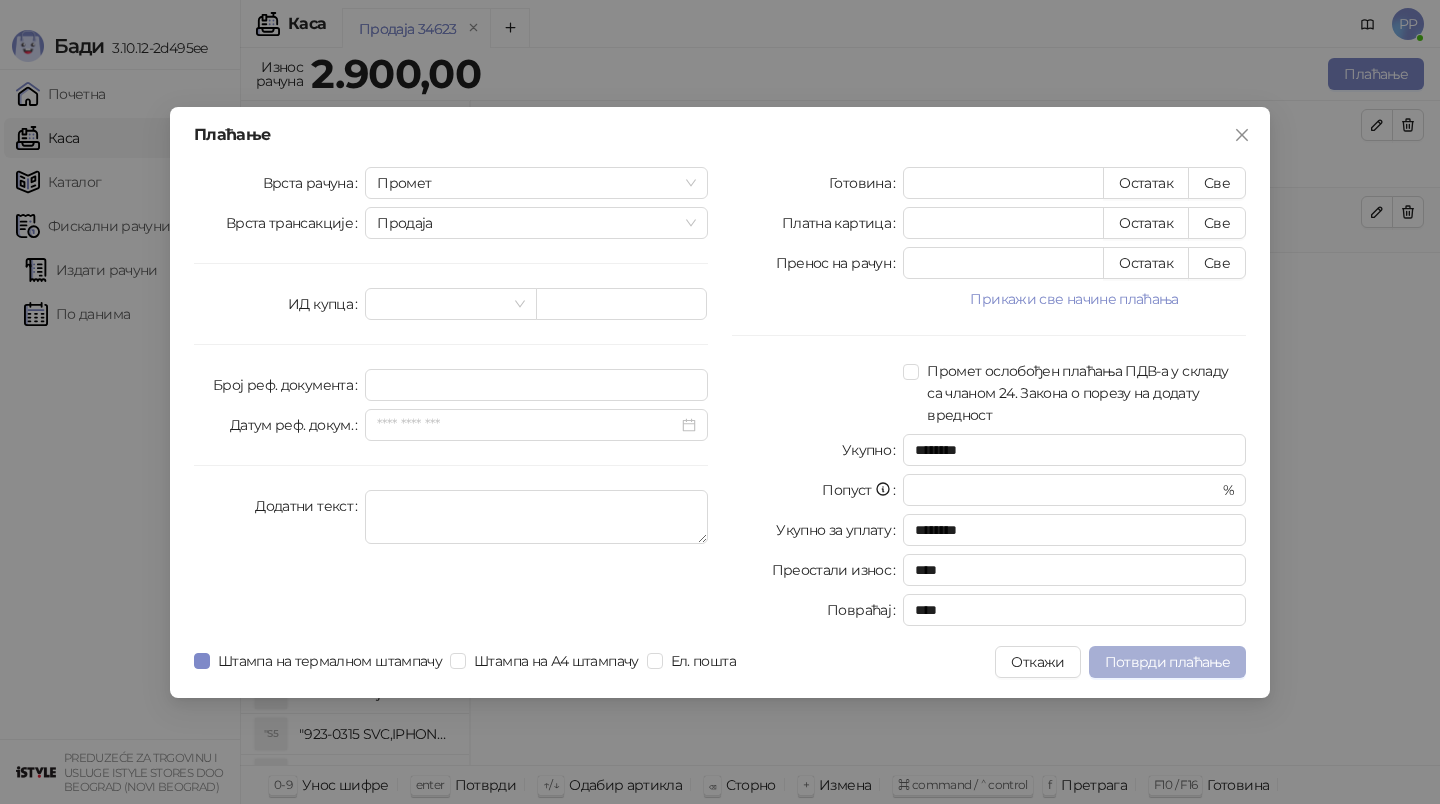 click on "Потврди плаћање" at bounding box center [1167, 662] 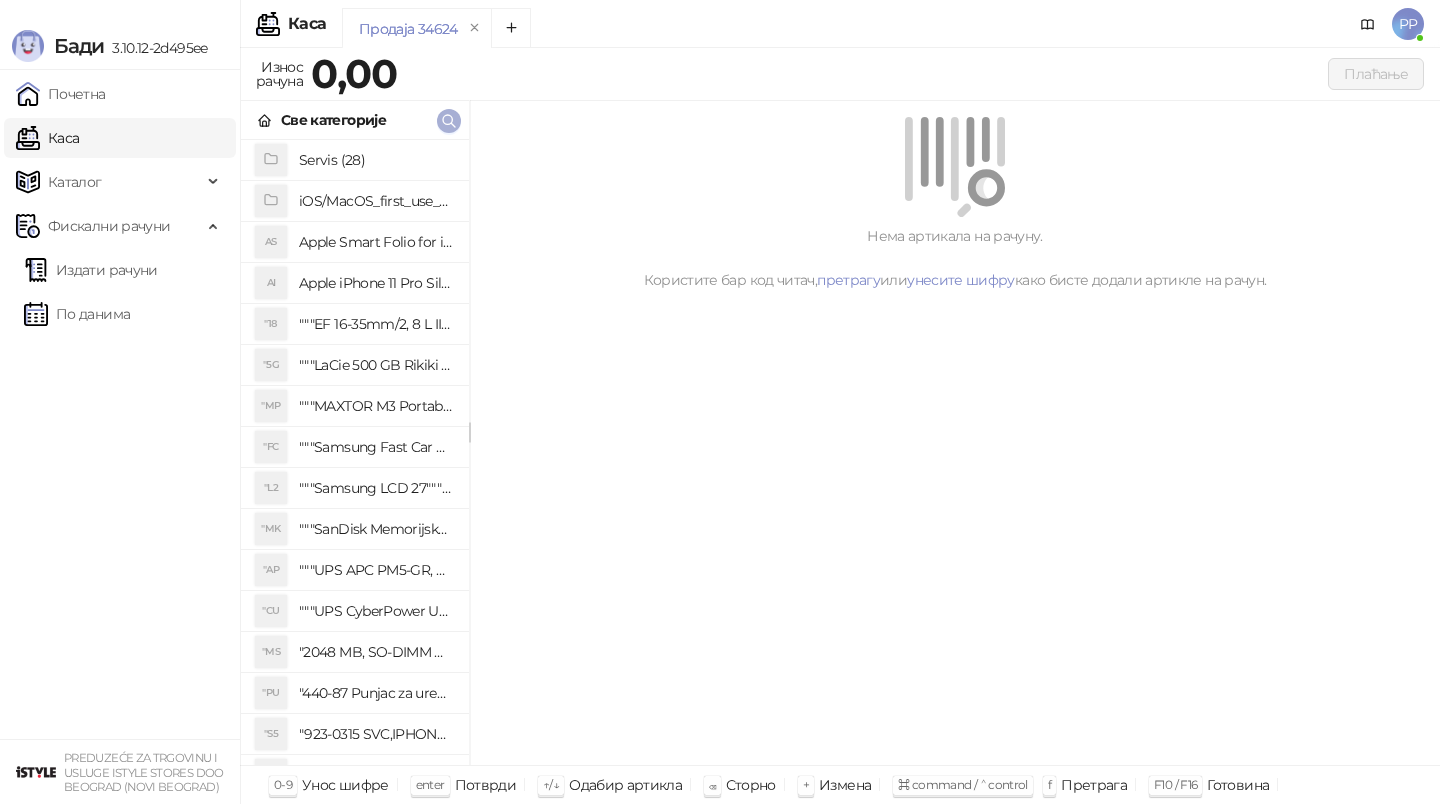 click at bounding box center [449, 121] 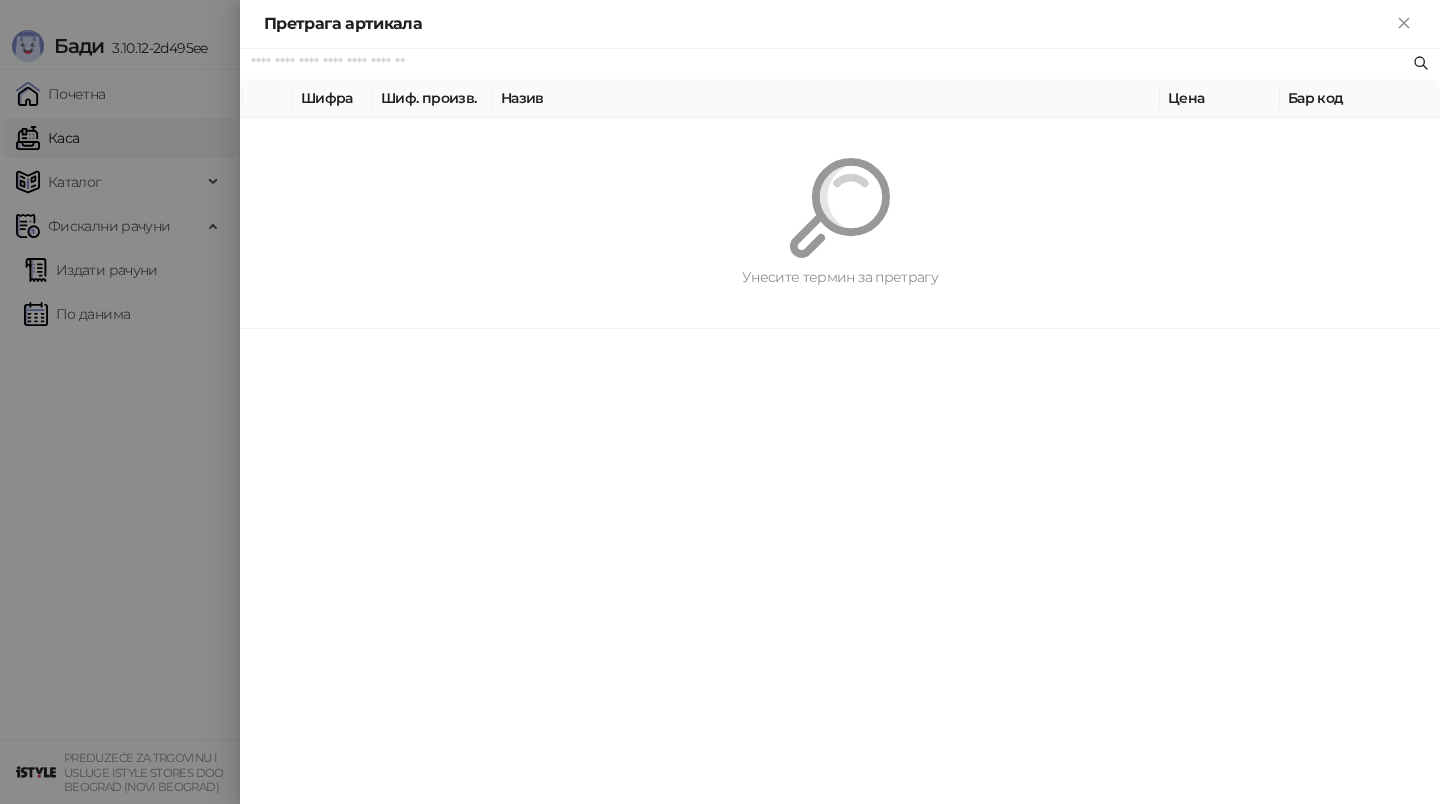 paste on "*********" 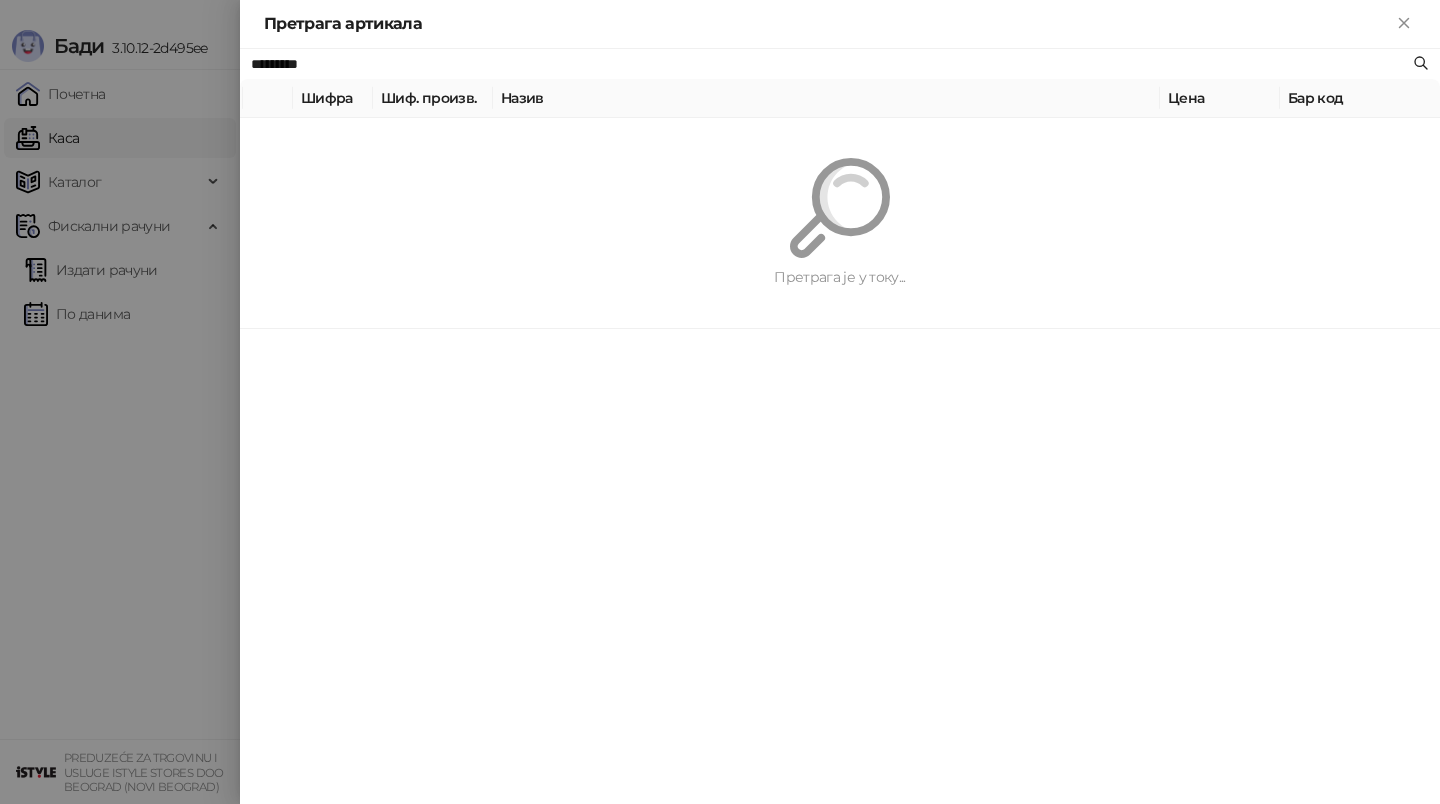 type on "*********" 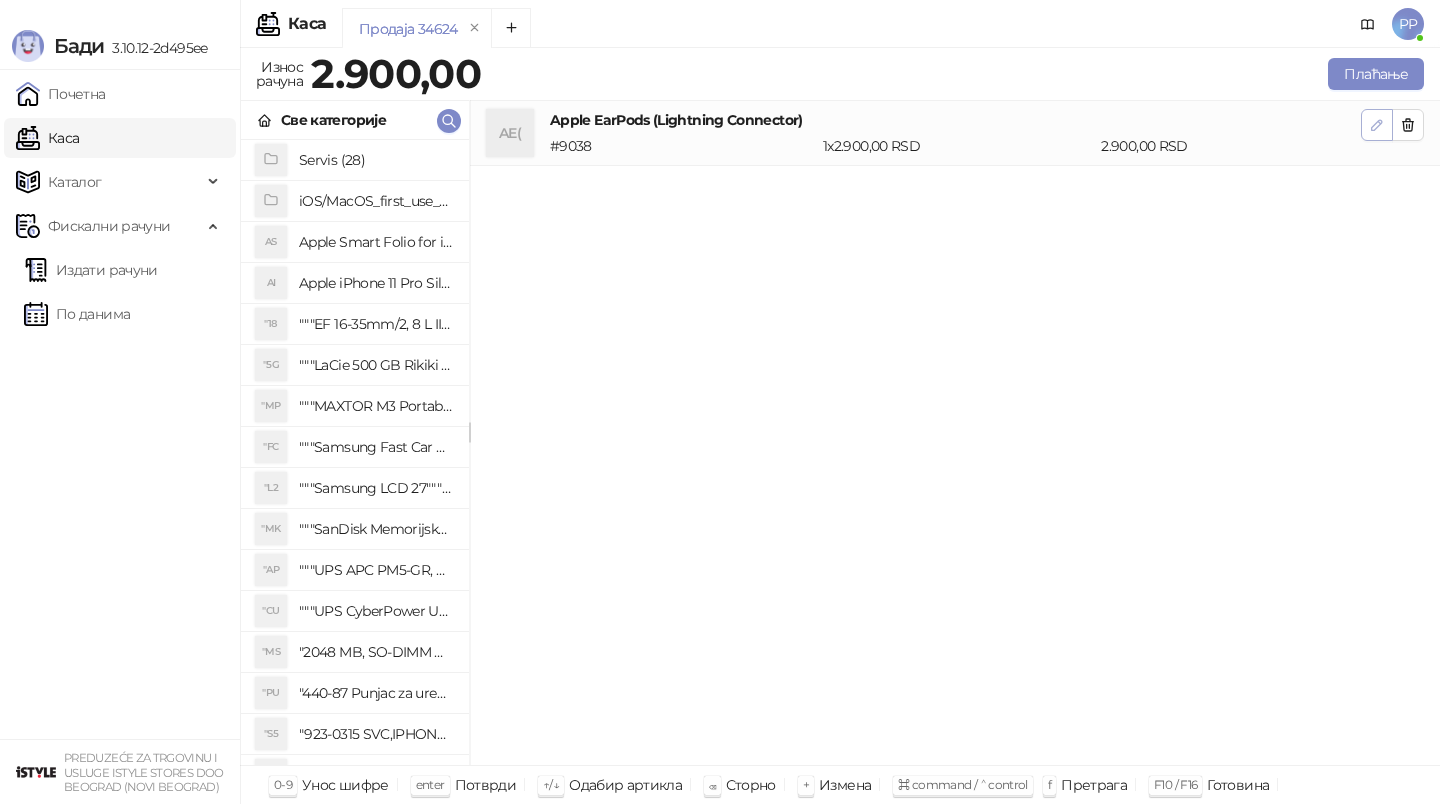 click at bounding box center (1377, 125) 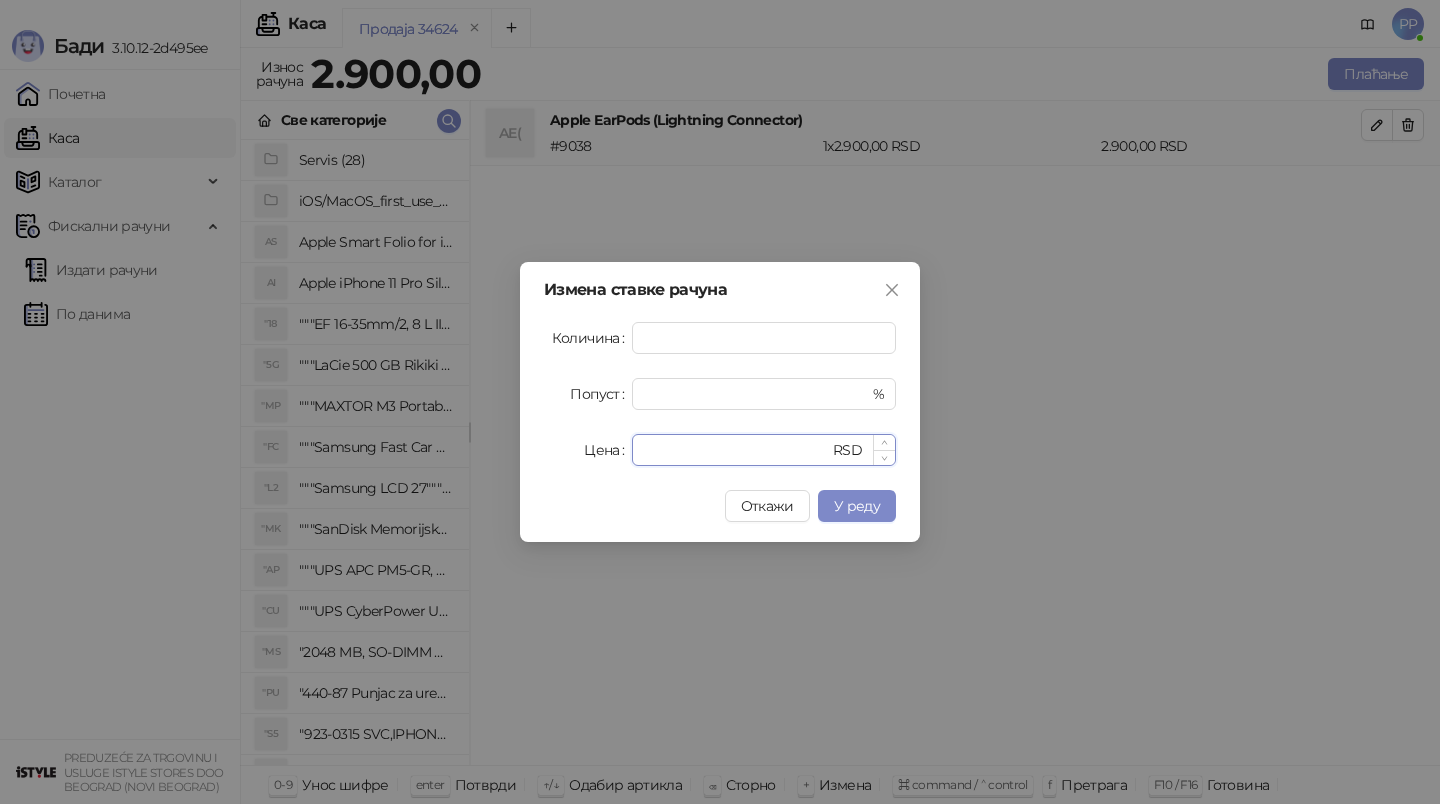 click on "****" at bounding box center [736, 450] 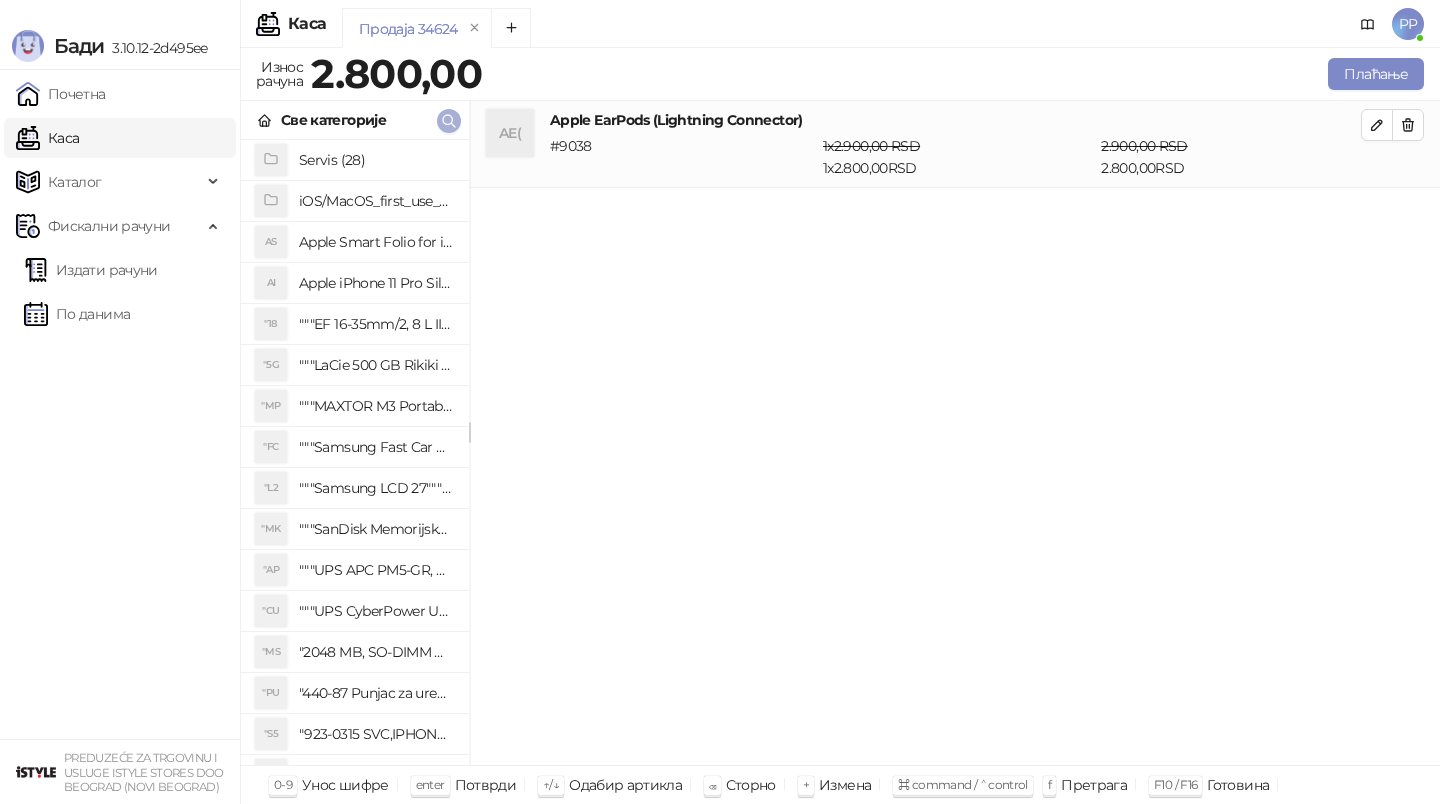 click at bounding box center (449, 121) 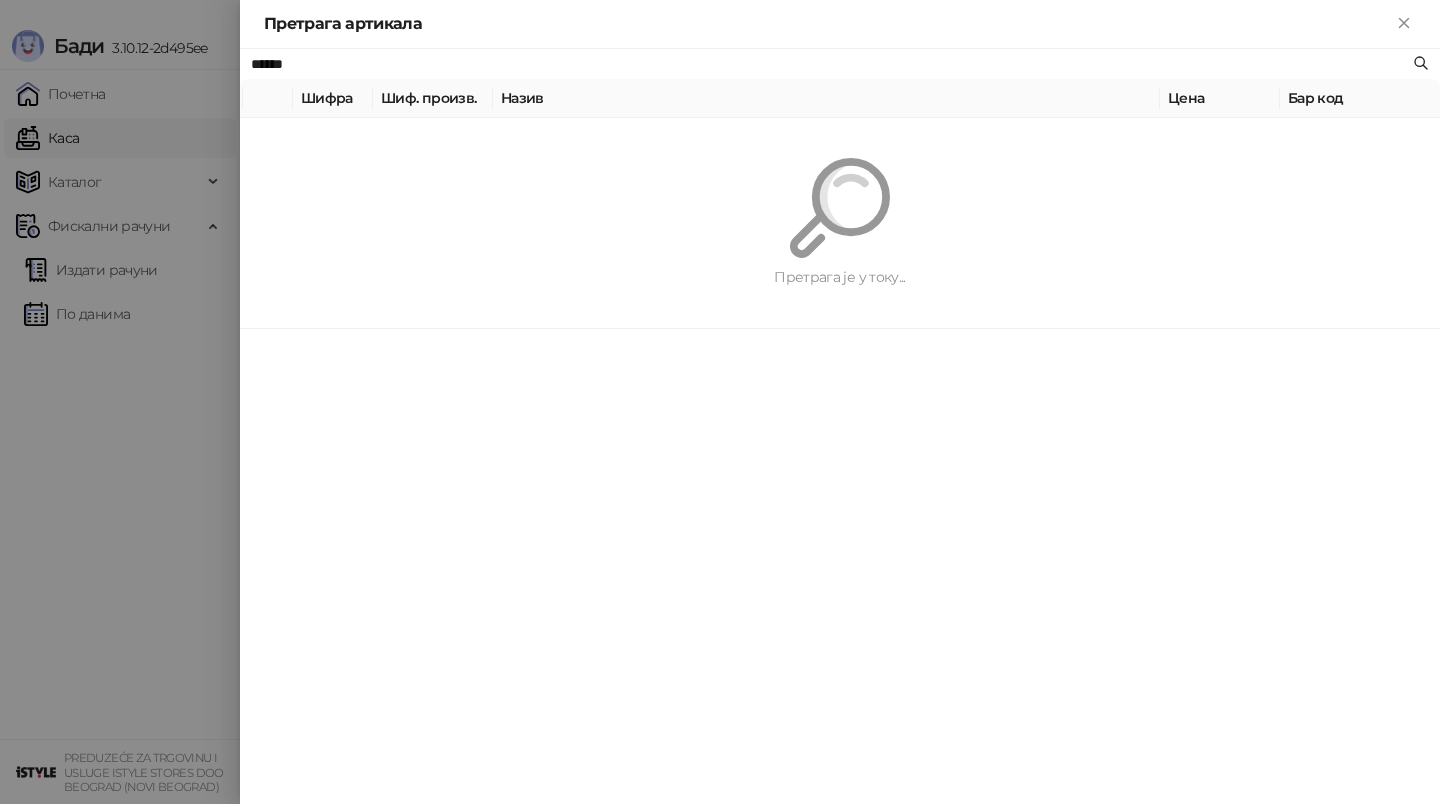 type on "*****" 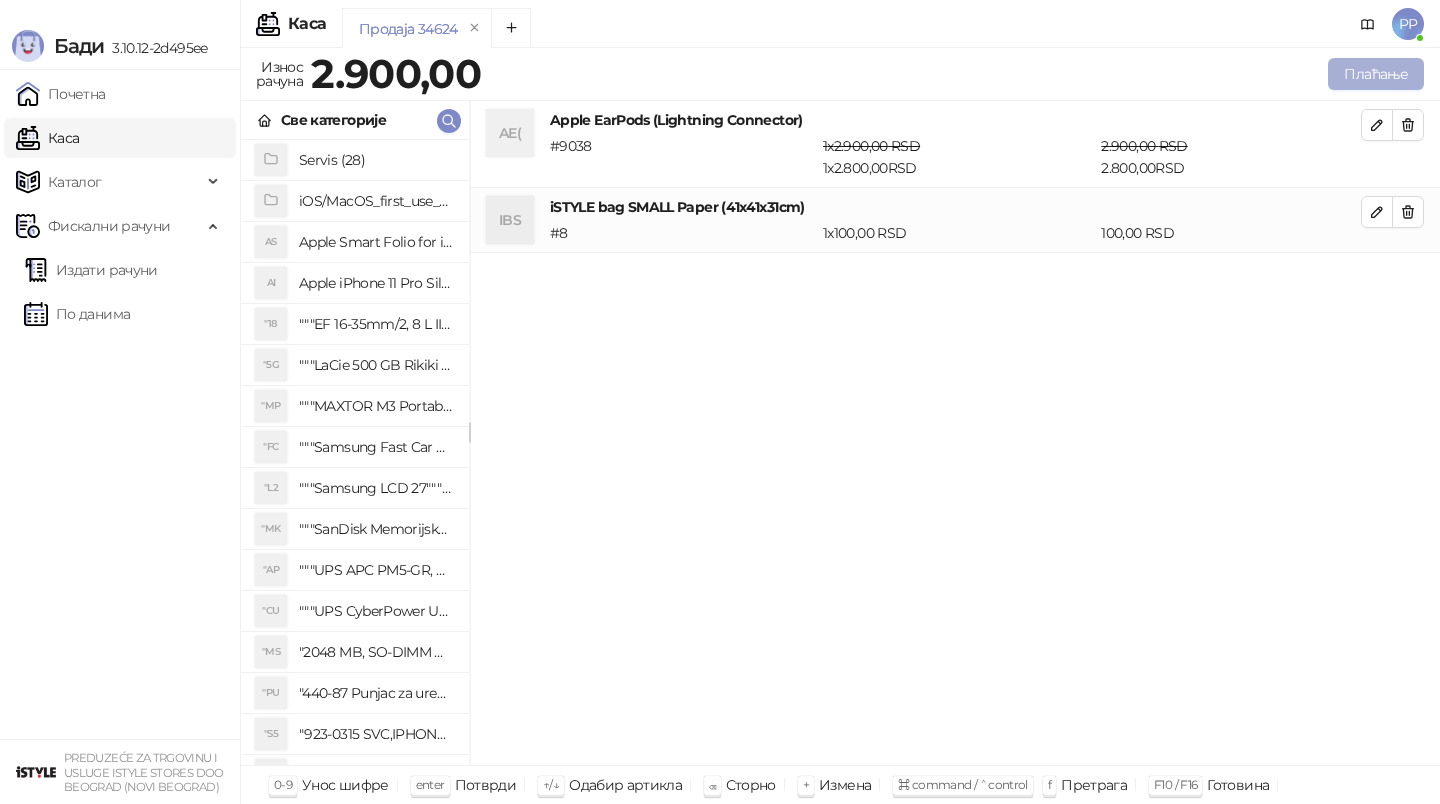click on "Плаћање" at bounding box center [1376, 74] 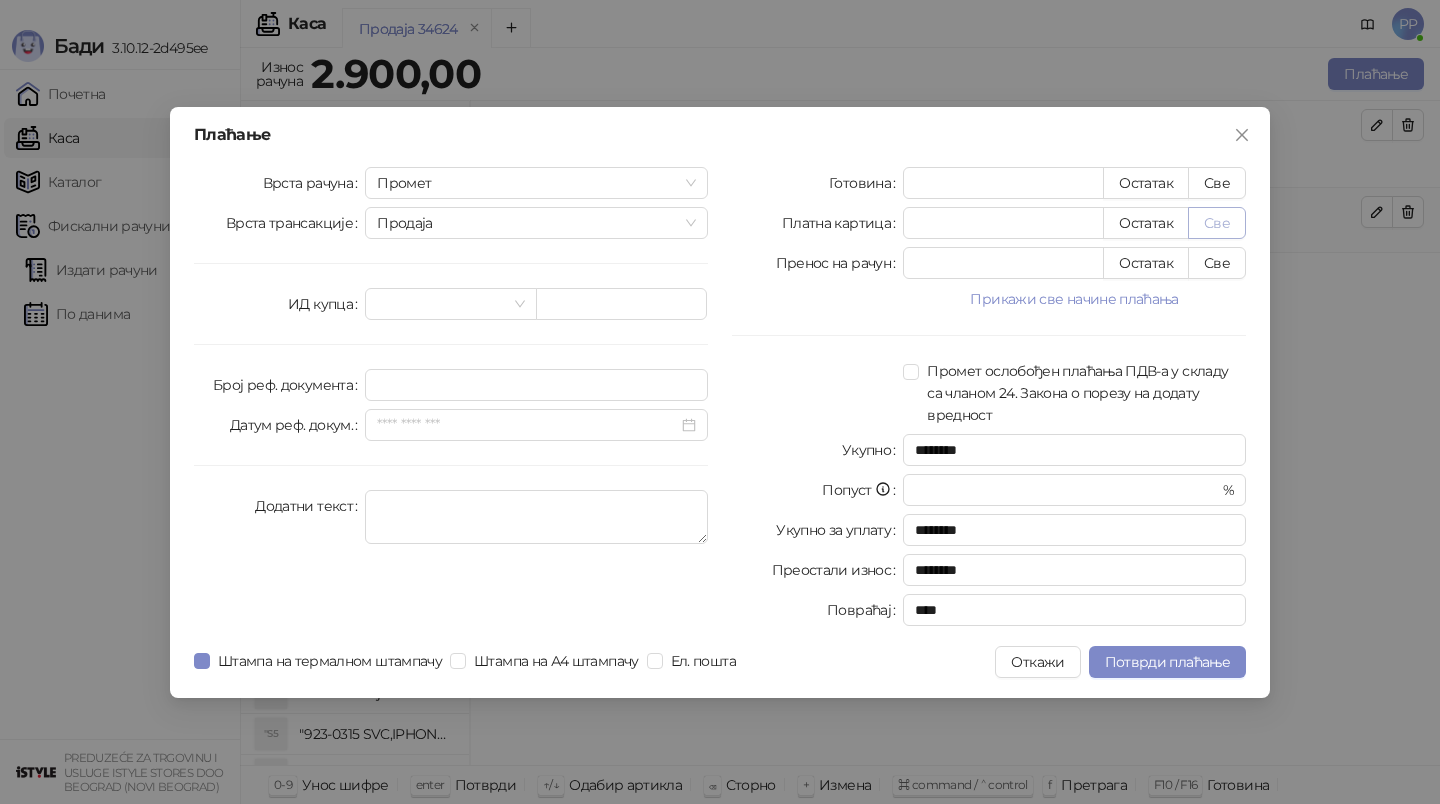 click on "Све" at bounding box center [1217, 223] 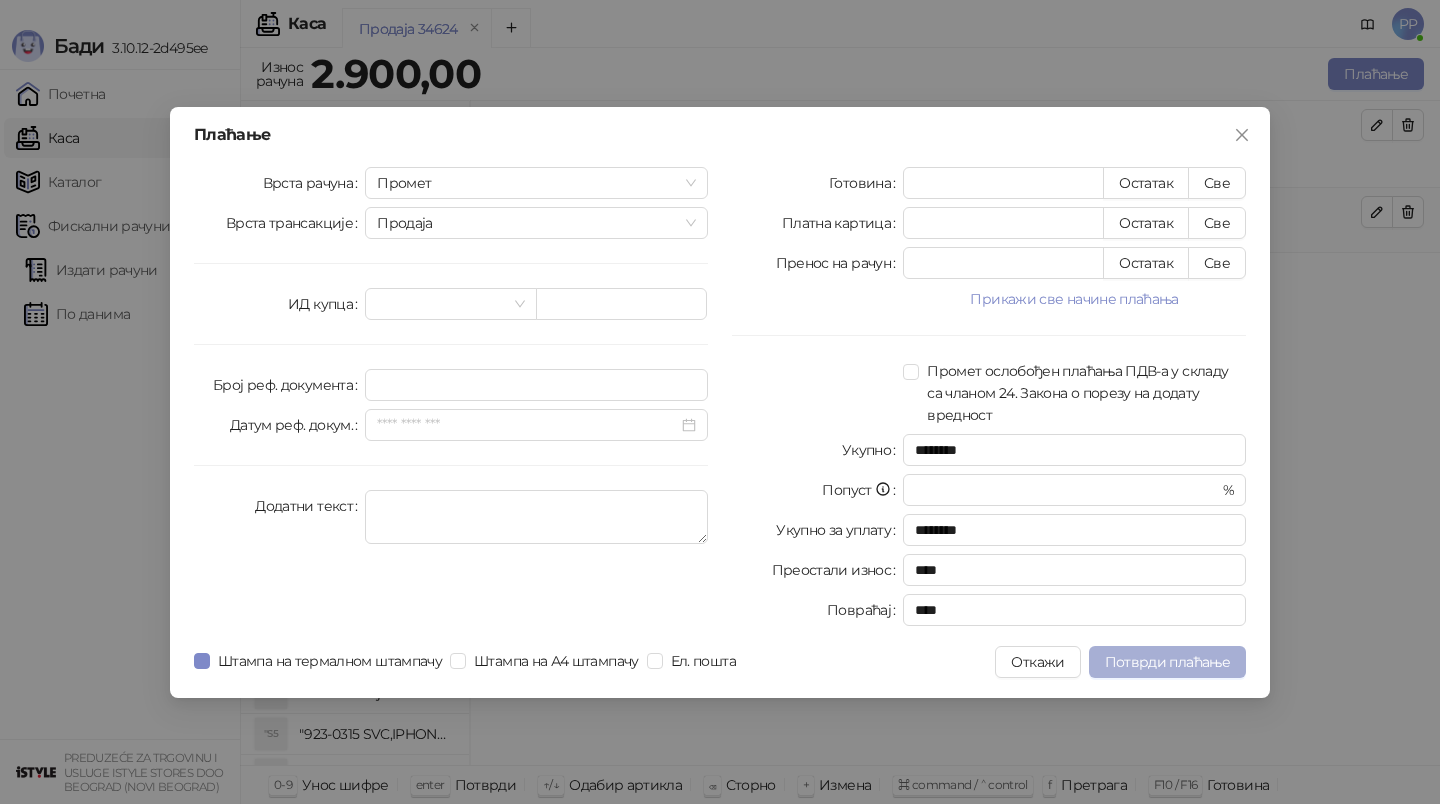 click on "Потврди плаћање" at bounding box center [1167, 662] 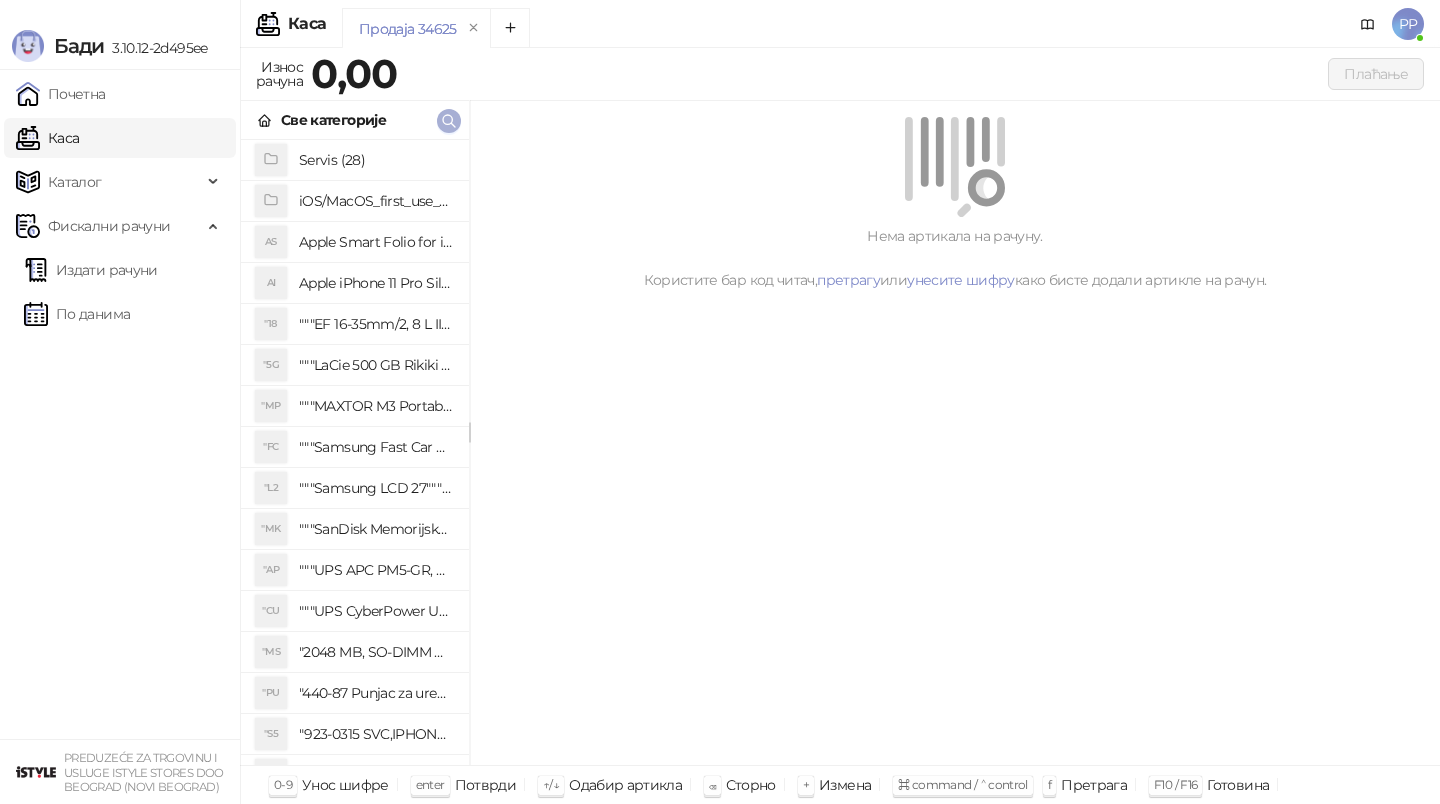 click 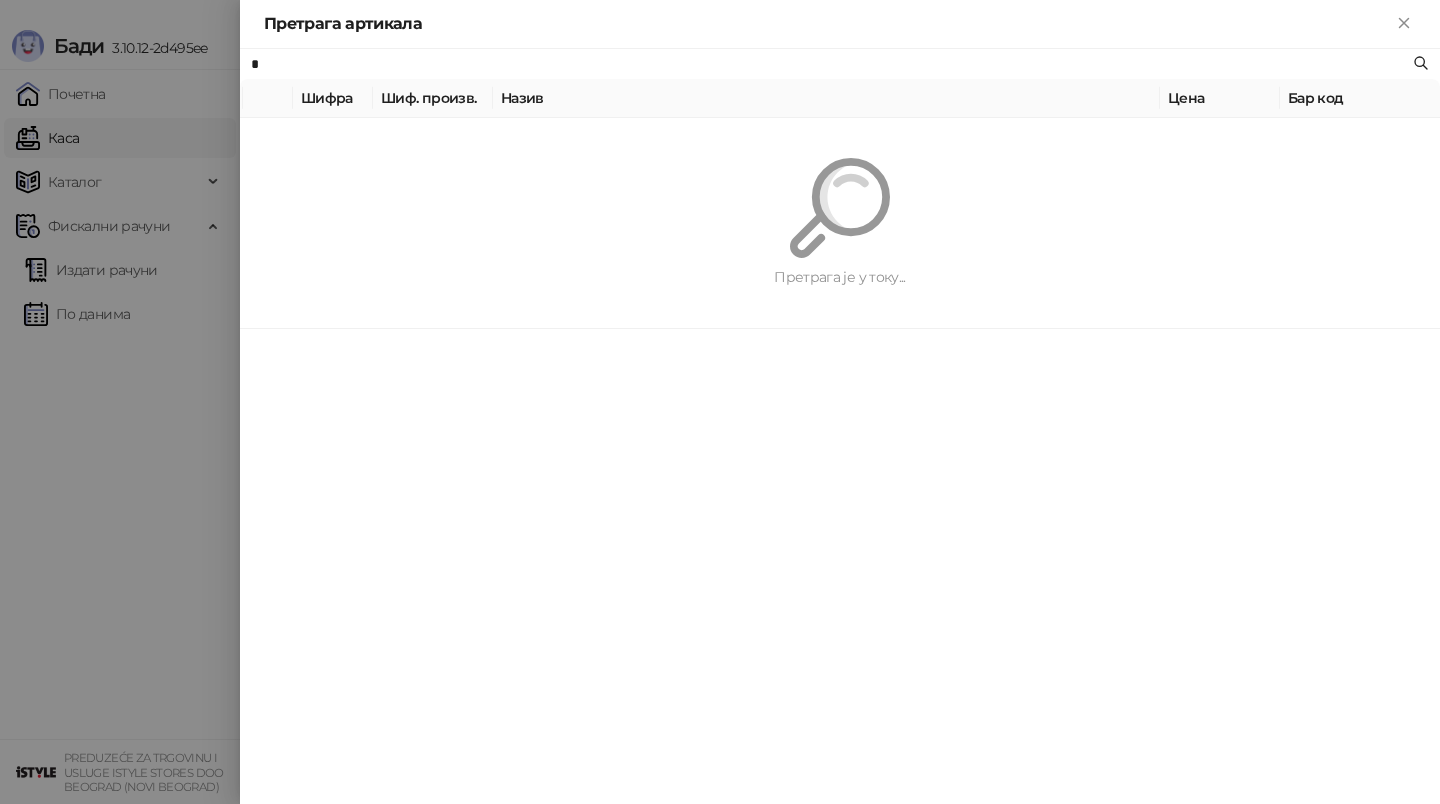 type on "*" 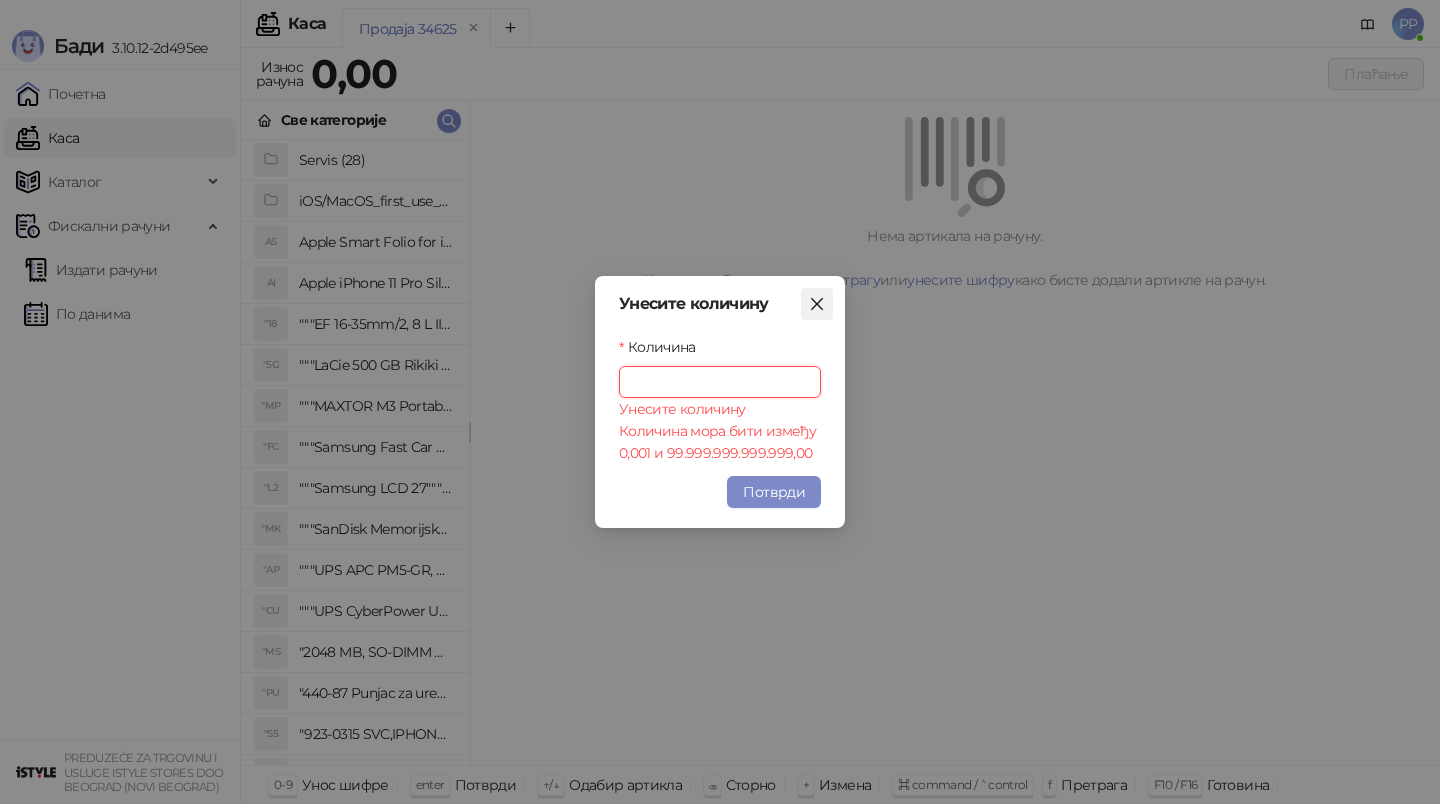 type 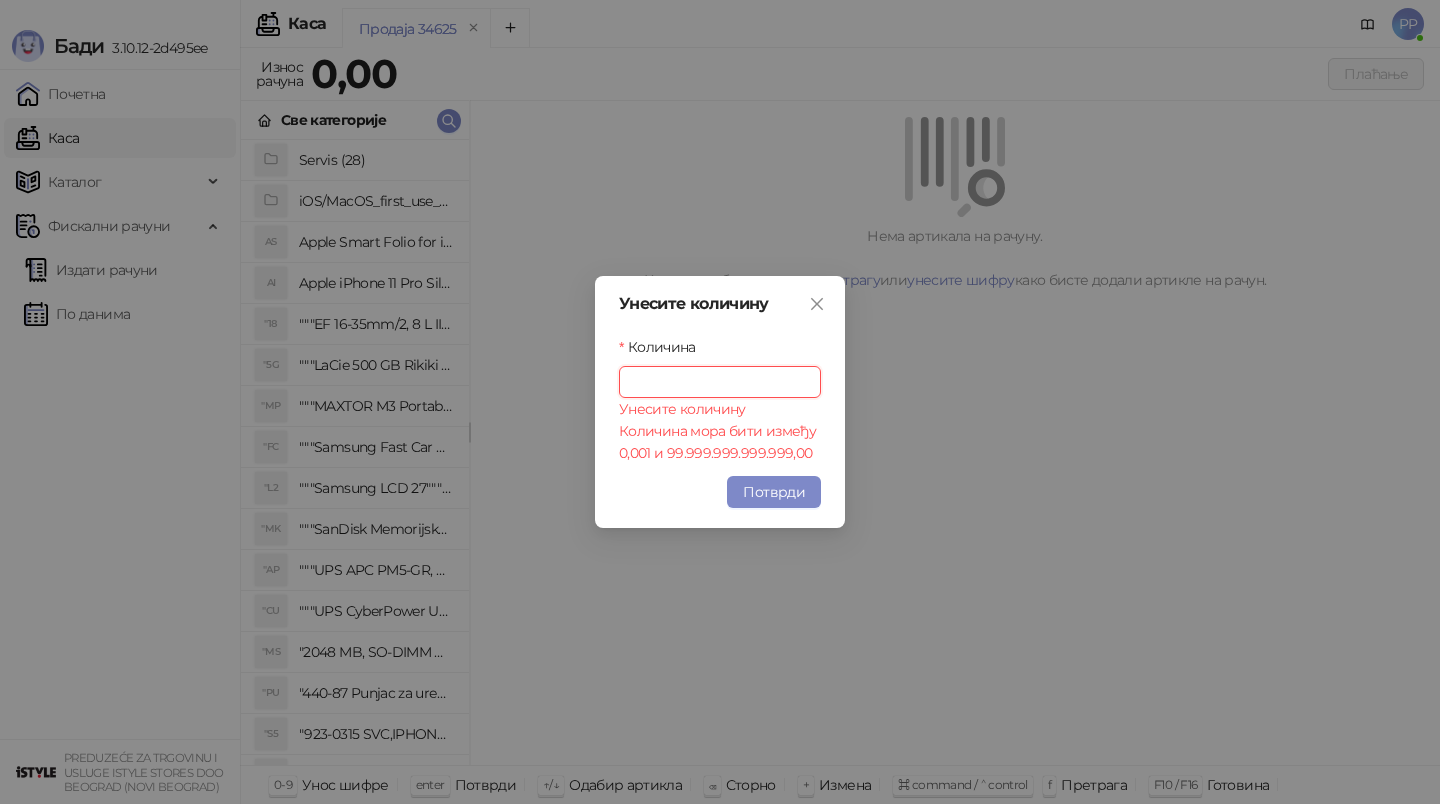 drag, startPoint x: 817, startPoint y: 302, endPoint x: 796, endPoint y: 290, distance: 24.186773 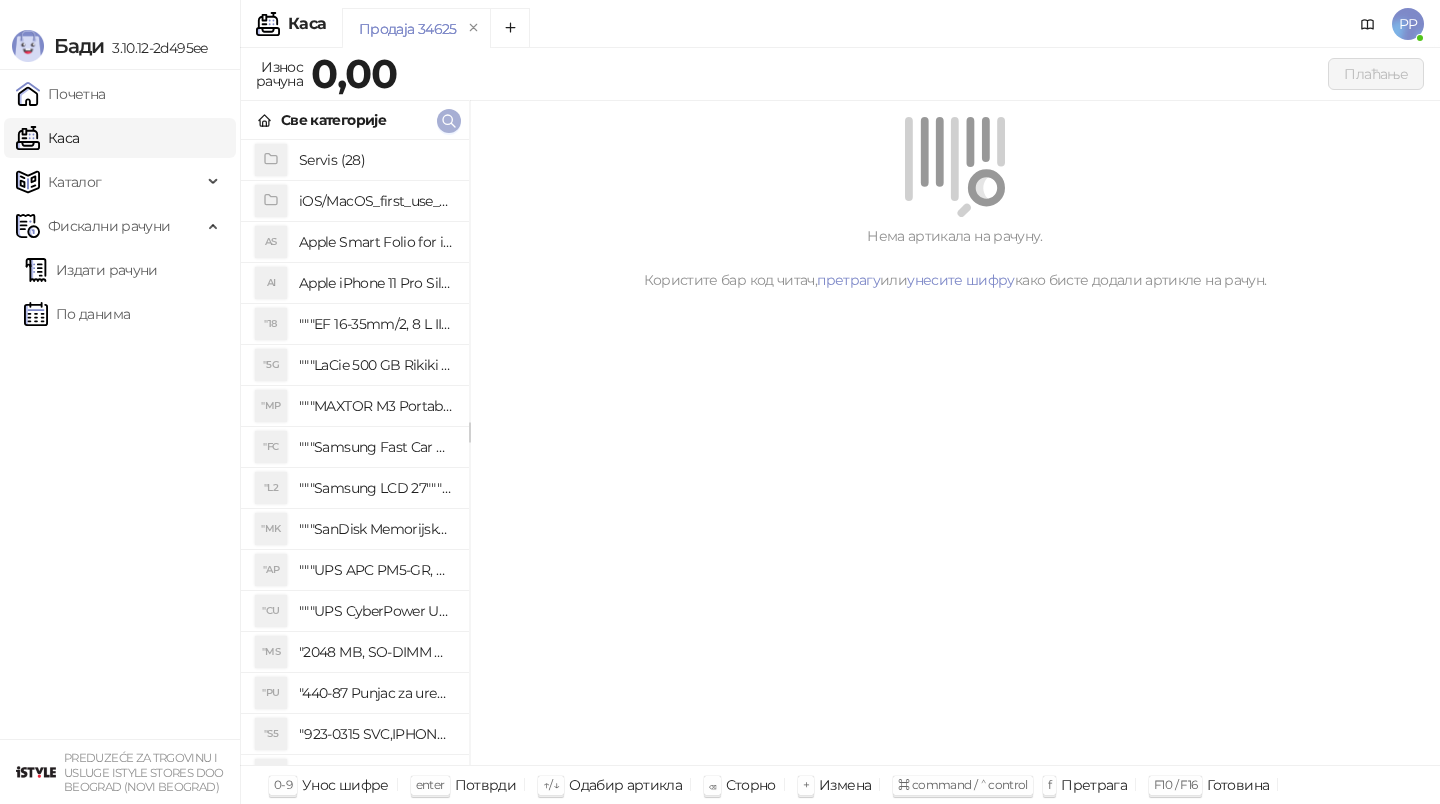 click 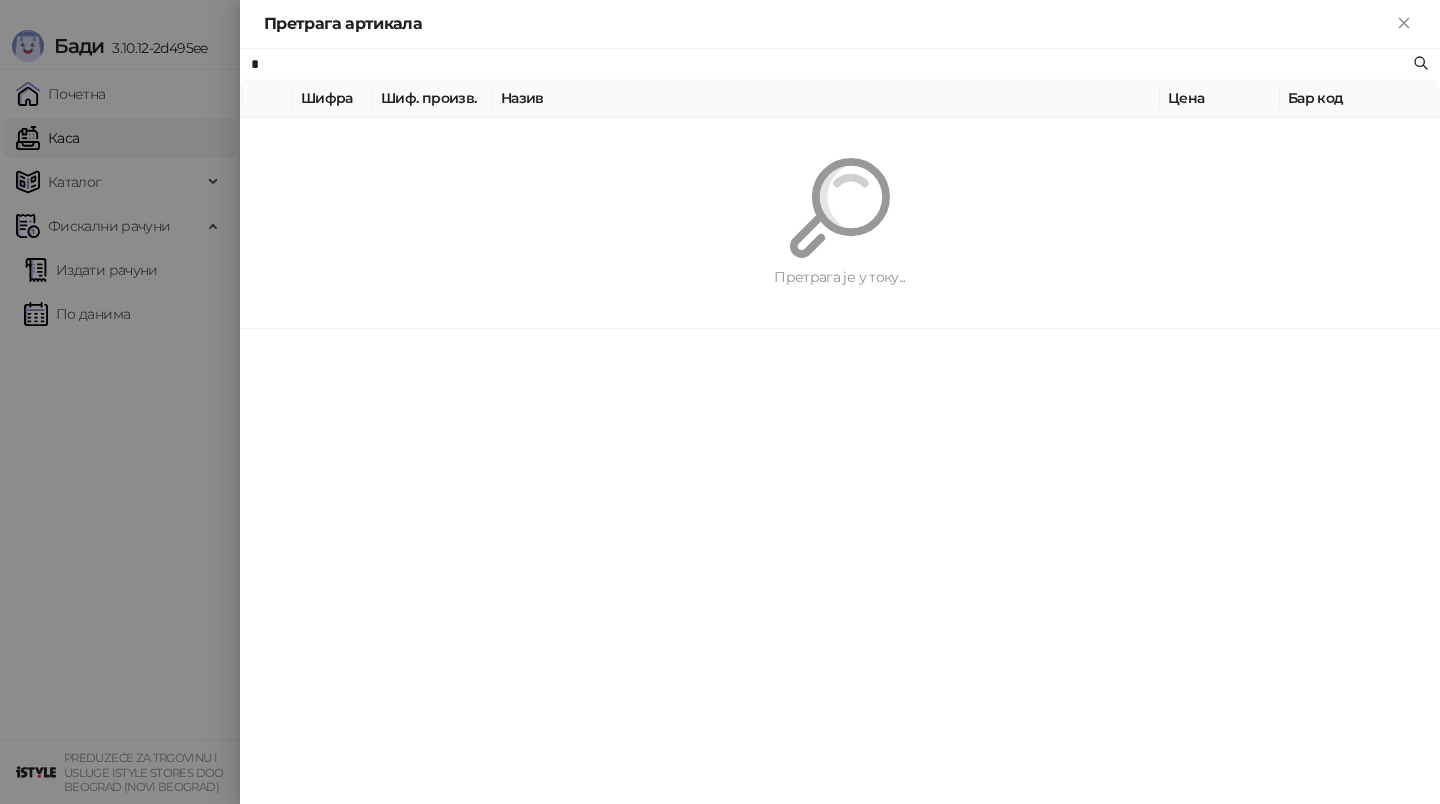 paste on "********" 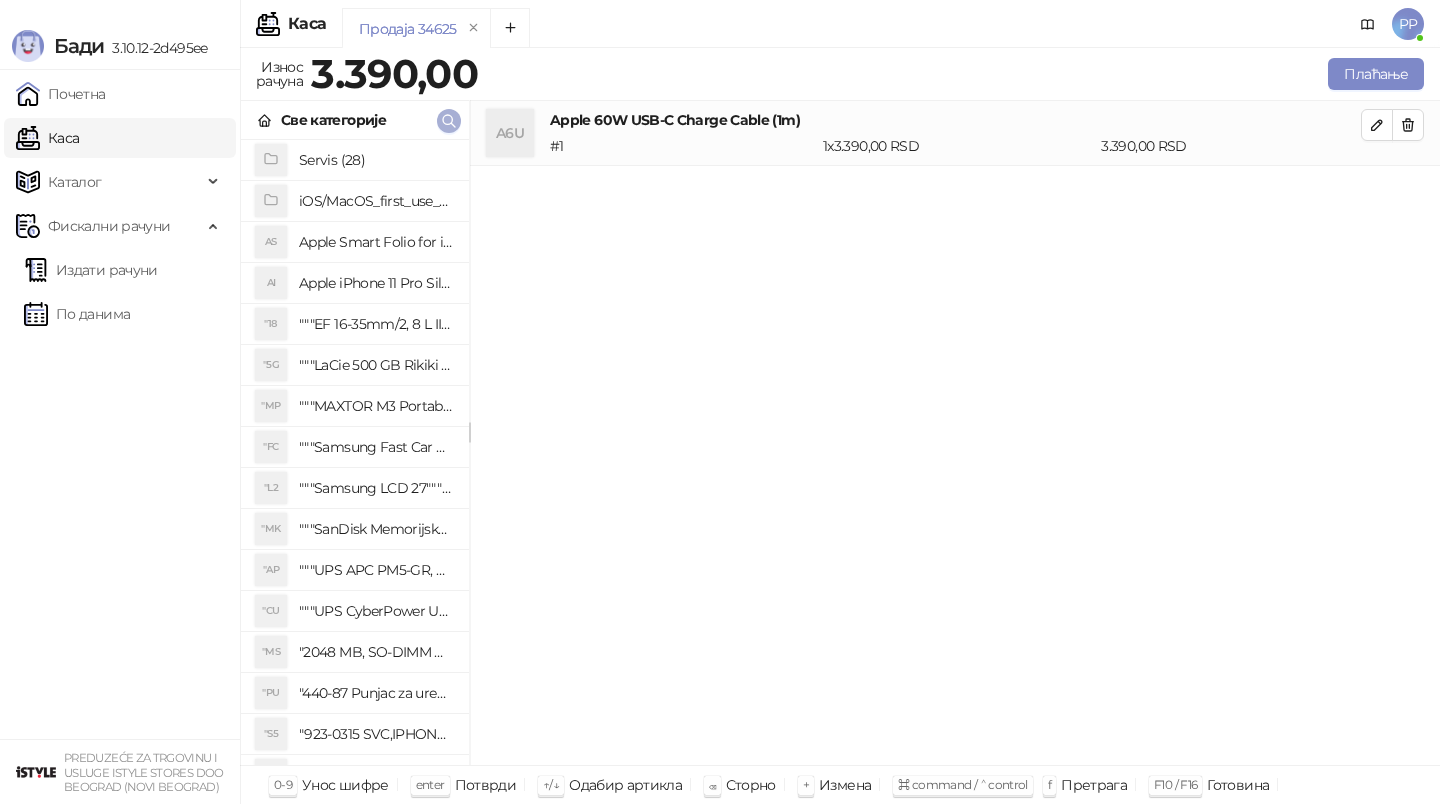 click 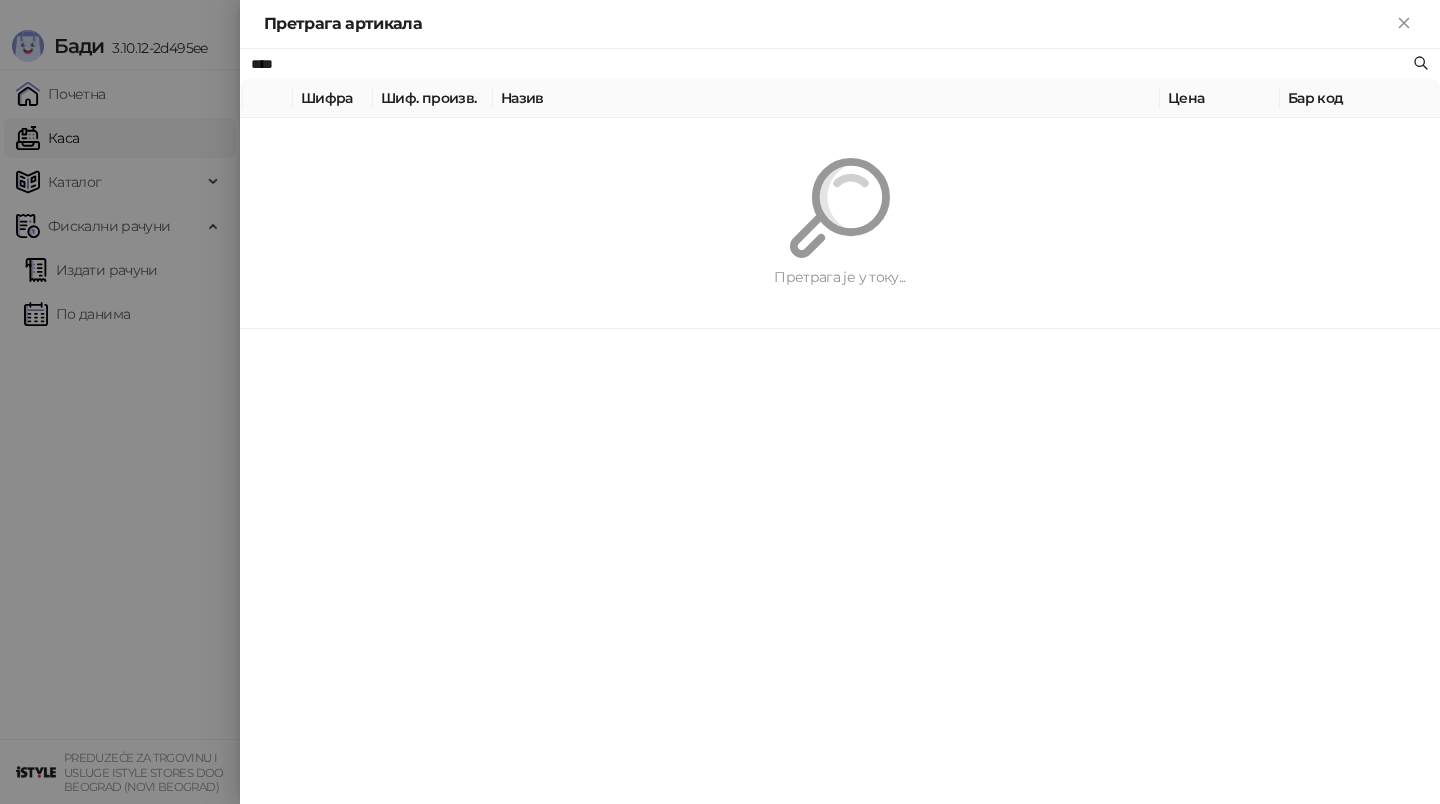 type on "****" 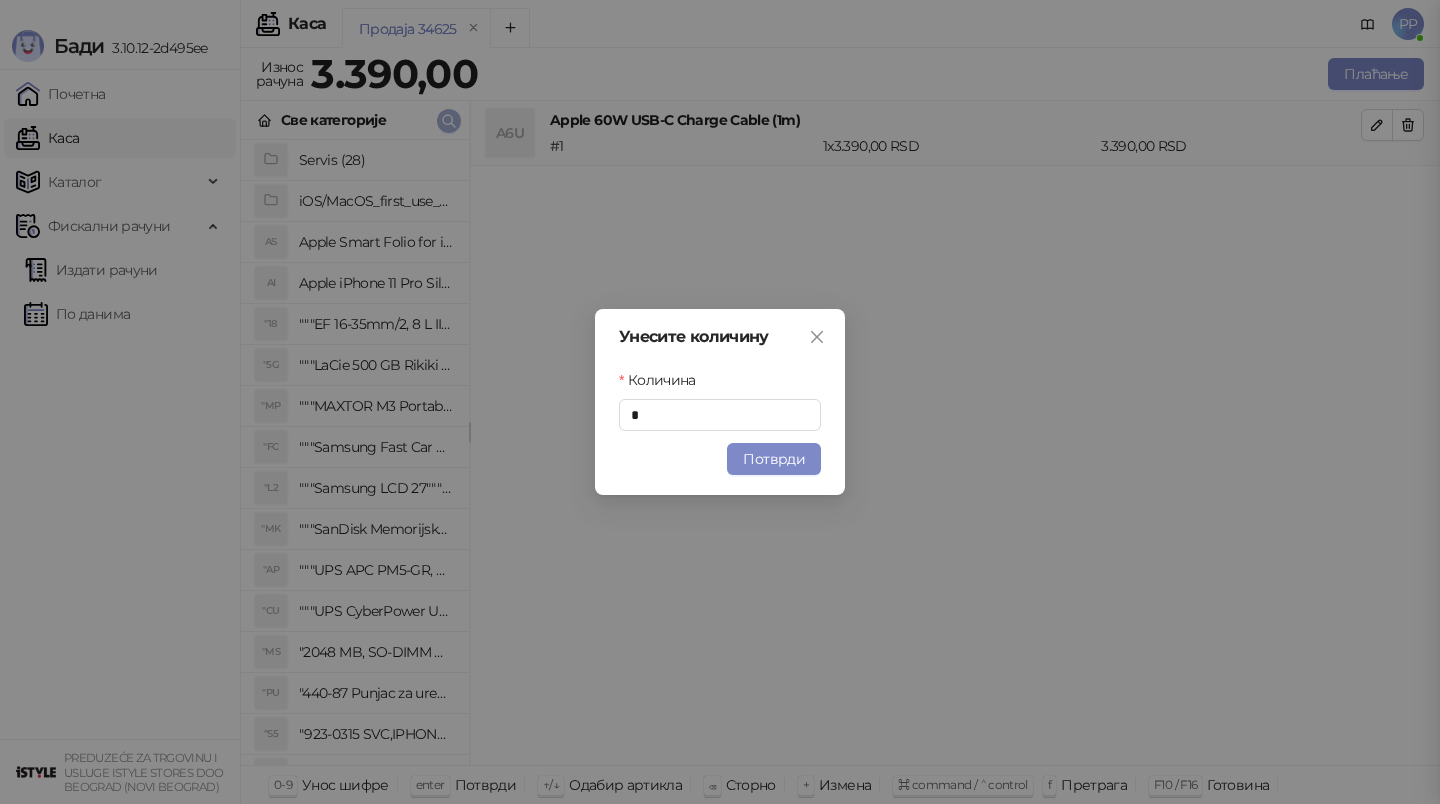 type 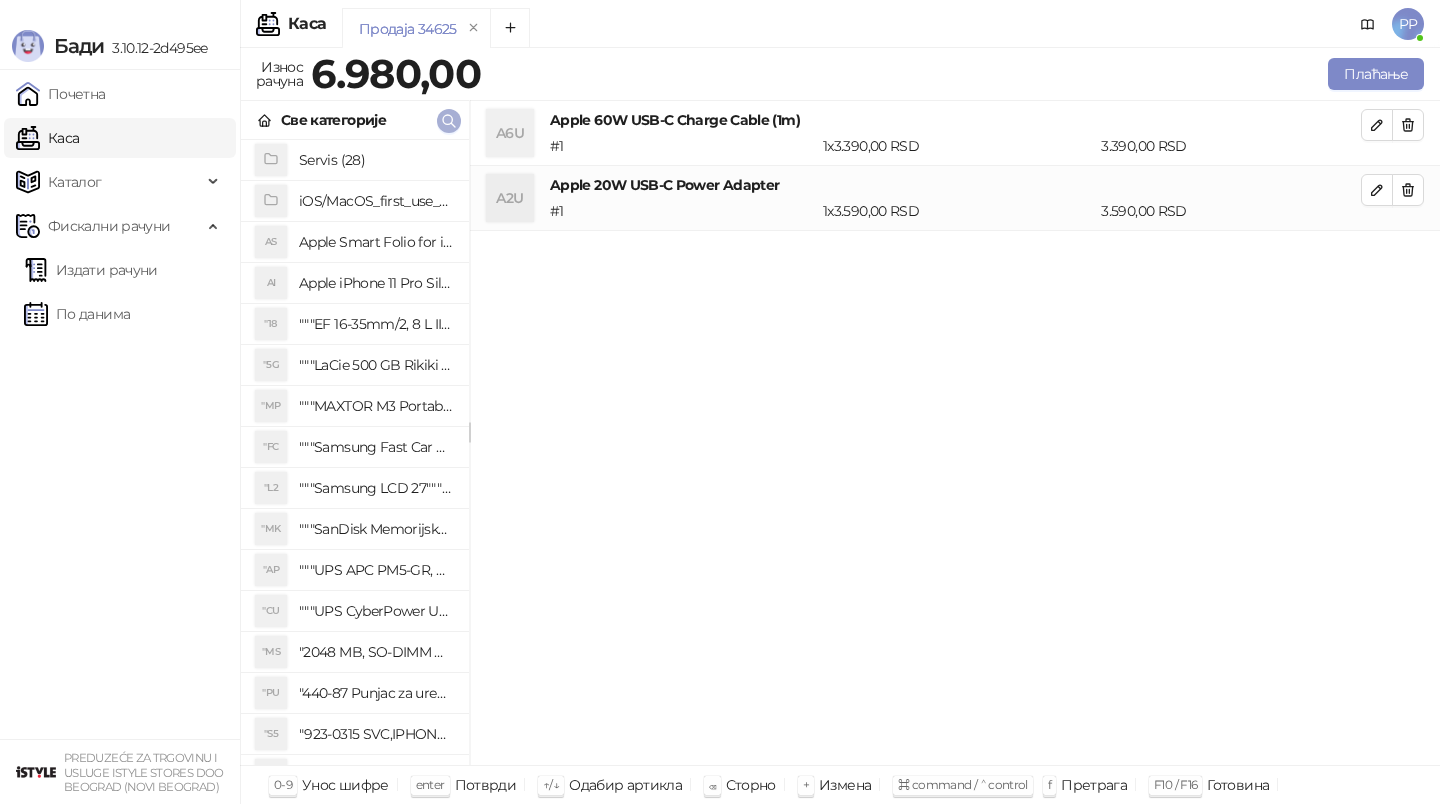 click 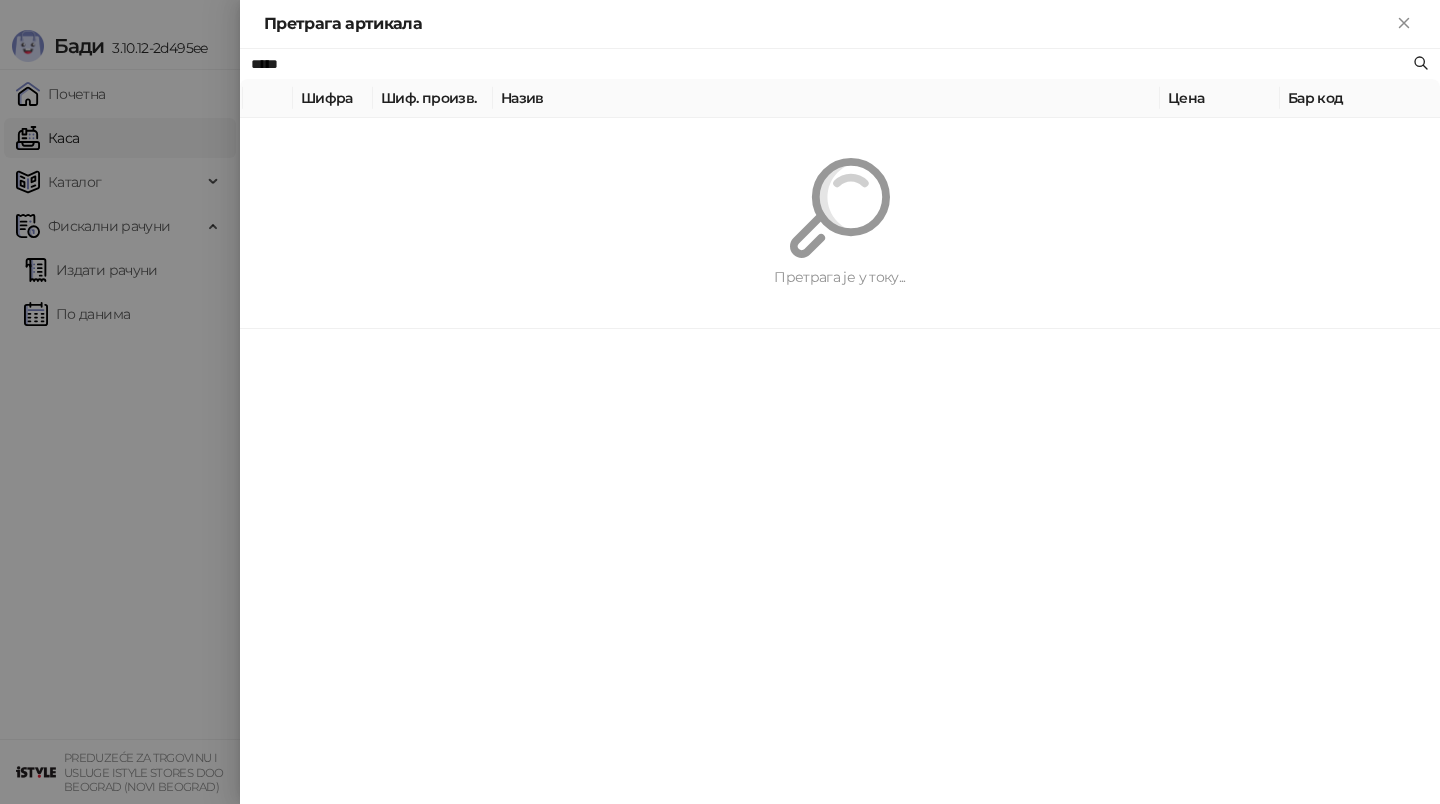 type on "*****" 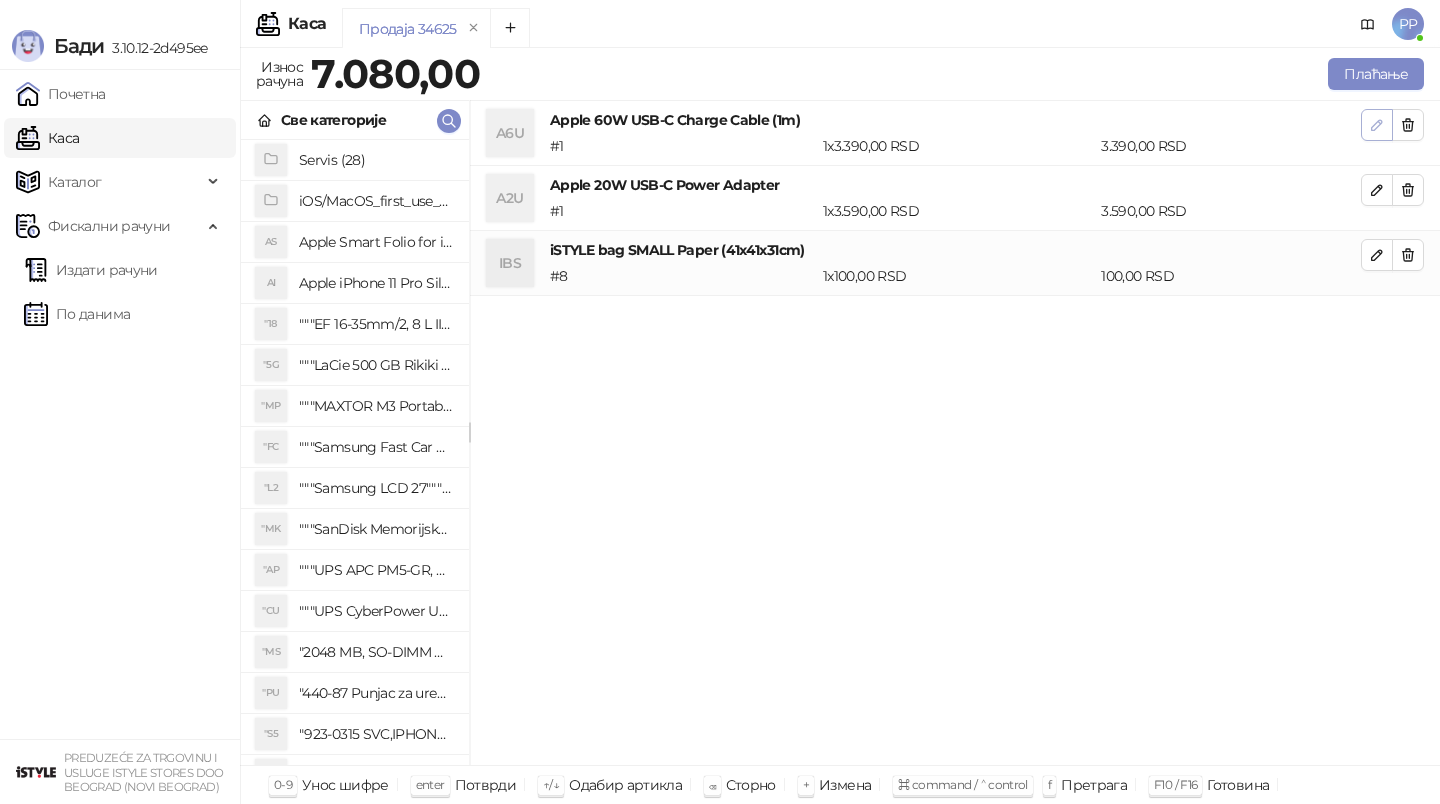 click at bounding box center (1377, 125) 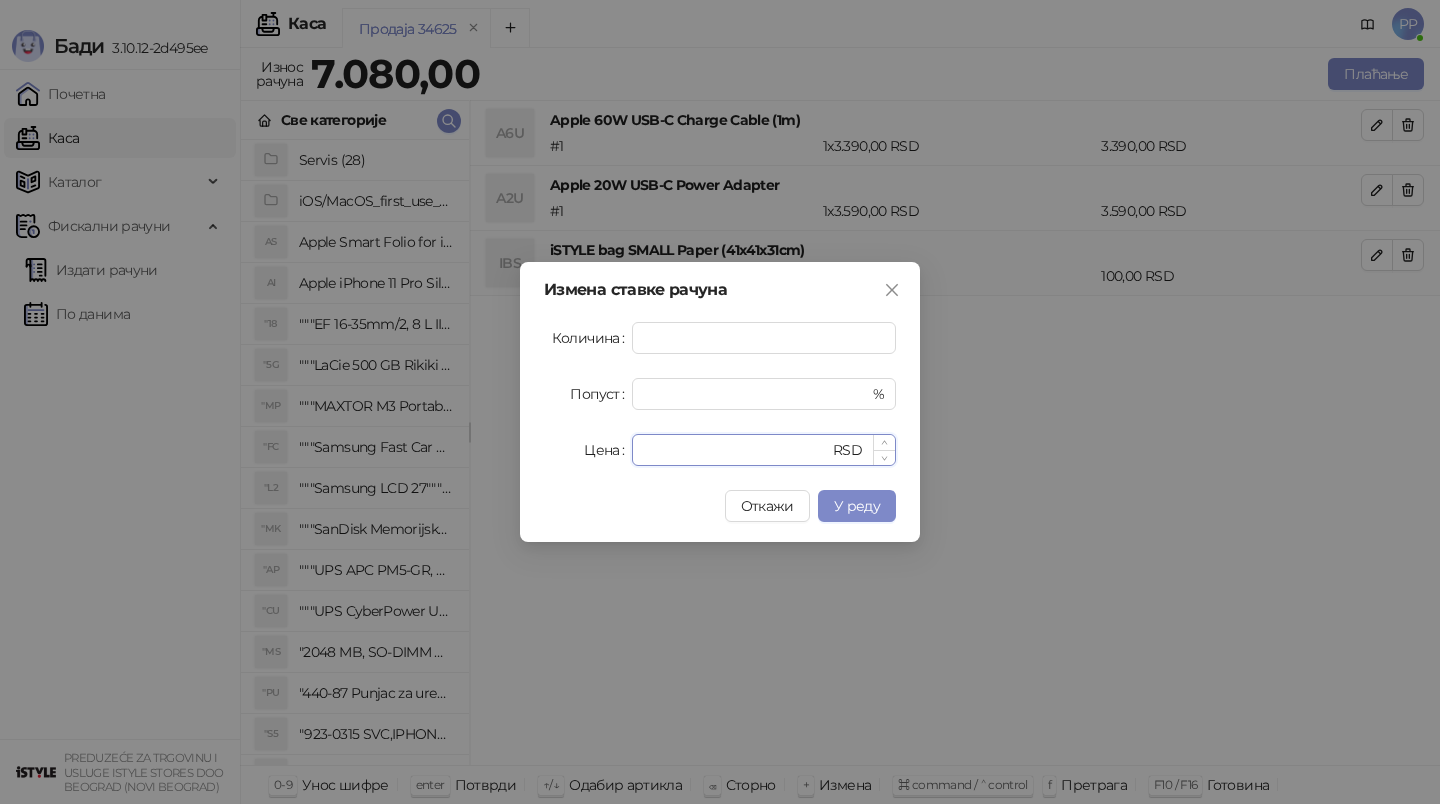 click on "****" at bounding box center (736, 450) 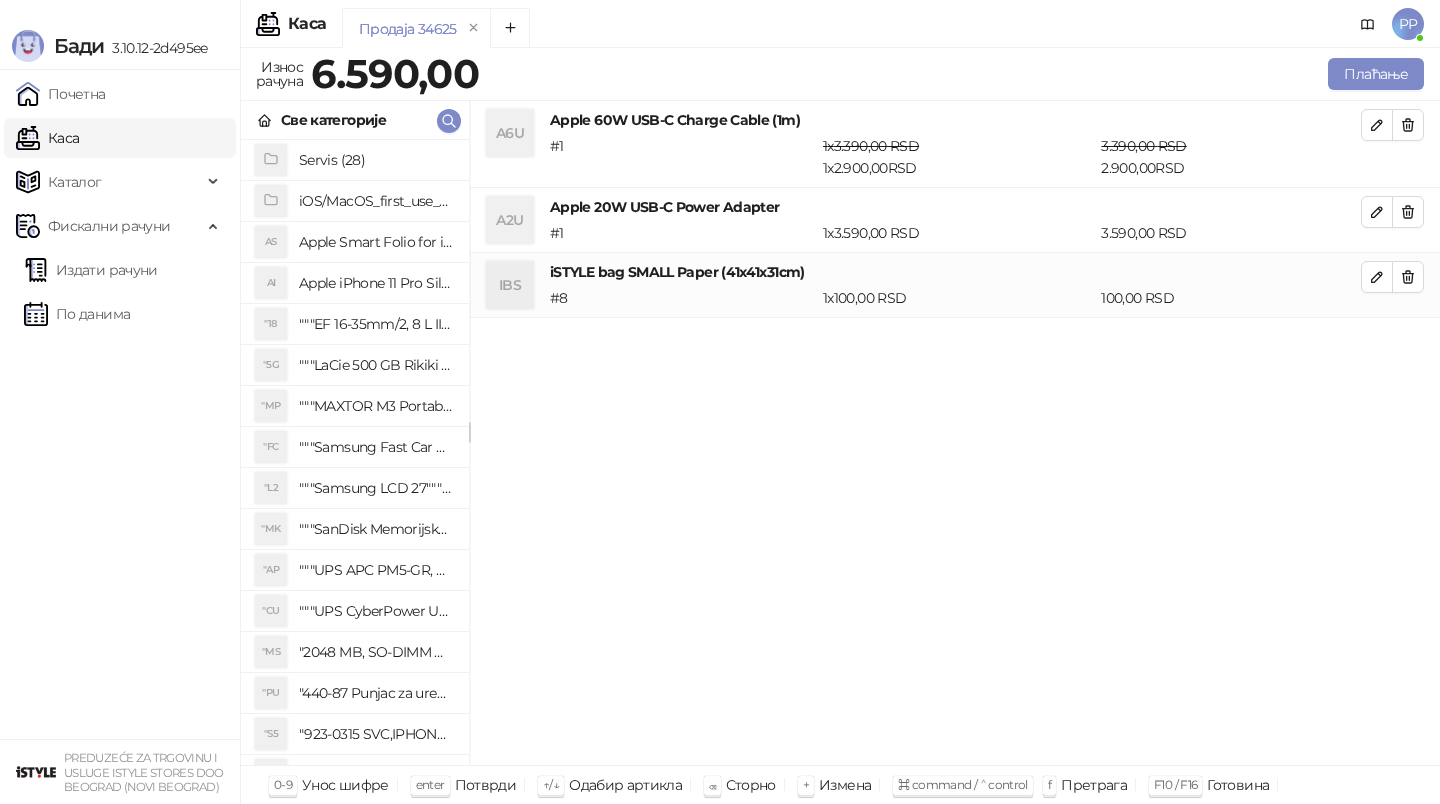 click on "Продаја 34625 Износ рачуна 6.590,00 Плаћање Све категорије Servis (28) iOS/MacOS_first_use_assistance (4) AS  Apple Smart Folio for iPad mini (A17 Pro) - Sage AI  Apple iPhone 11 Pro Silicone Case -  Black "18 """EF 16-35mm/2, 8 L III USM""" "5G """LaCie 500 GB Rikiki USB 3.0 / Ultra Compact & Resistant aluminum / USB 3.0 / 2.5""""""" "MP """MAXTOR M3 Portable 2TB 2.5"""" crni eksterni hard disk HX-M201TCB/GM""" "FC """Samsung Fast Car Charge Adapter, brzi auto punja_, boja crna""" "L2 """Samsung LCD 27"""" C27F390FHUXEN""" "MK """SanDisk Memorijska kartica 256GB microSDXC sa SD adapterom SDSQXA1-256G-GN6MA - Extreme PLUS, A2, UHS-I, V30, U3, Class 10, Brzina _itanja 160 MB/s, Brzina upisa 90 MB/s""" "AP """UPS APC PM5-GR, Essential Surge Arrest,5 utic_nica""" "CU """UPS CyberPower UT650EG, 650VA/360W , line-int., s_uko, desktop""" "MS "2048 MB, SO-DIMM DDRII, 667 MHz, Napajanje 1,8 0,1 V, Latencija CL5" "PU "440-87 Punjac za uredjaje sa micro USB portom 4/1, Stand." "S5" at bounding box center (840, 426) 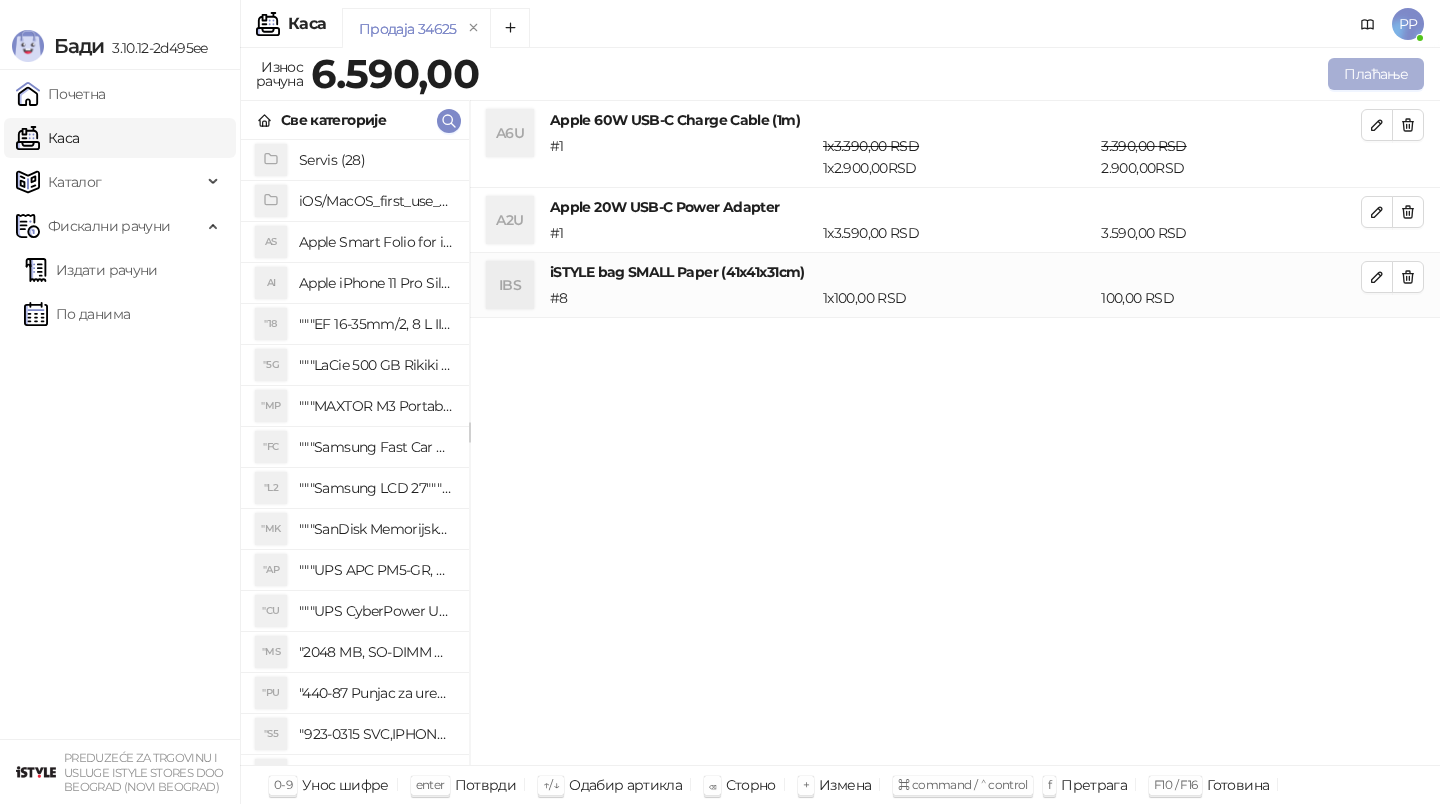 click on "Плаћање" at bounding box center (1376, 74) 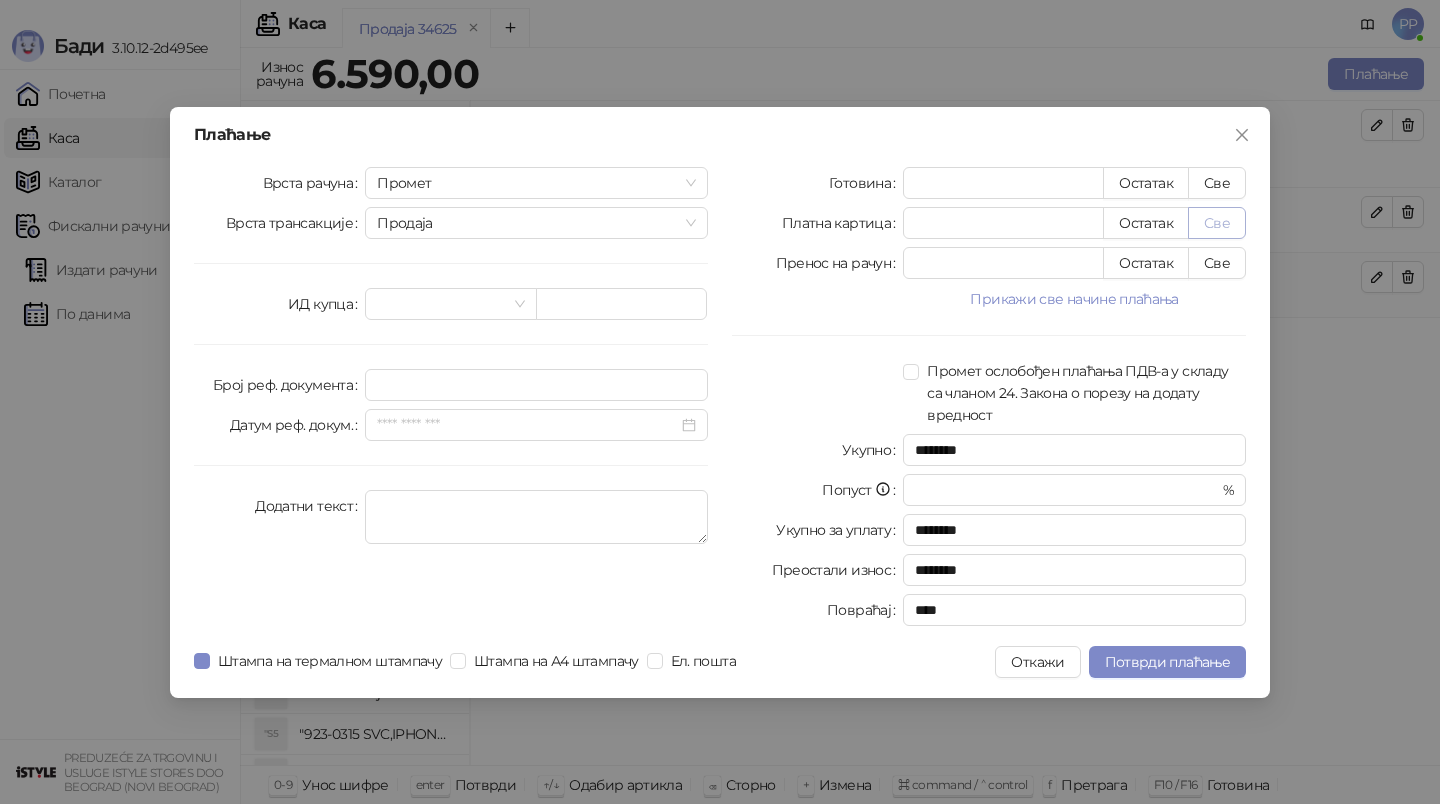 click on "Све" at bounding box center [1217, 223] 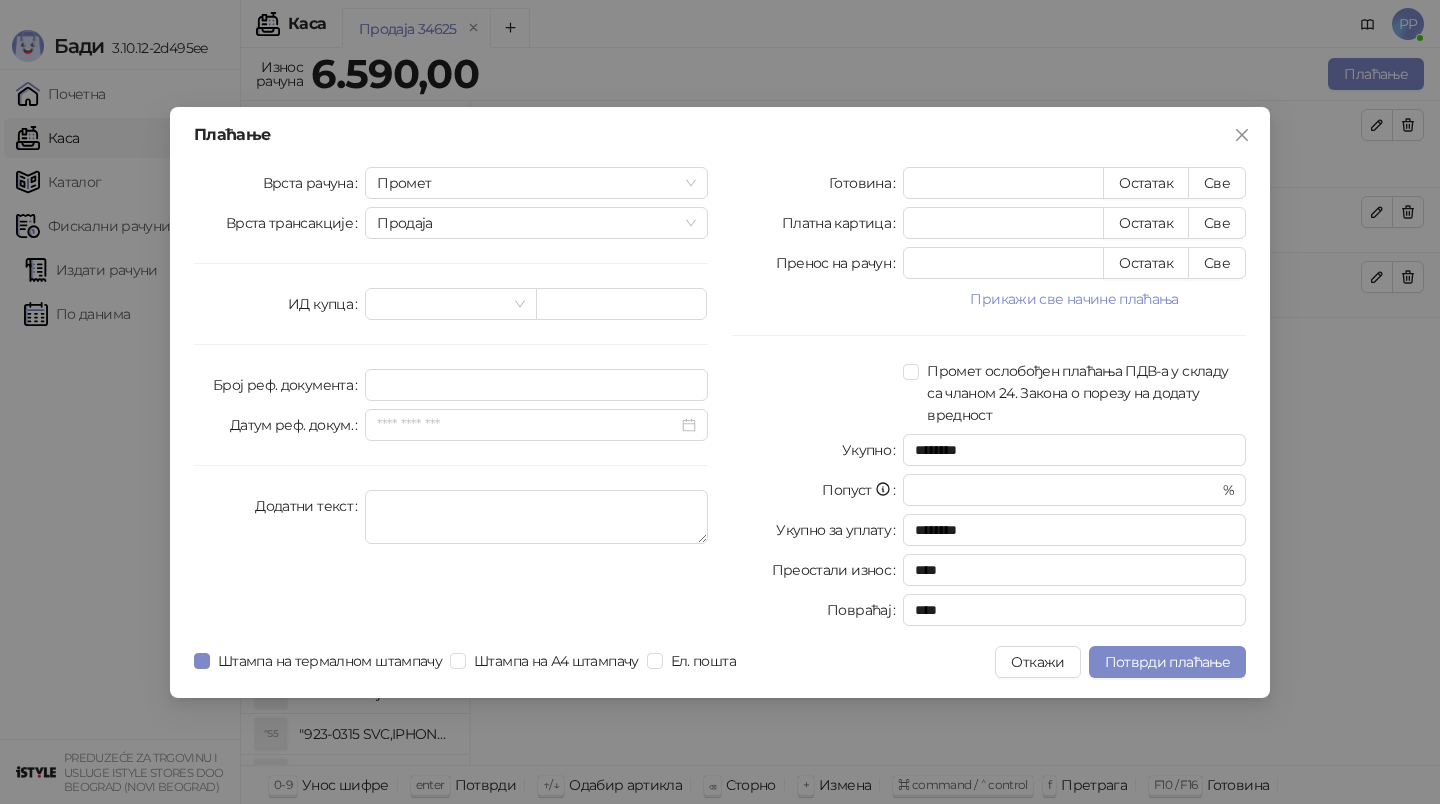 click on "Плаћање Врста рачуна Промет Врста трансакције Продаја ИД купца Број реф. документа Датум реф. докум. Додатни текст Готовина * Остатак Све Платна картица **** Остатак Све Пренос на рачун * Остатак Све Прикажи све начине плаћања Чек * Остатак Све Ваучер * Остатак Све Инстант плаћање * Остатак Све Друго безготовинско * Остатак Све   Промет ослобођен плаћања ПДВ-а у складу са чланом 24. Закона о порезу на додату вредност Укупно ******** Попуст   * % Укупно за уплату ******** Преостали износ **** Повраћај **** Штампа на термалном штампачу Штампа на А4 штампачу Ел. пошта Откажи" at bounding box center (720, 402) 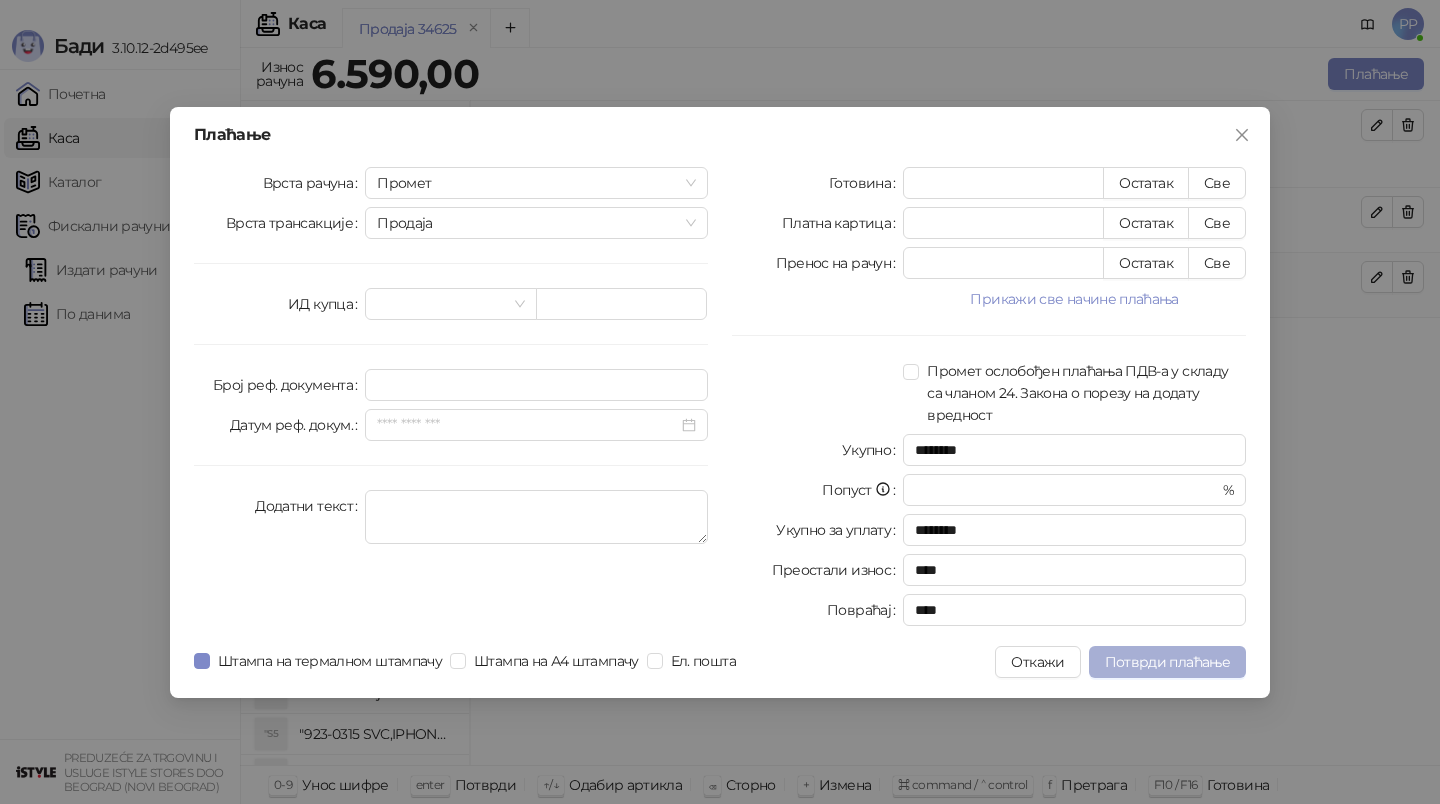 click on "Потврди плаћање" at bounding box center [1167, 662] 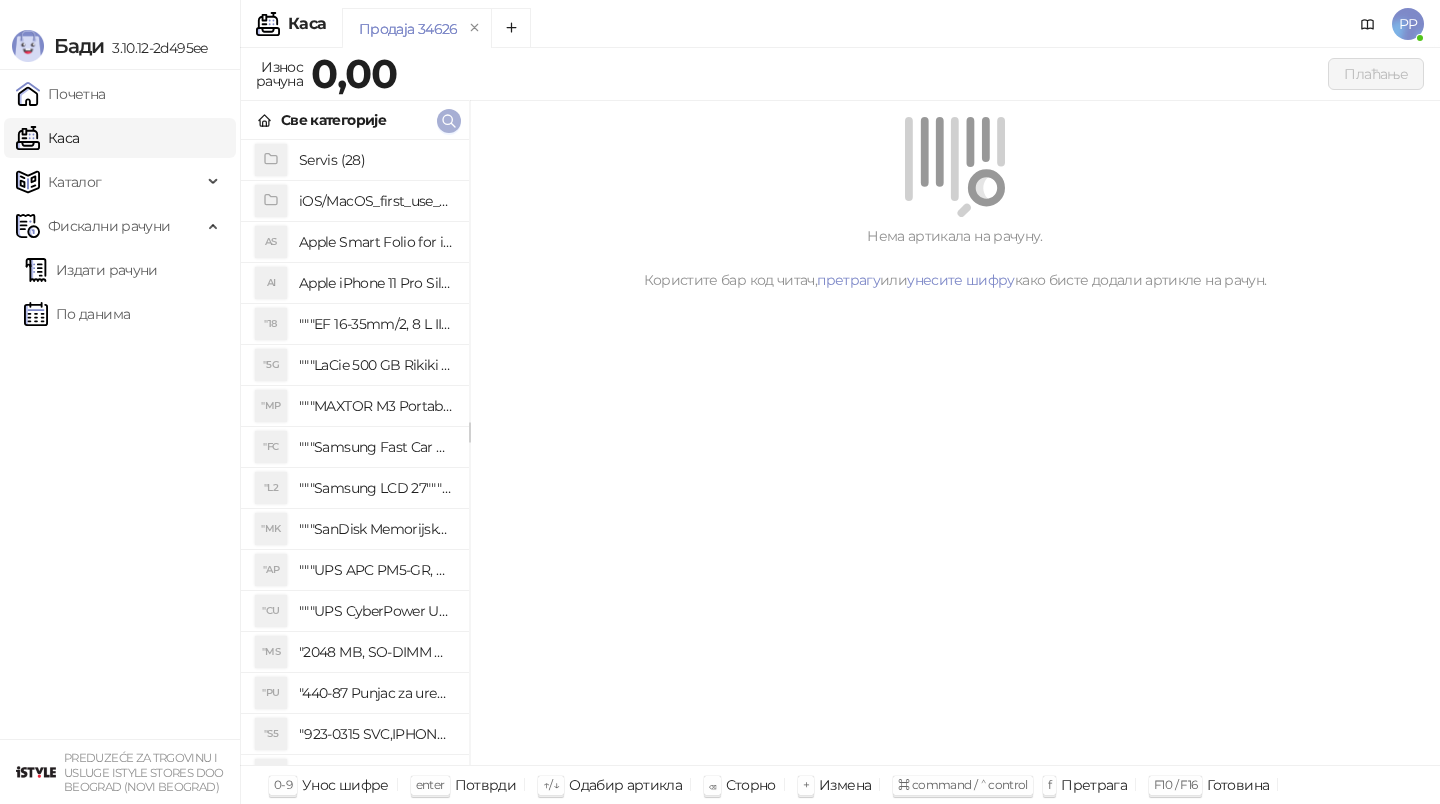 click 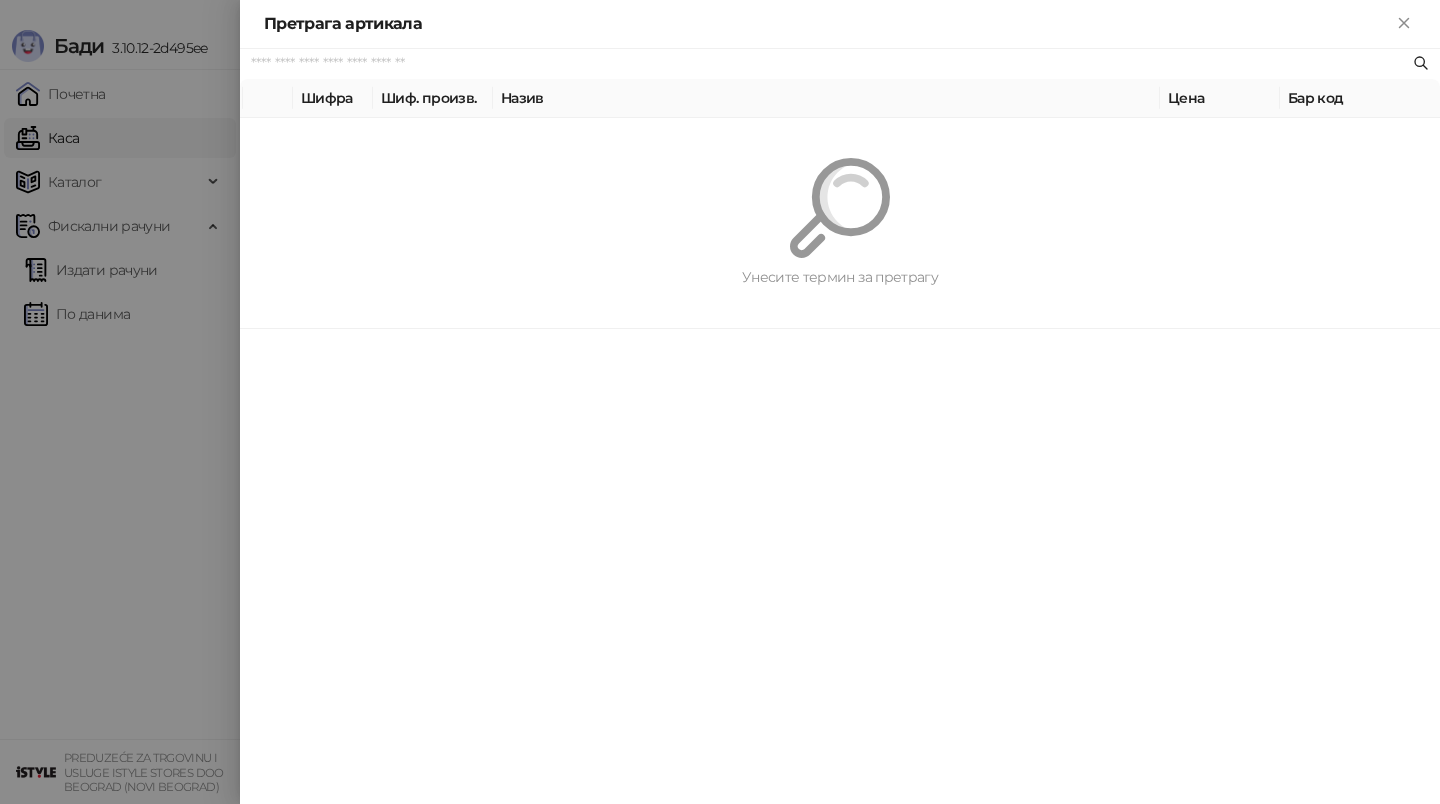 paste on "********" 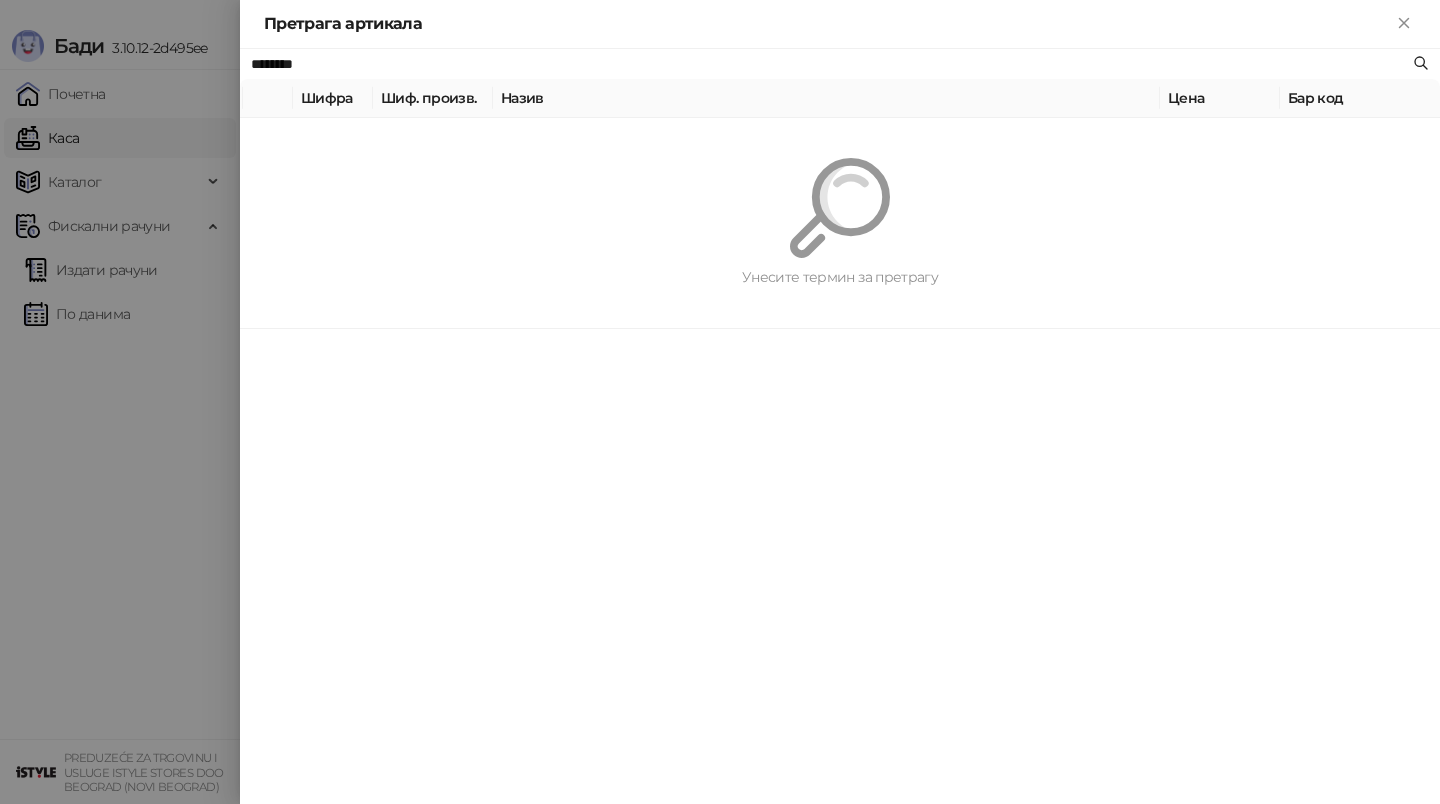 type on "********" 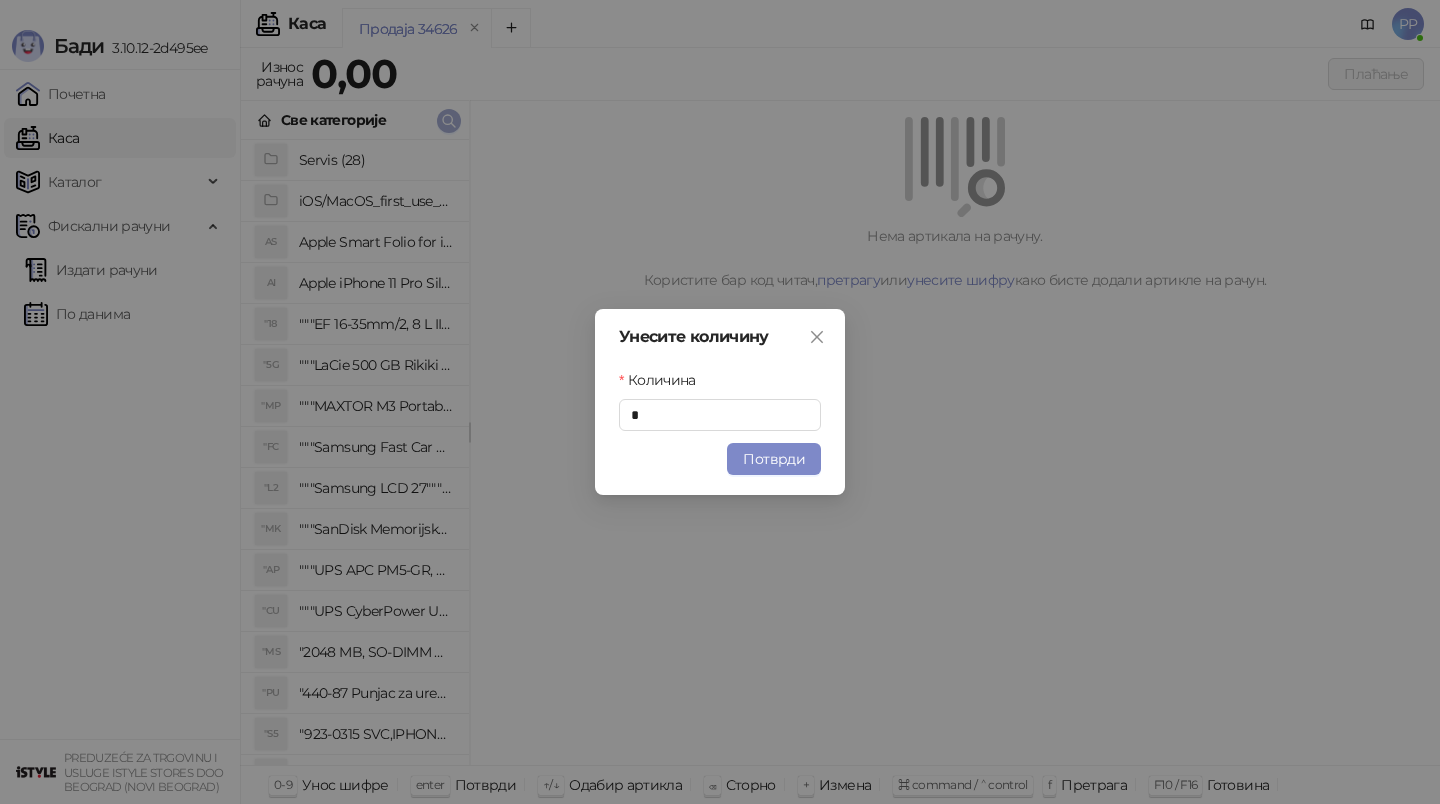 type 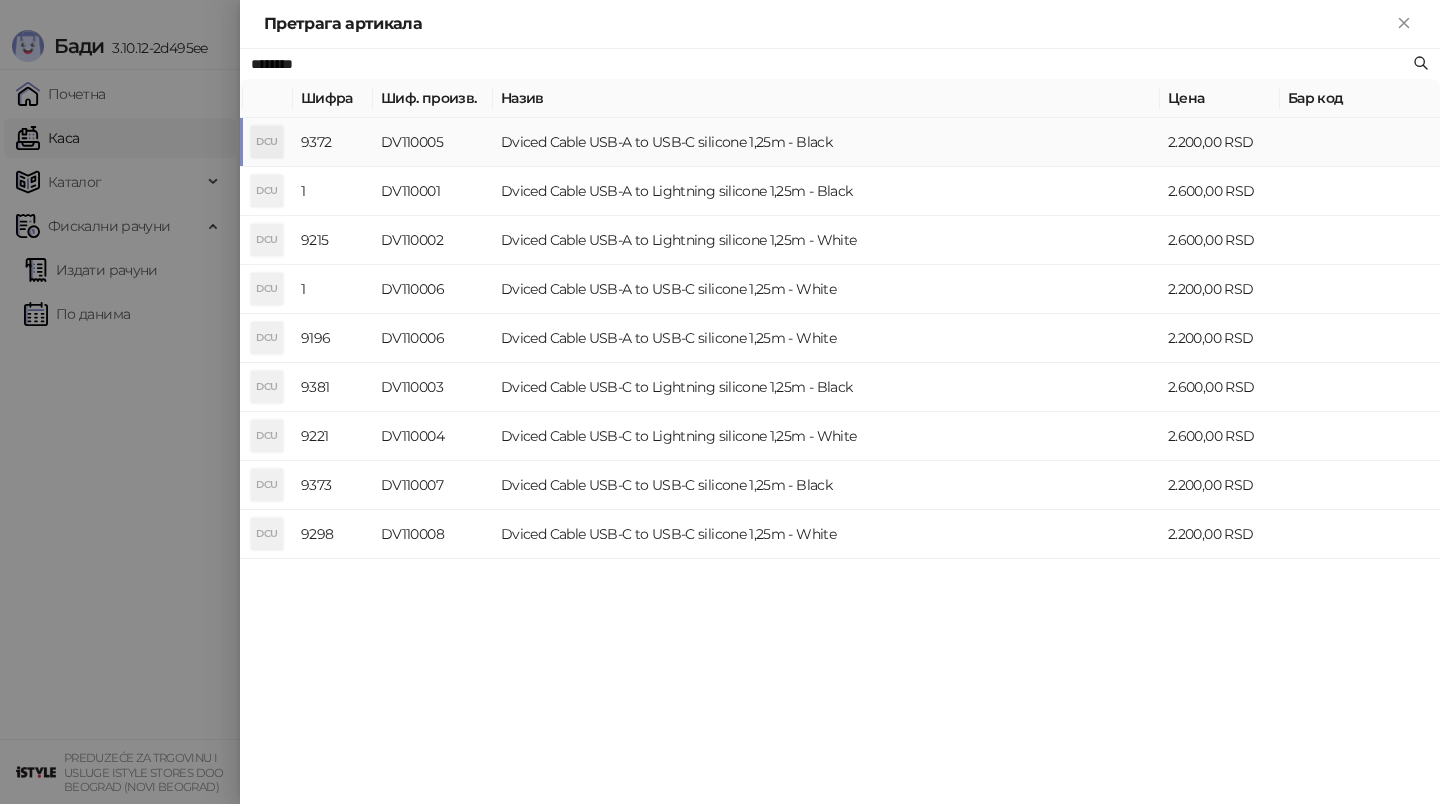 click on "Dviced Cable USB-A to USB-C silicone 1,25m - Black" at bounding box center [826, 142] 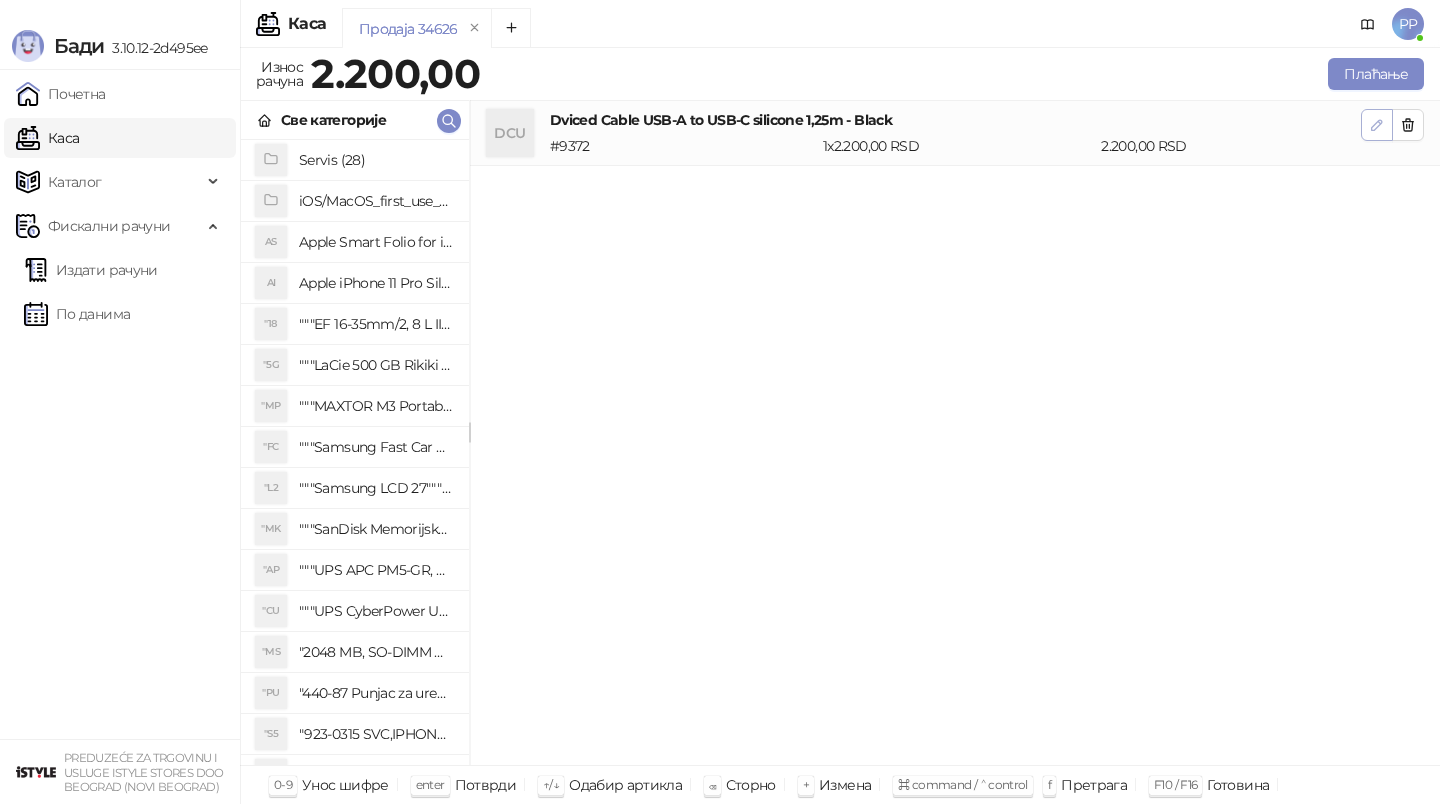 click 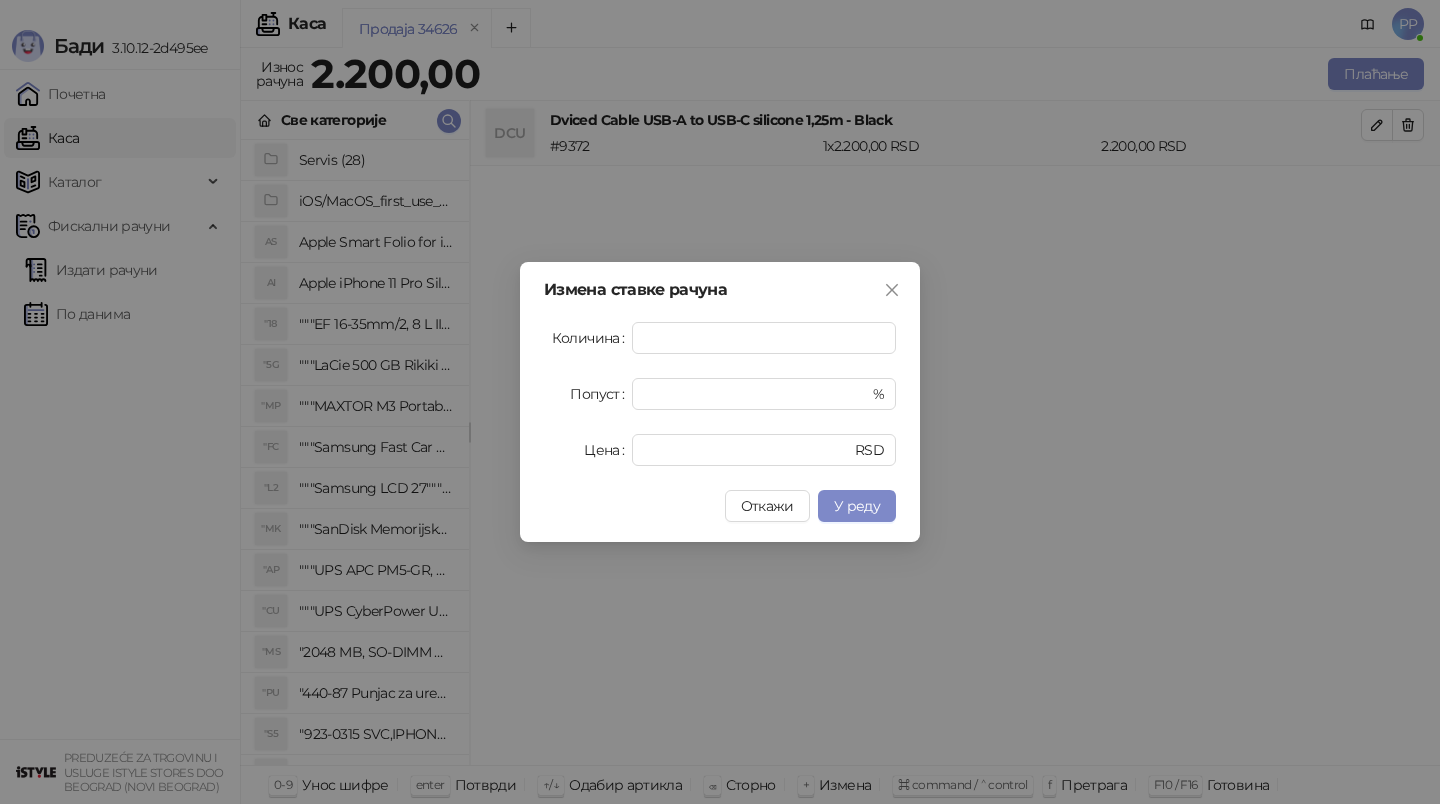 click on "Измена ставке рачуна Количина * Попуст * % Цена **** RSD Откажи У реду" at bounding box center [720, 402] 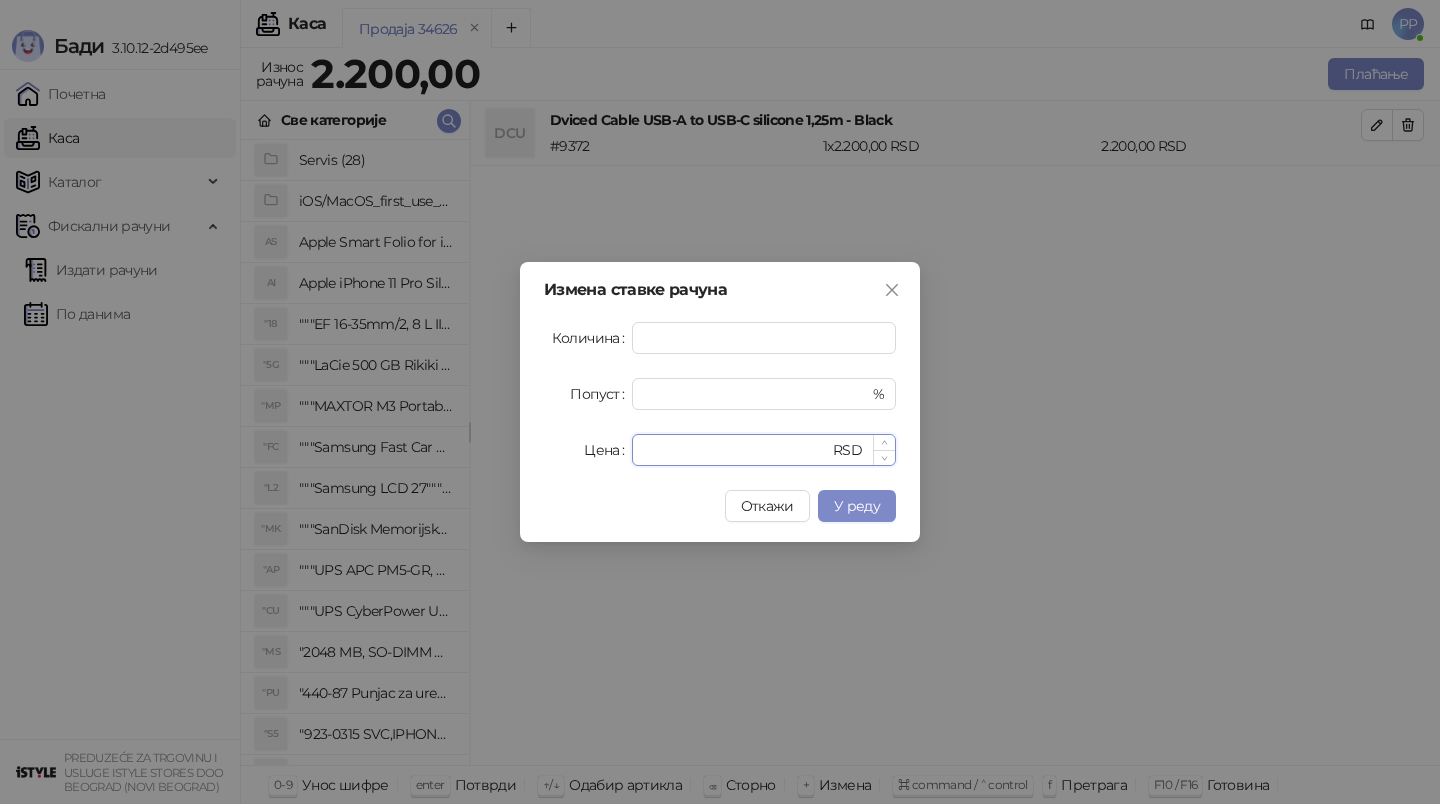 click on "****" at bounding box center [736, 450] 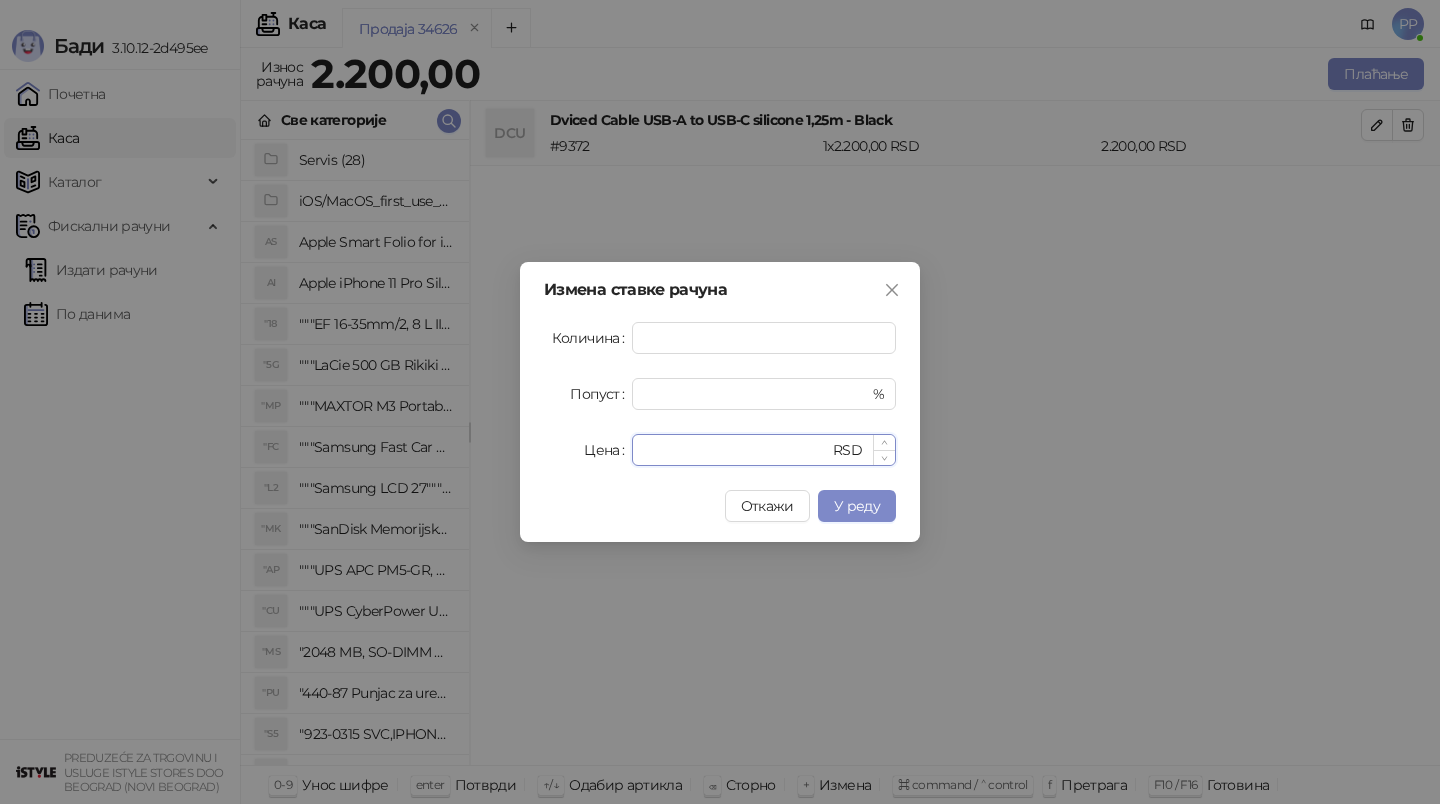 type on "****" 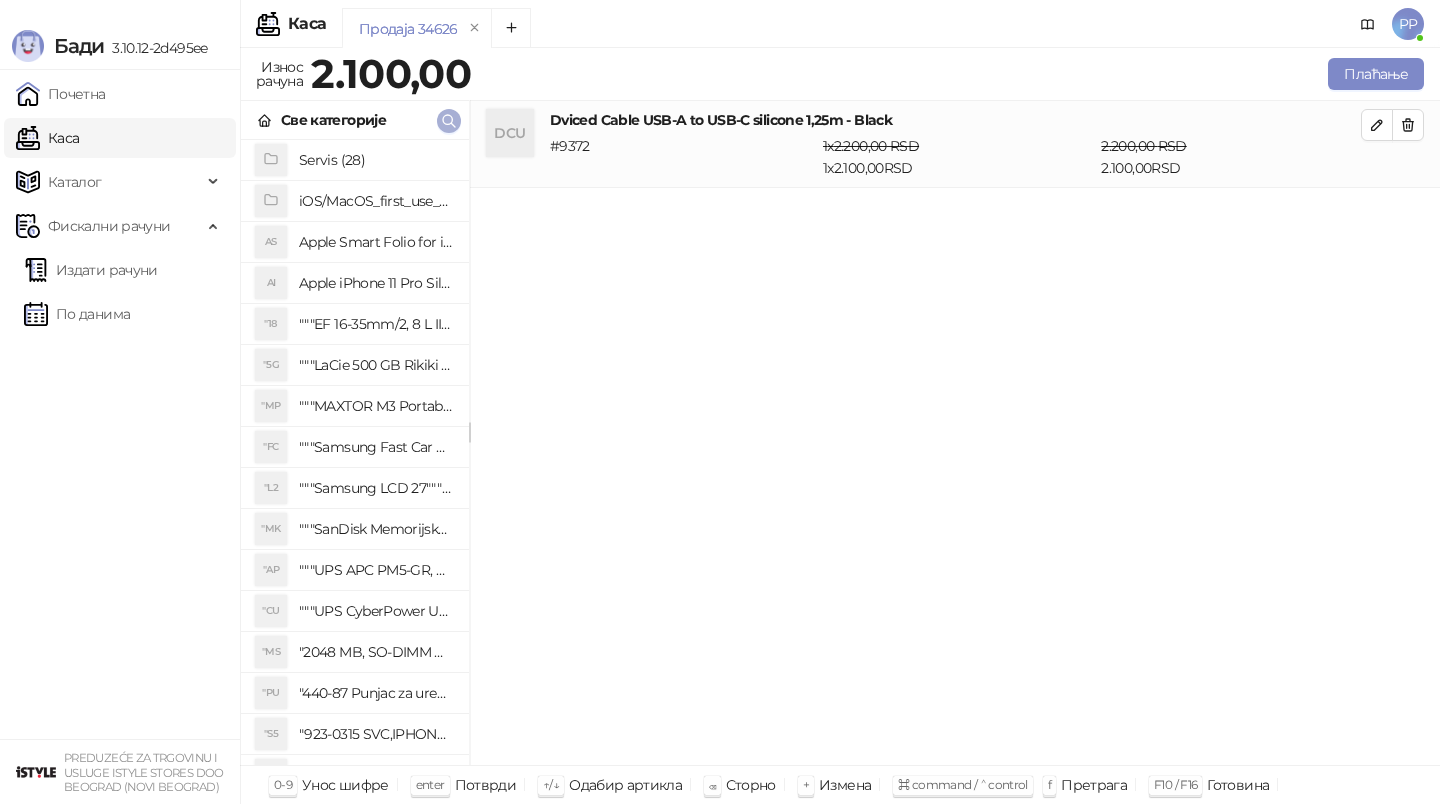 click at bounding box center (449, 121) 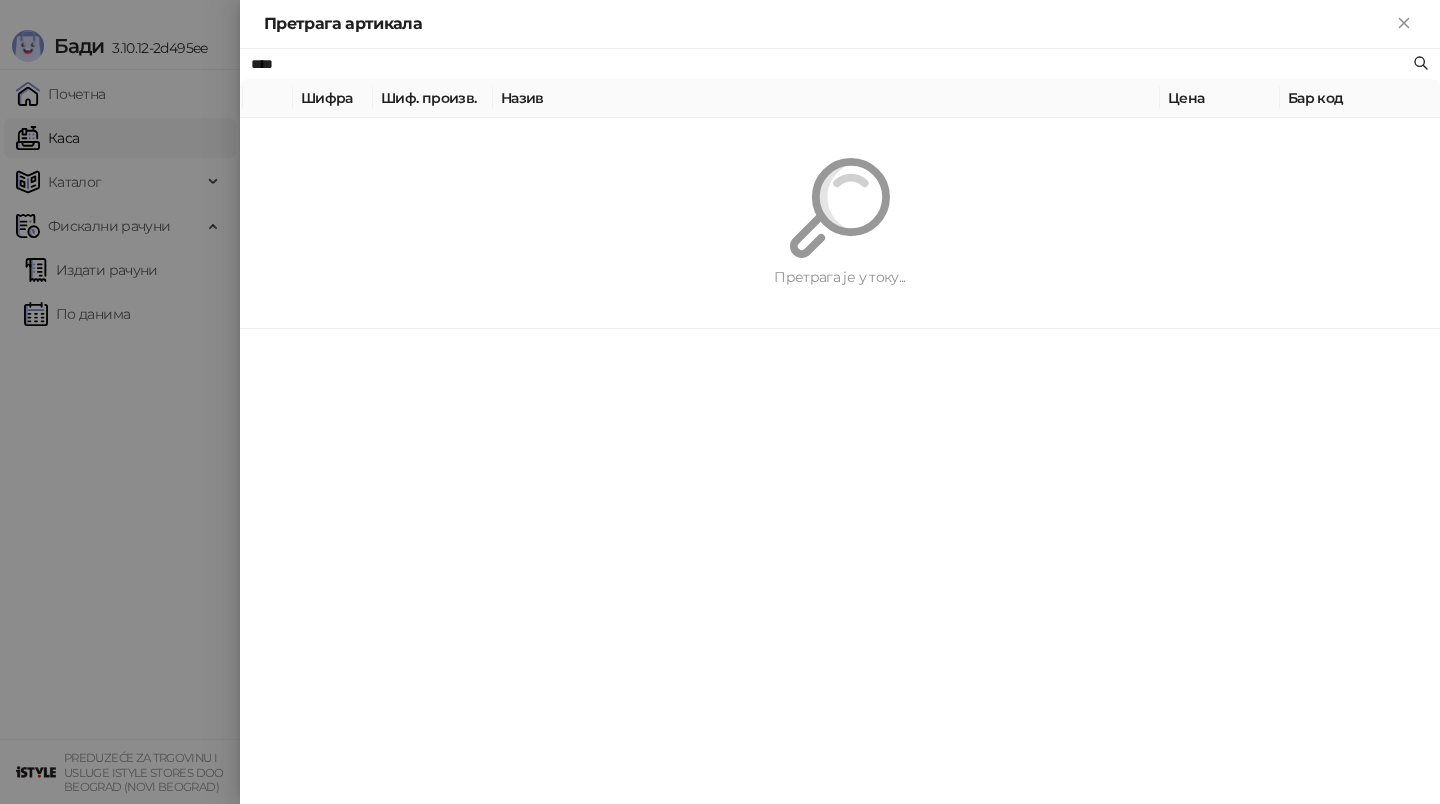 type on "****" 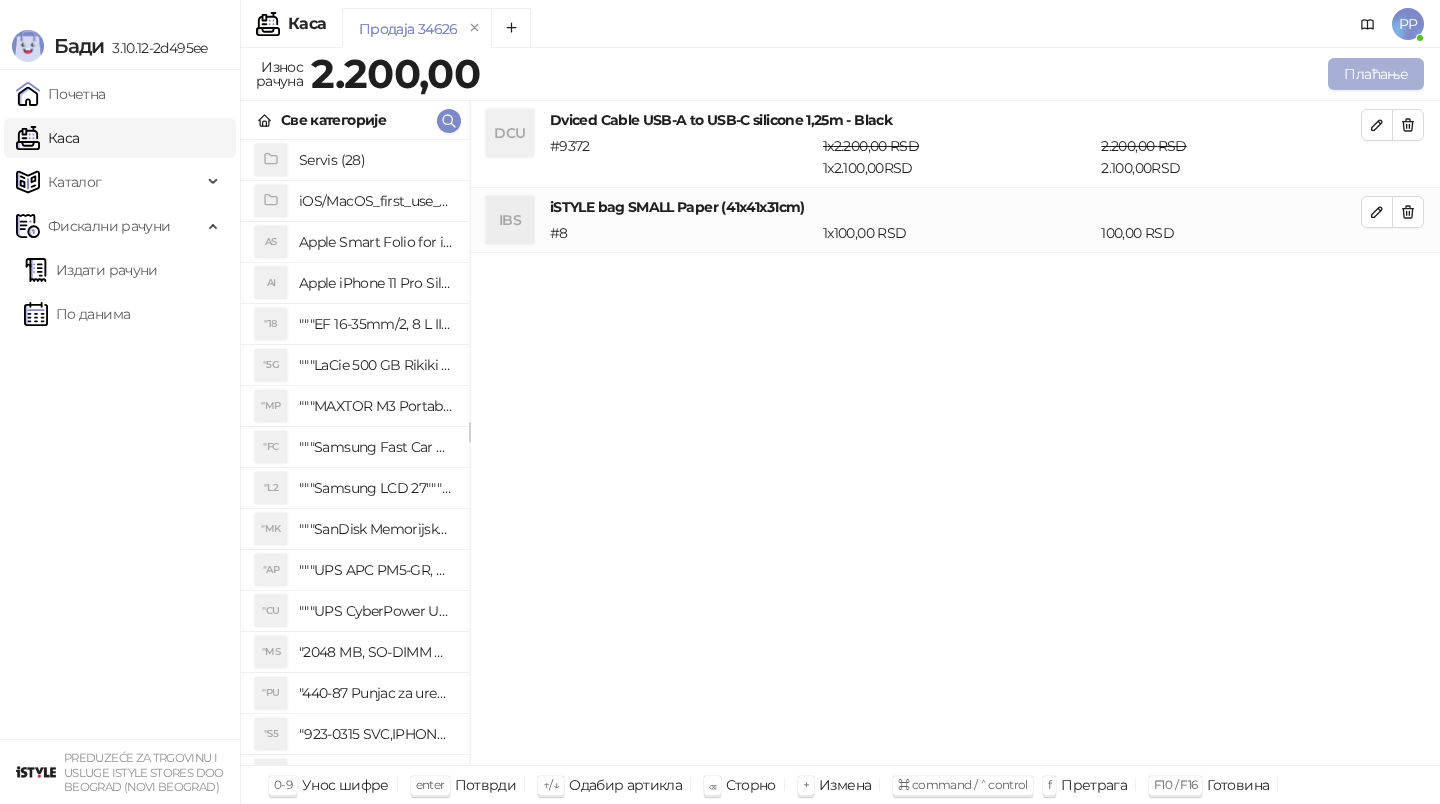 click on "Плаћање" at bounding box center (1376, 74) 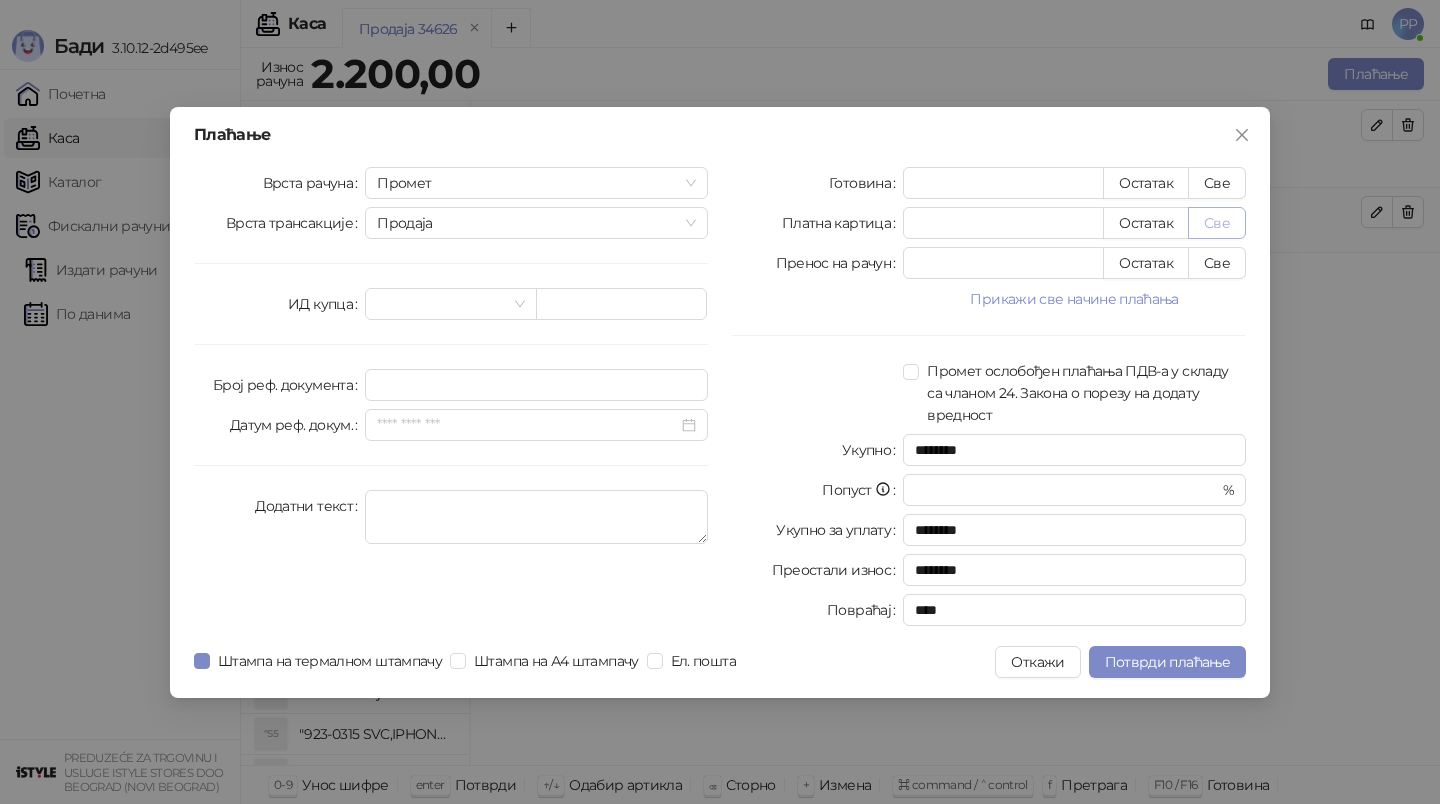 click on "Све" at bounding box center [1217, 223] 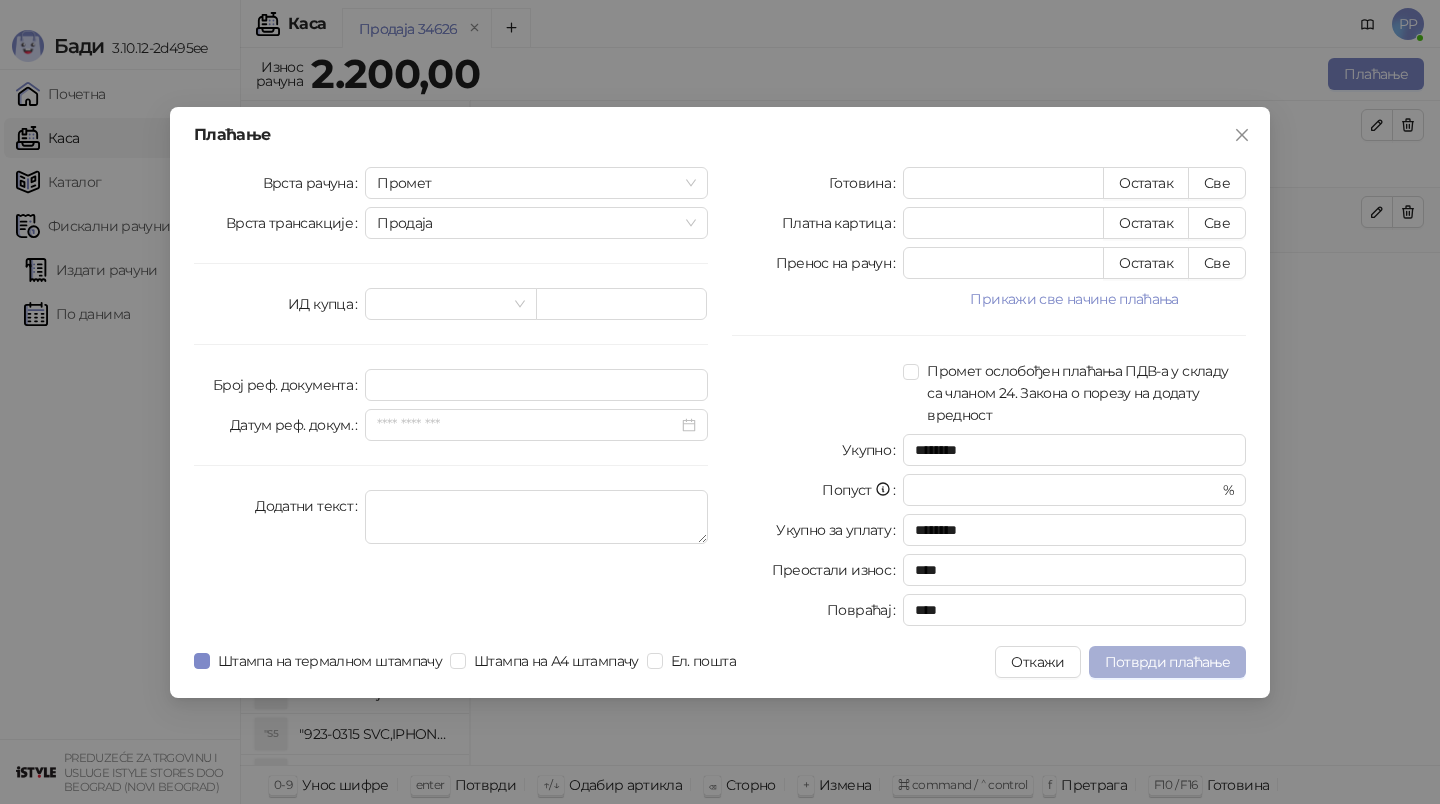 click on "Потврди плаћање" at bounding box center (1167, 662) 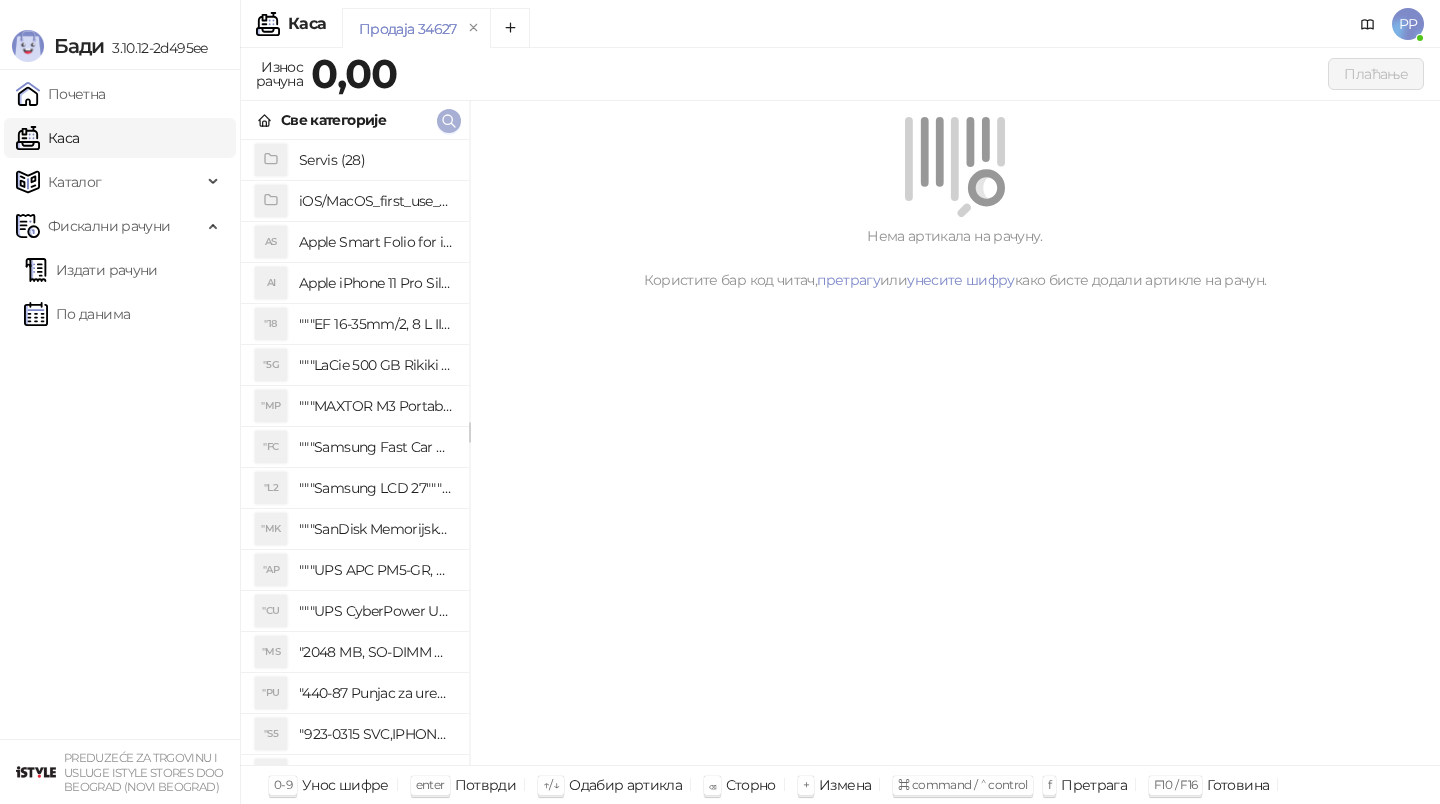 click 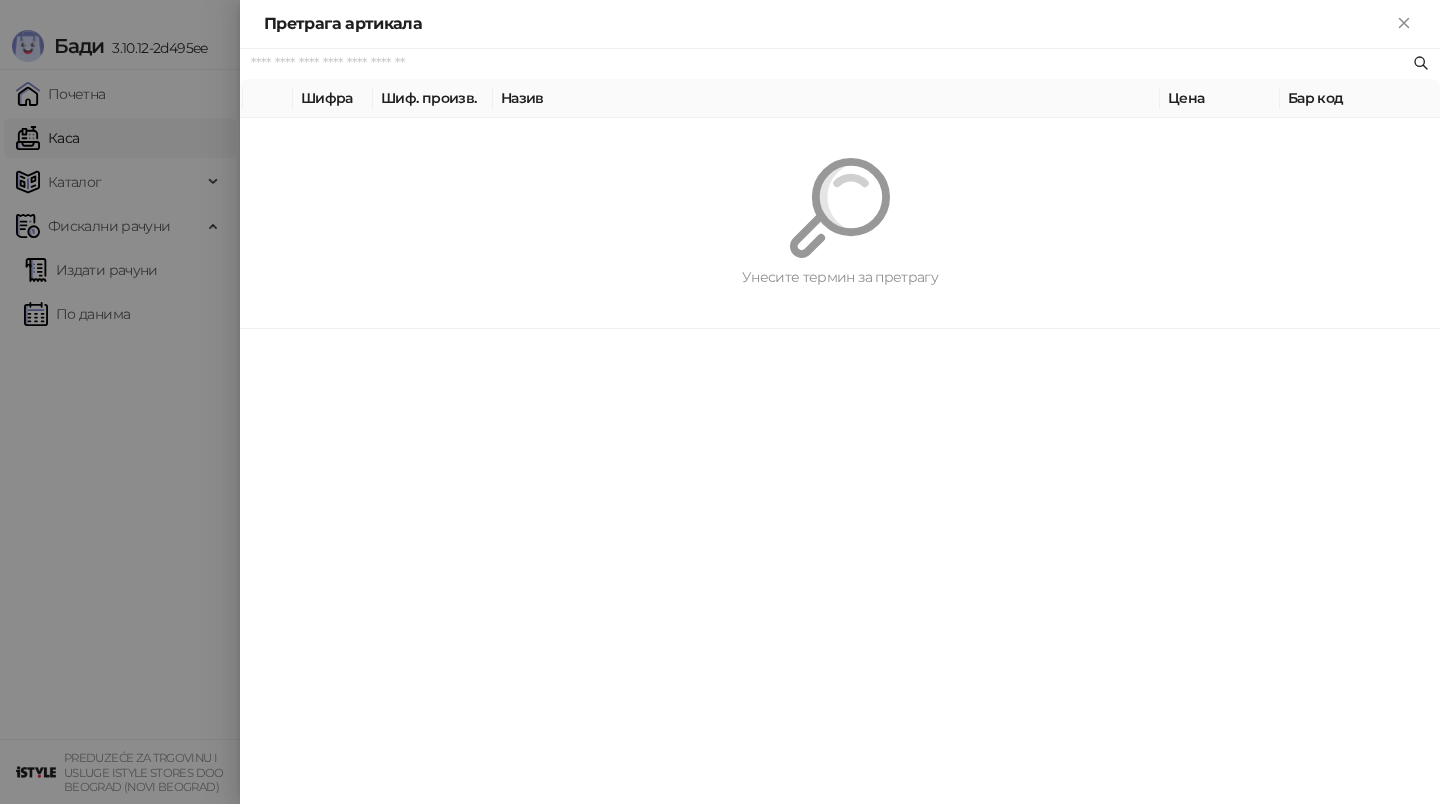 paste on "*********" 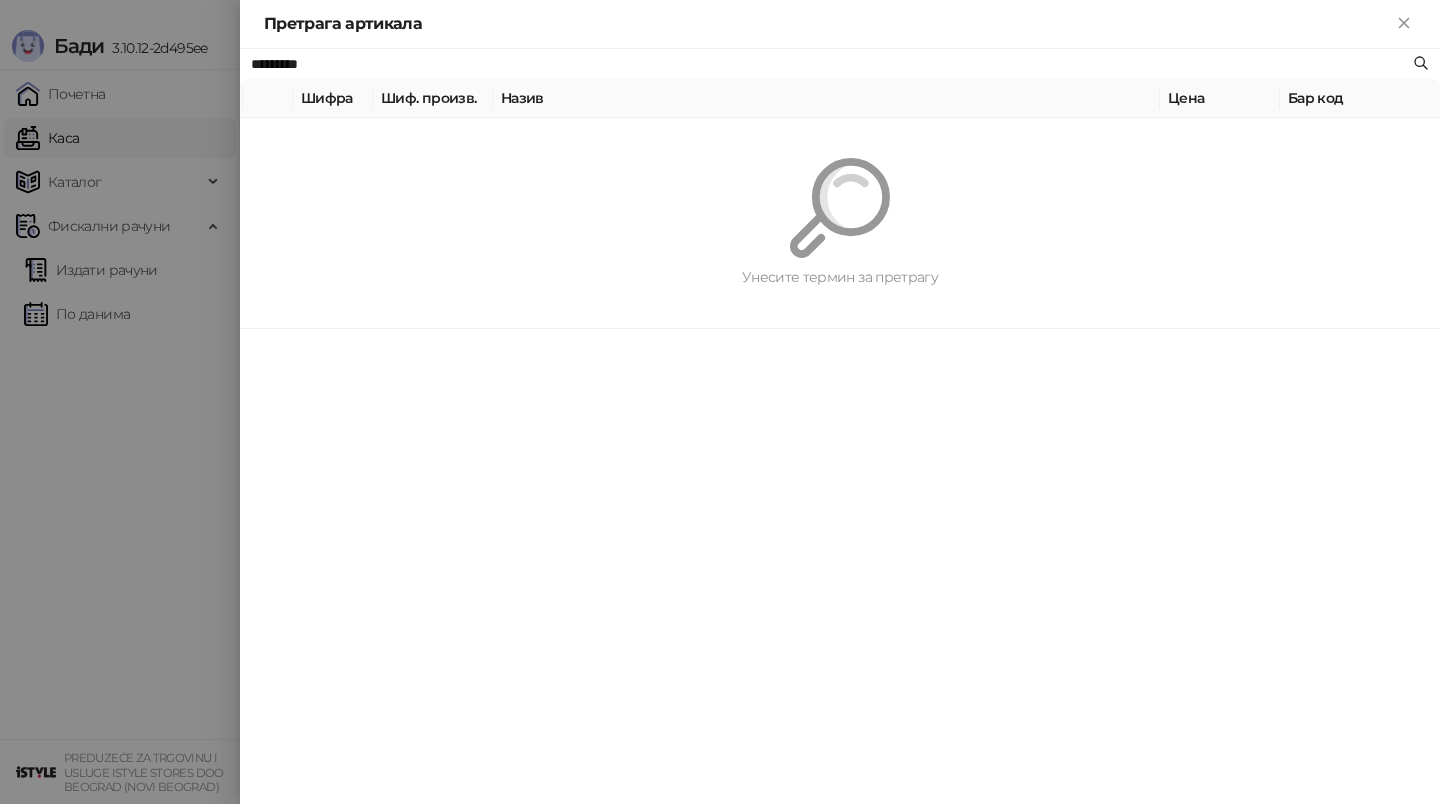 type on "*********" 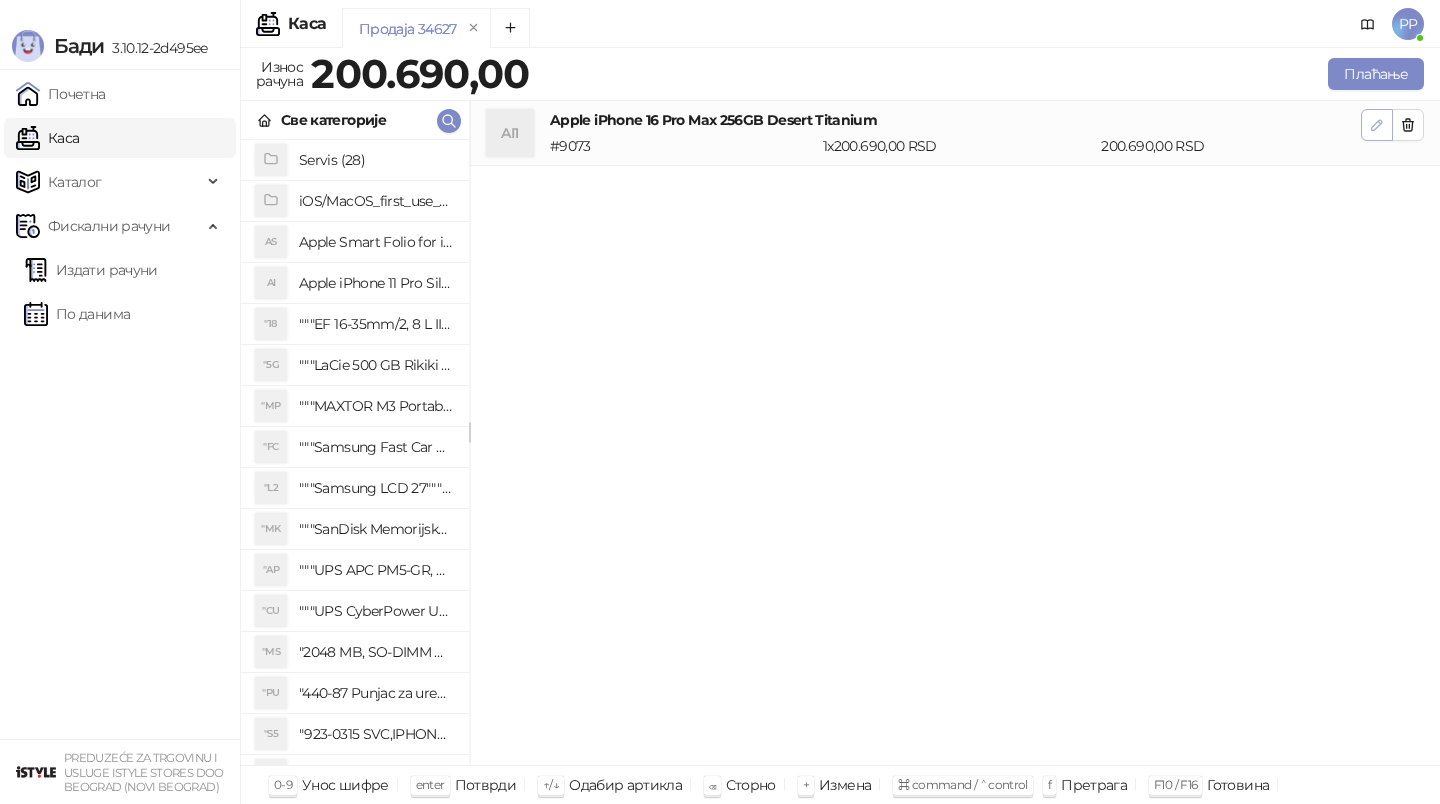 click at bounding box center [1377, 125] 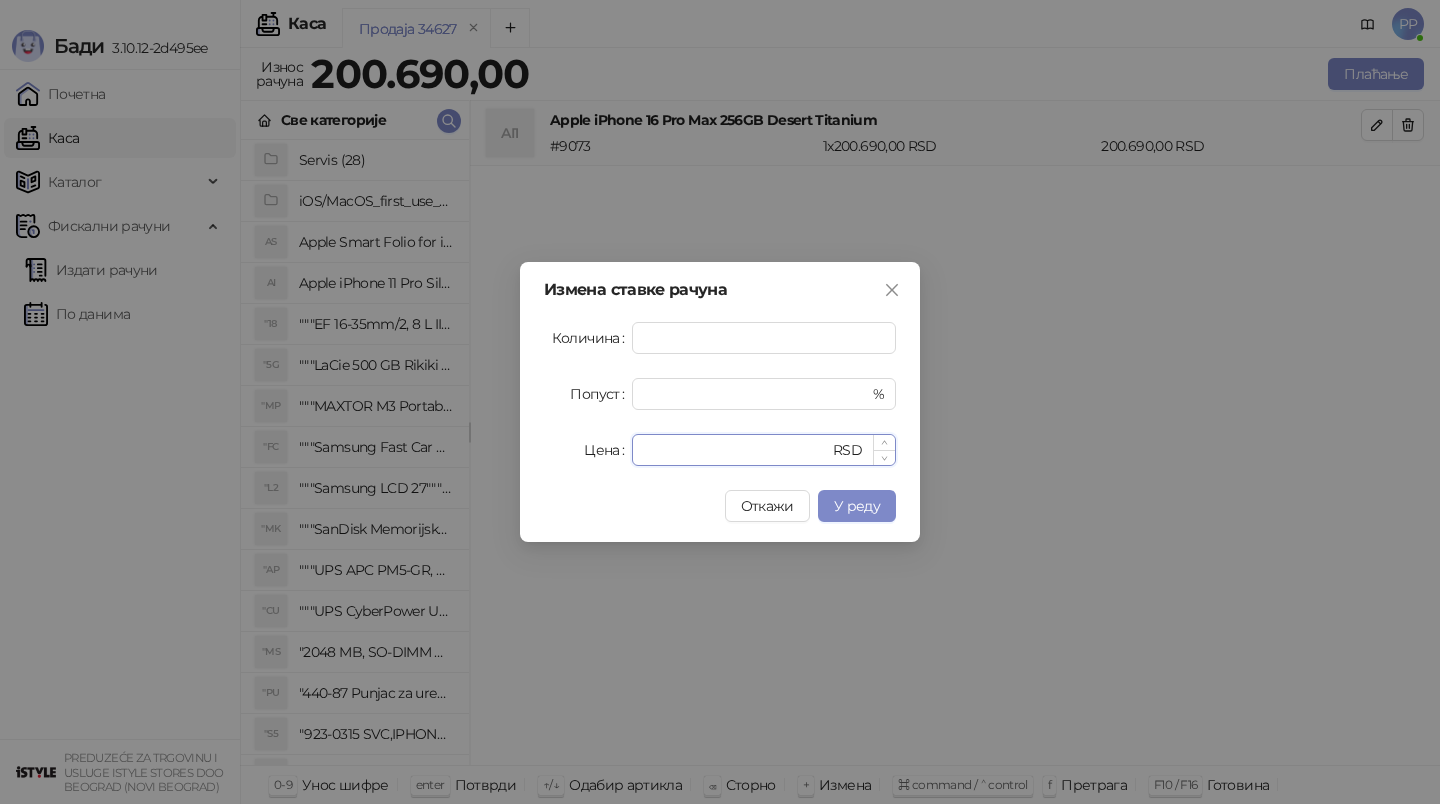 click on "******" at bounding box center (736, 450) 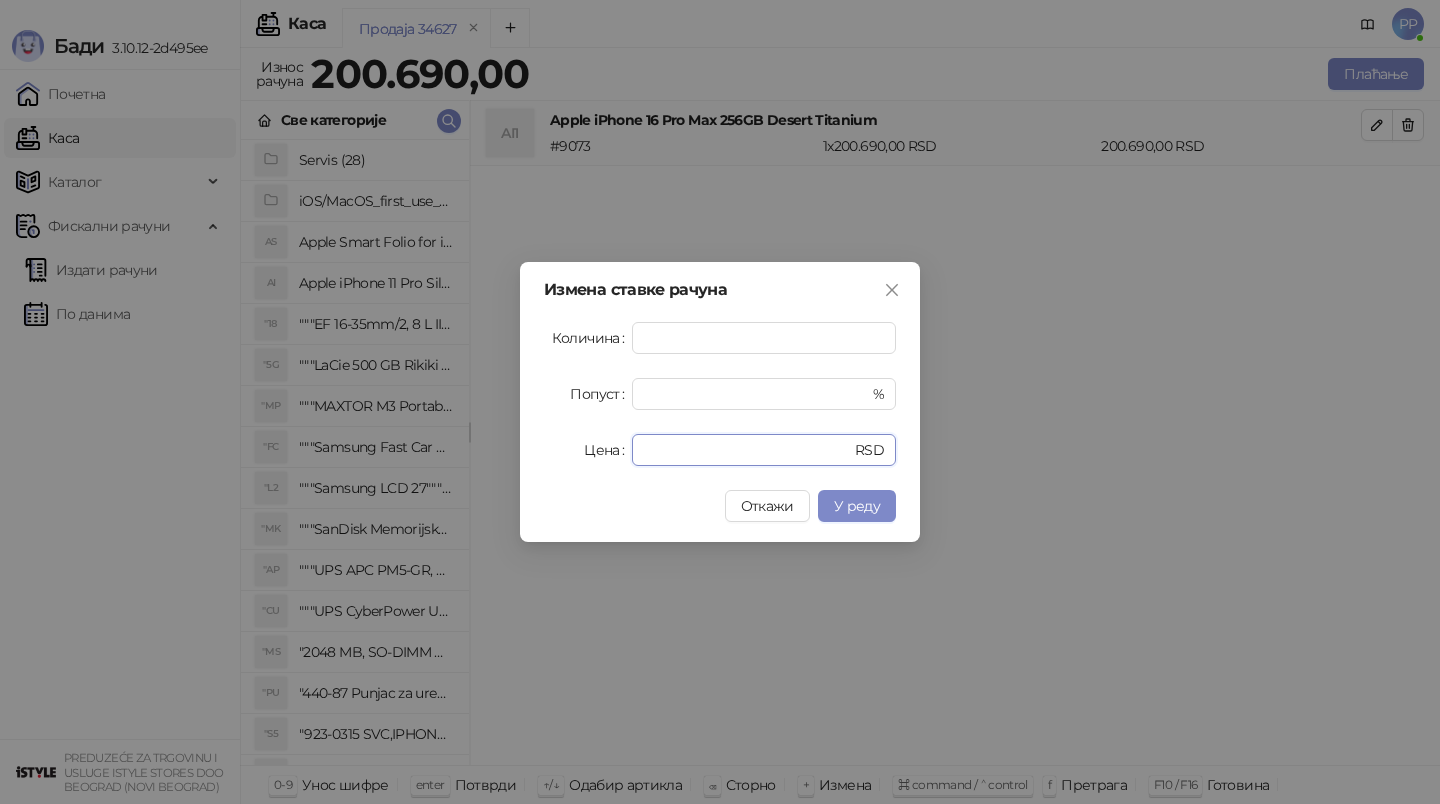 type on "******" 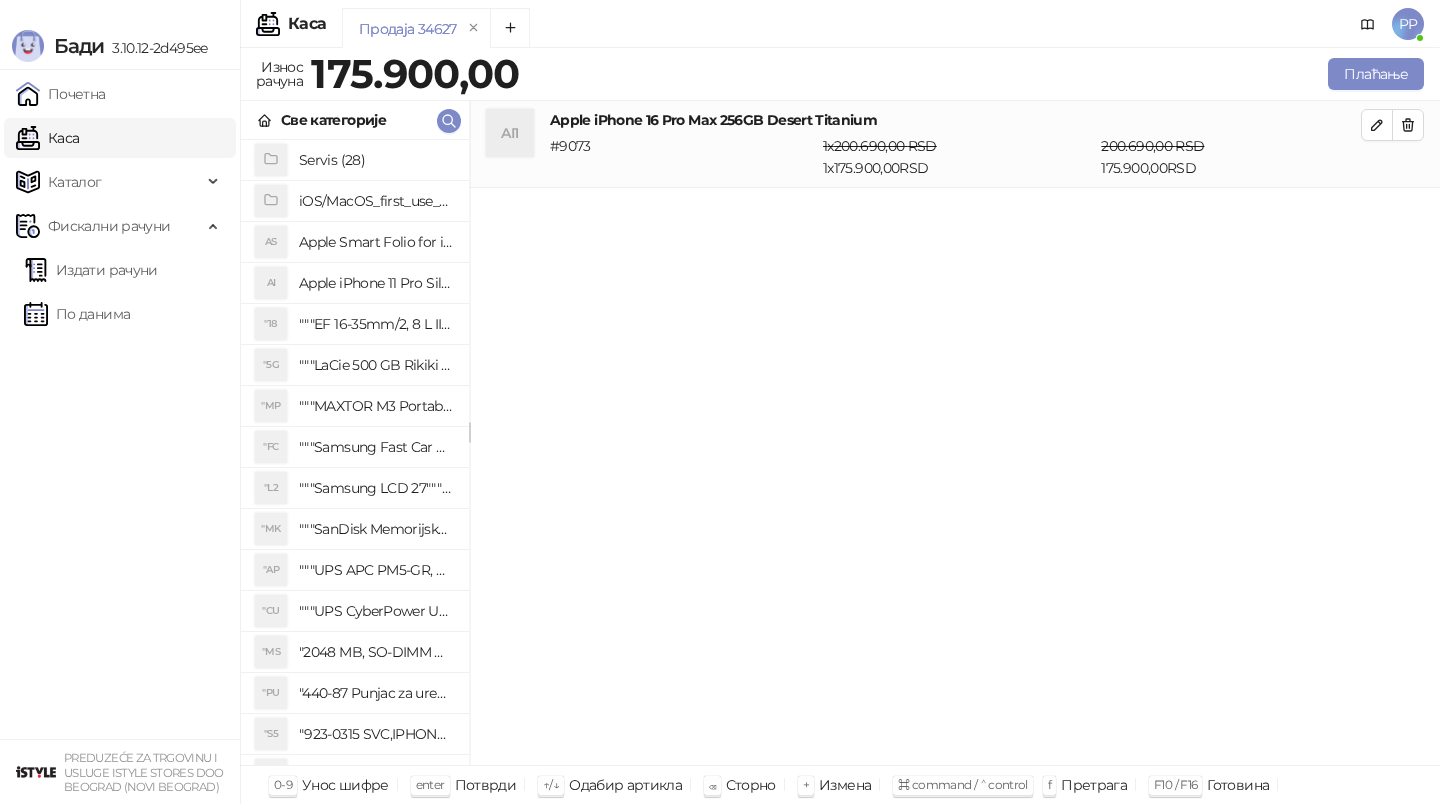 click on "Све категорије" at bounding box center [355, 120] 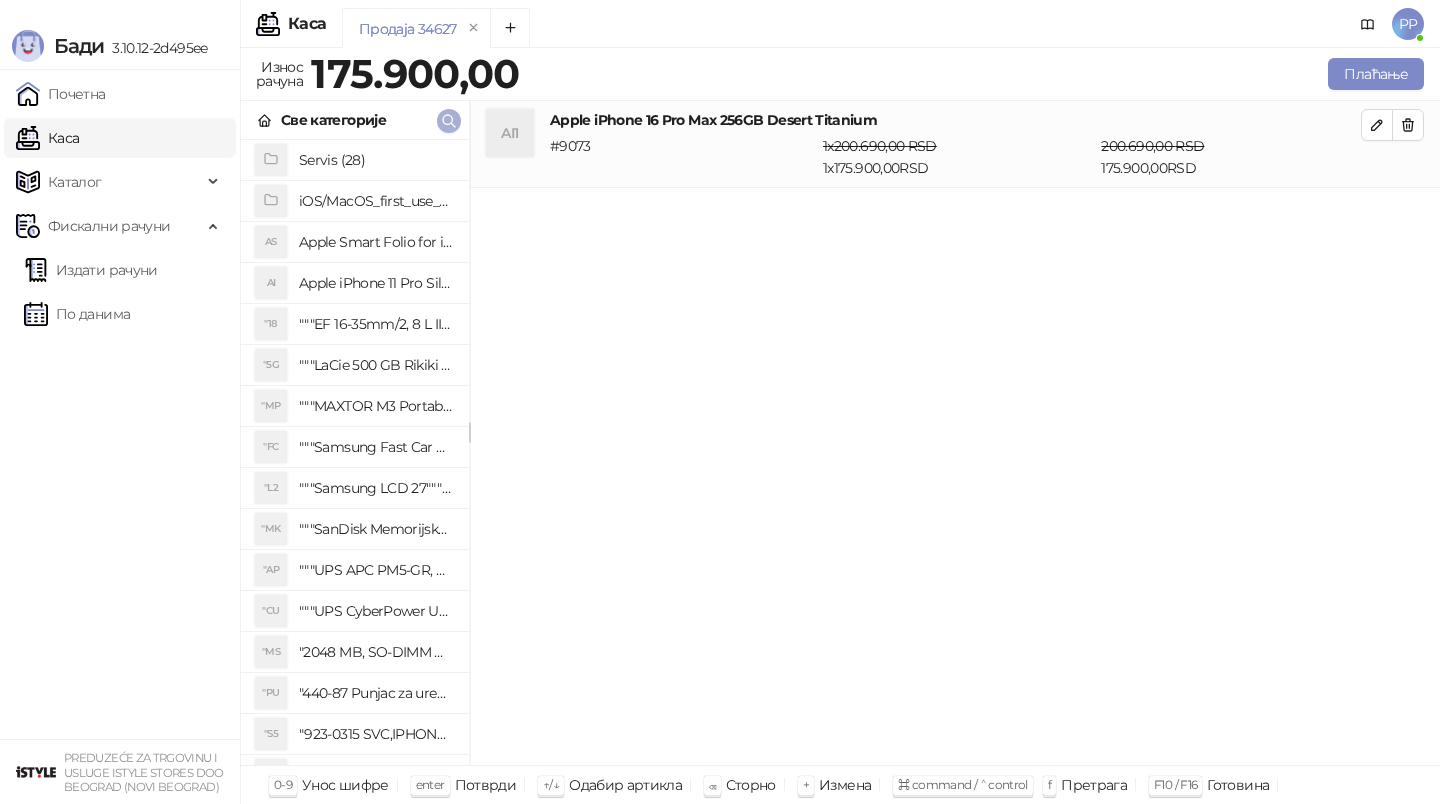 click 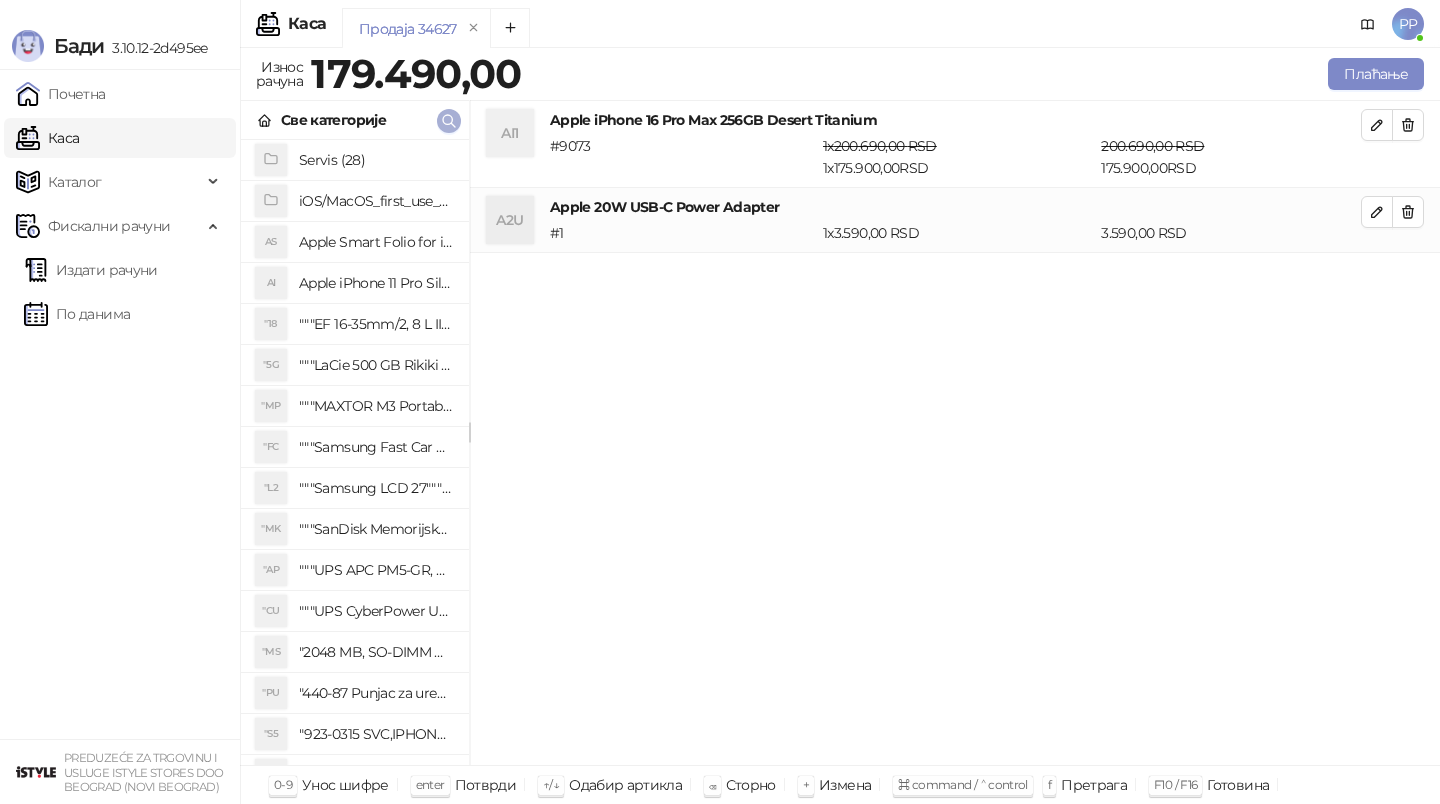 click 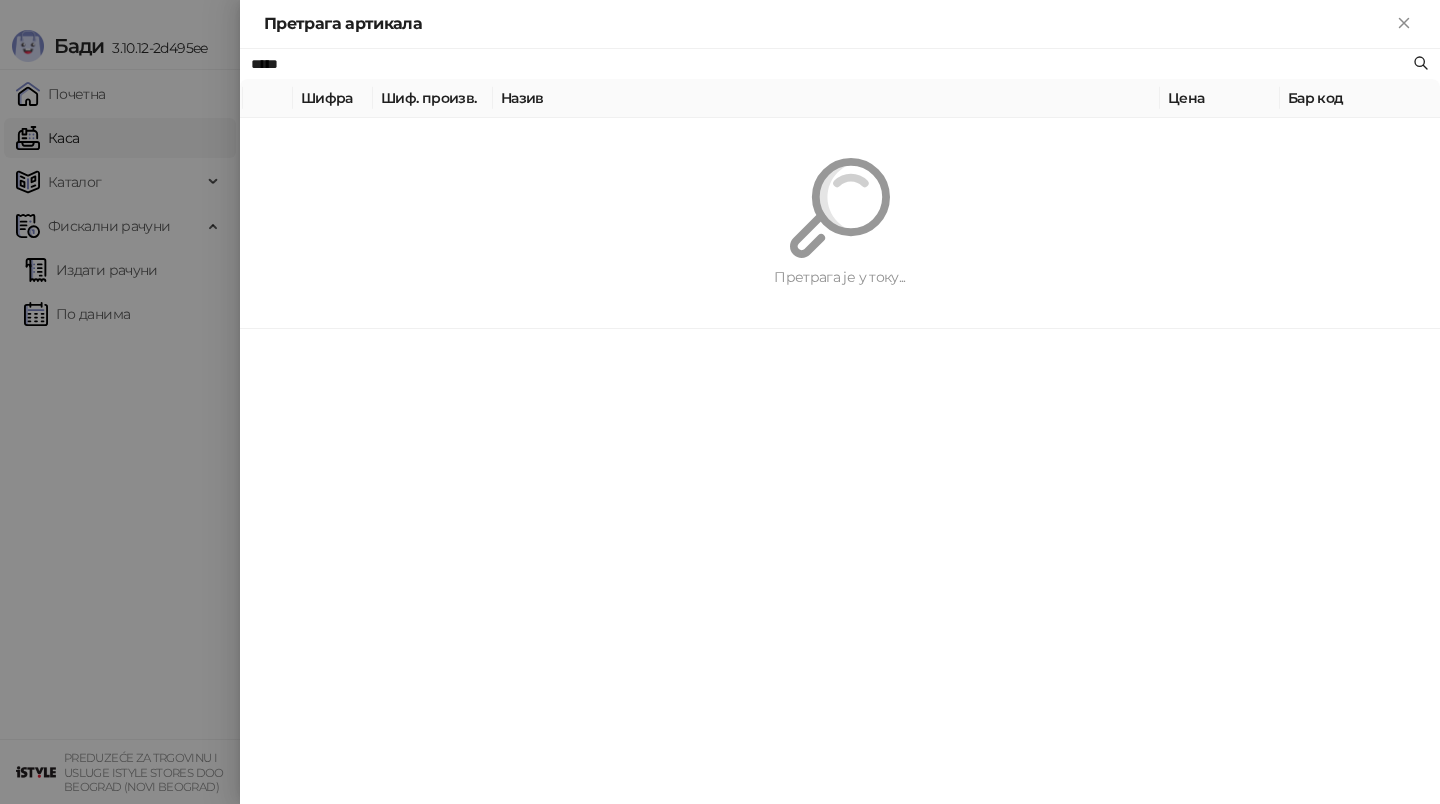 type on "*****" 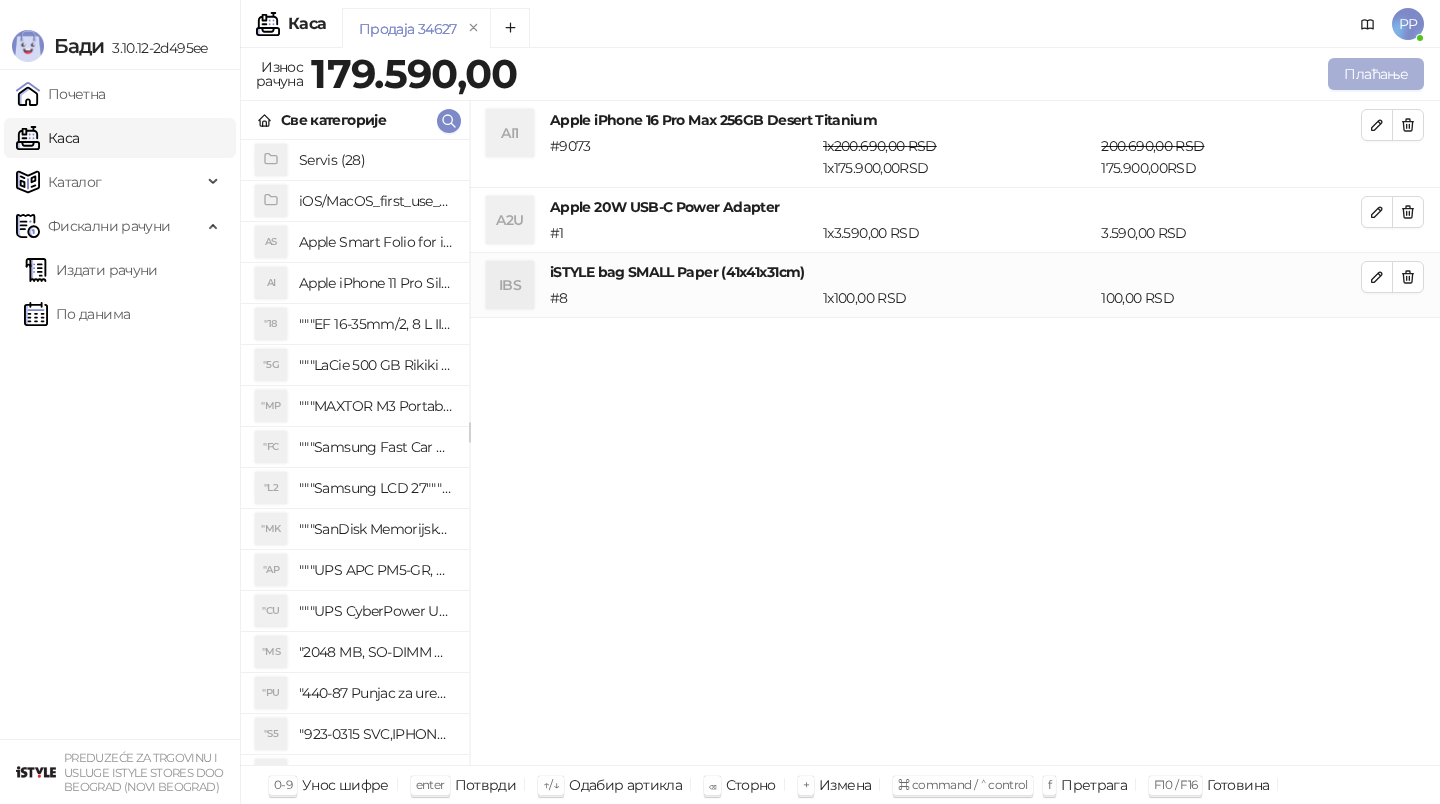 click on "Плаћање" at bounding box center [1376, 74] 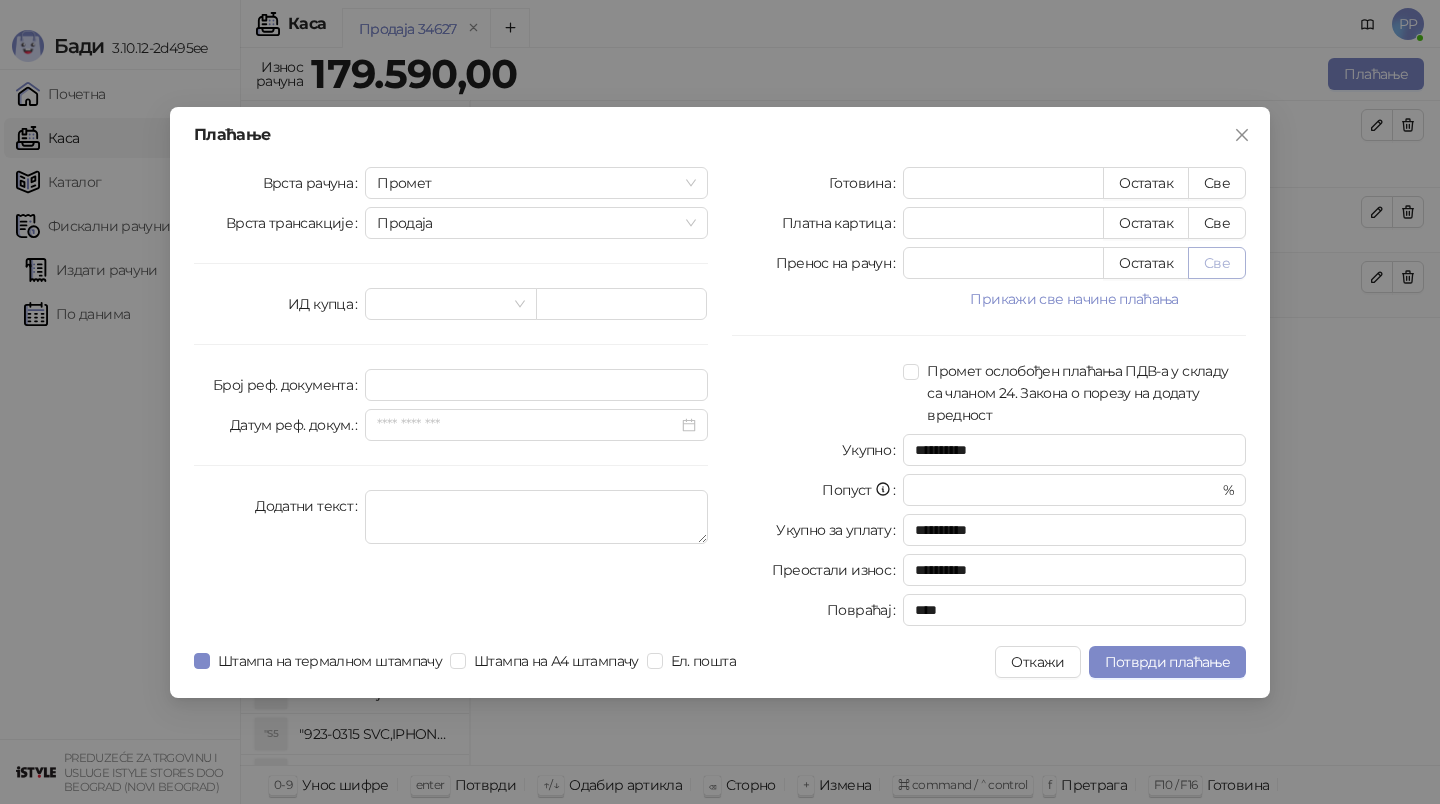 click on "Све" at bounding box center (1217, 263) 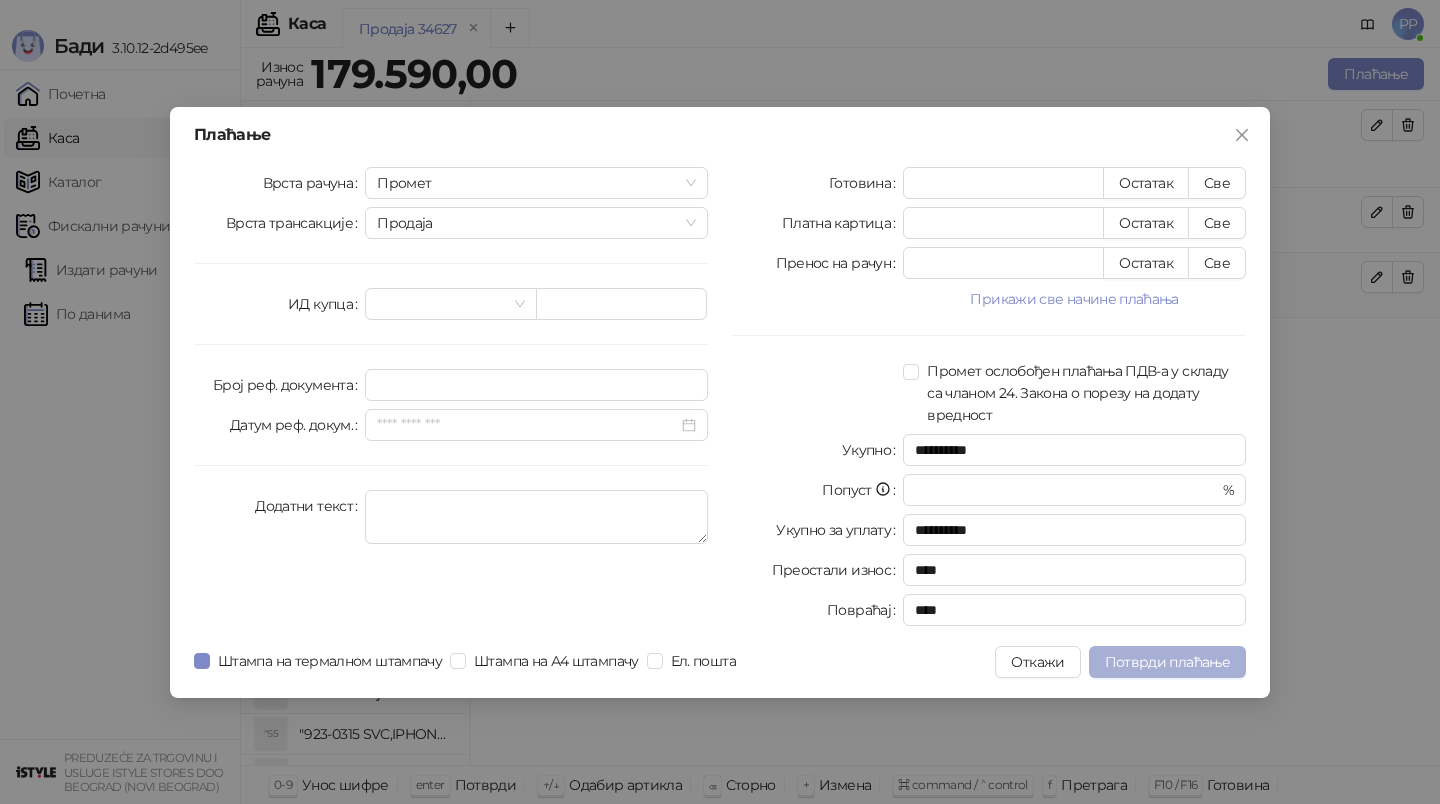 click on "Потврди плаћање" at bounding box center (1167, 662) 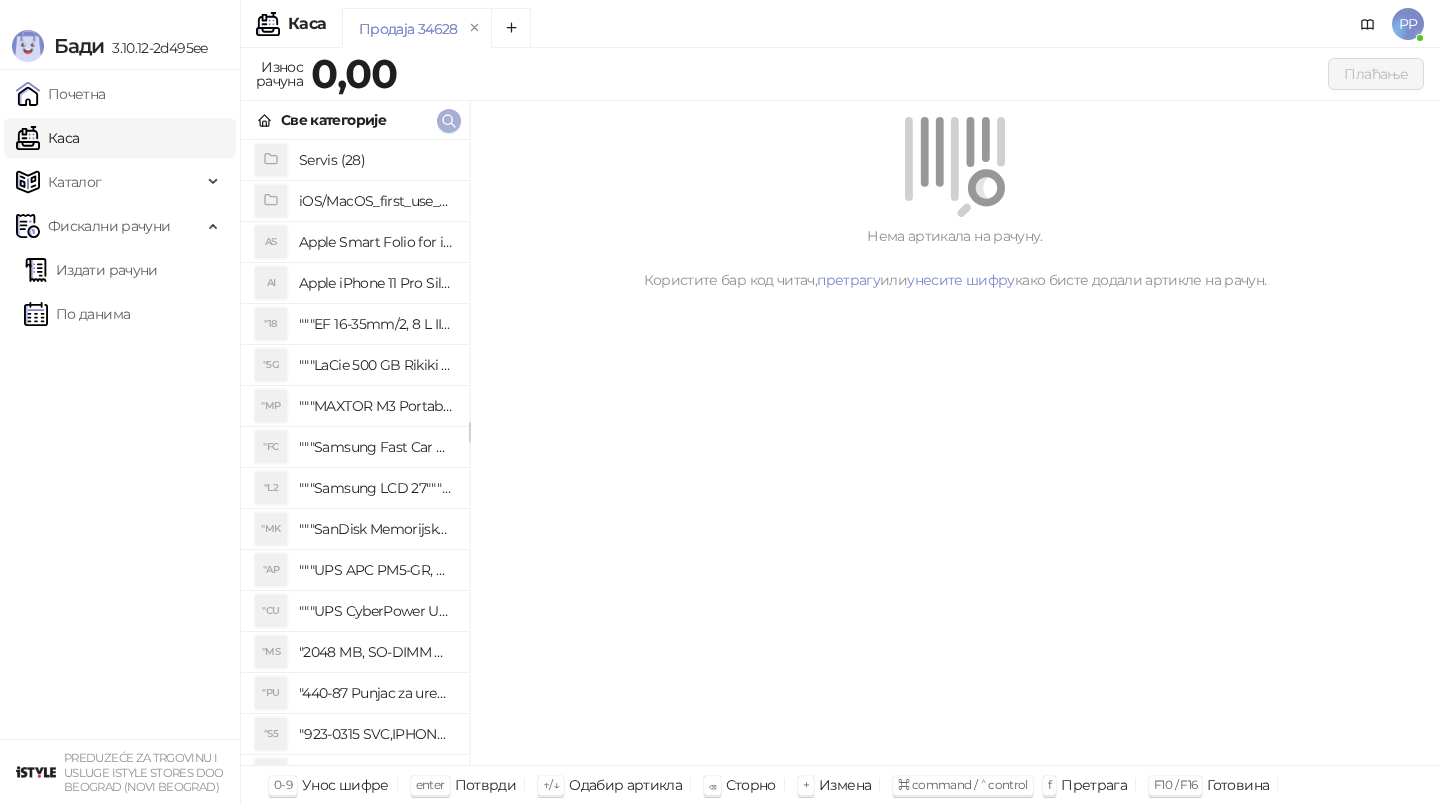 click 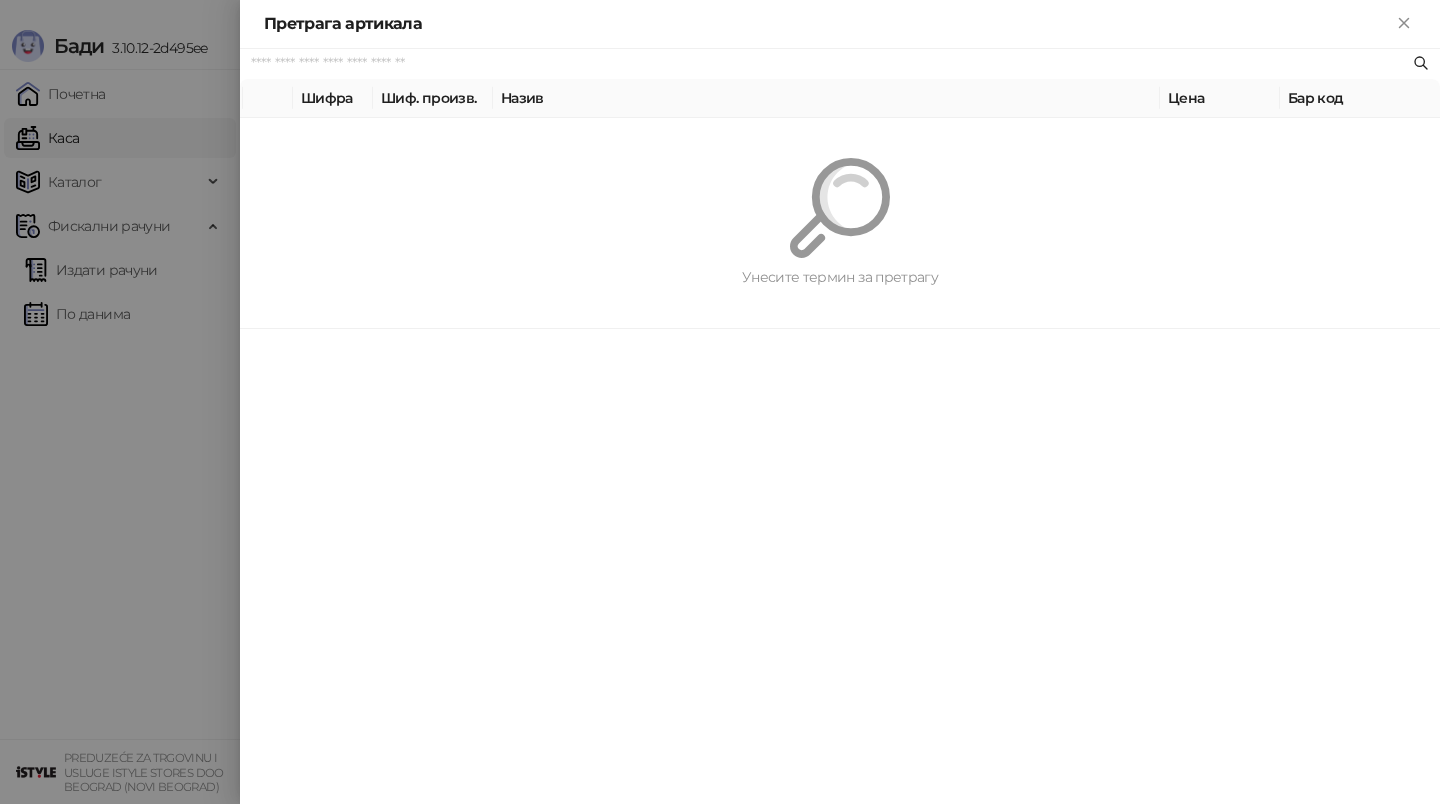 paste on "**********" 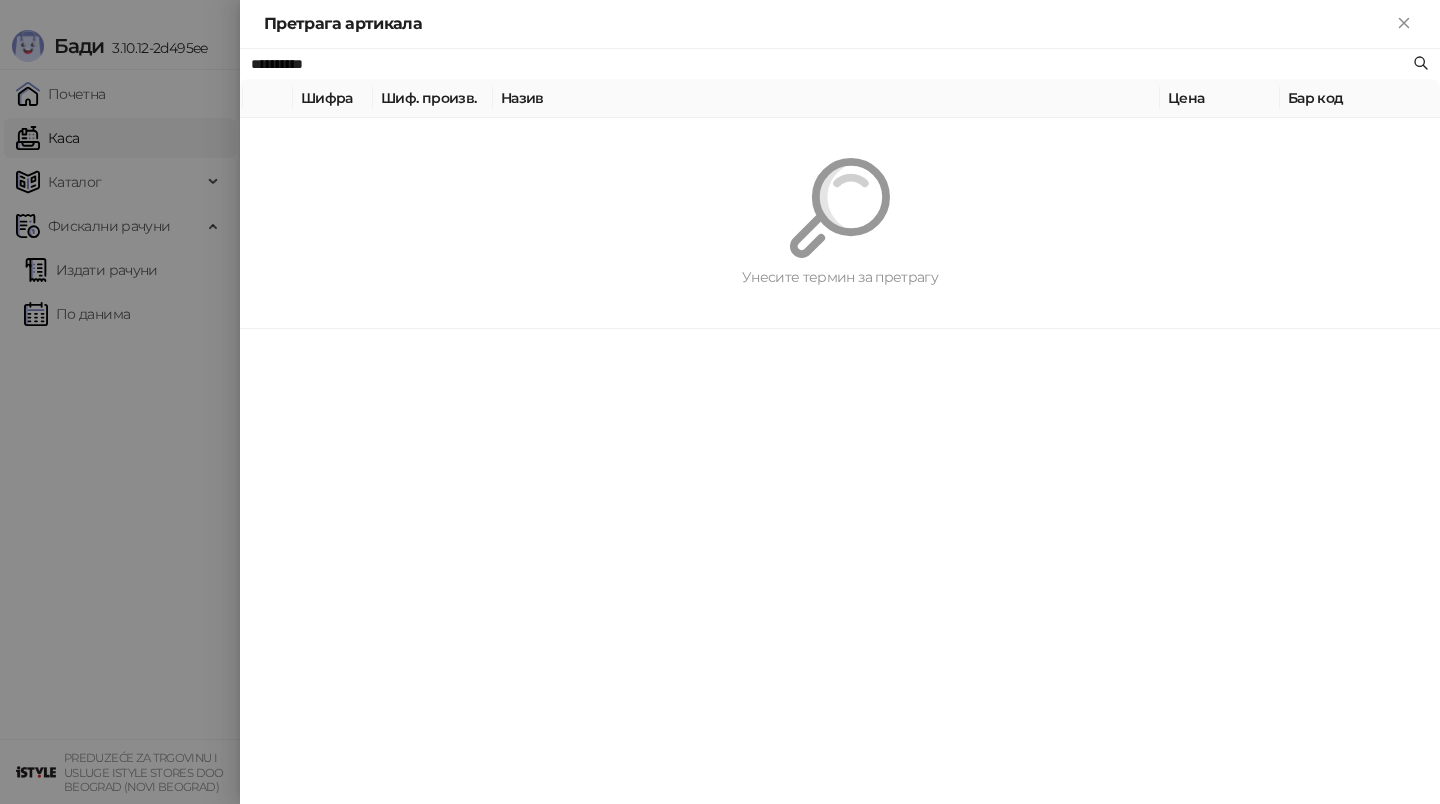 type on "**********" 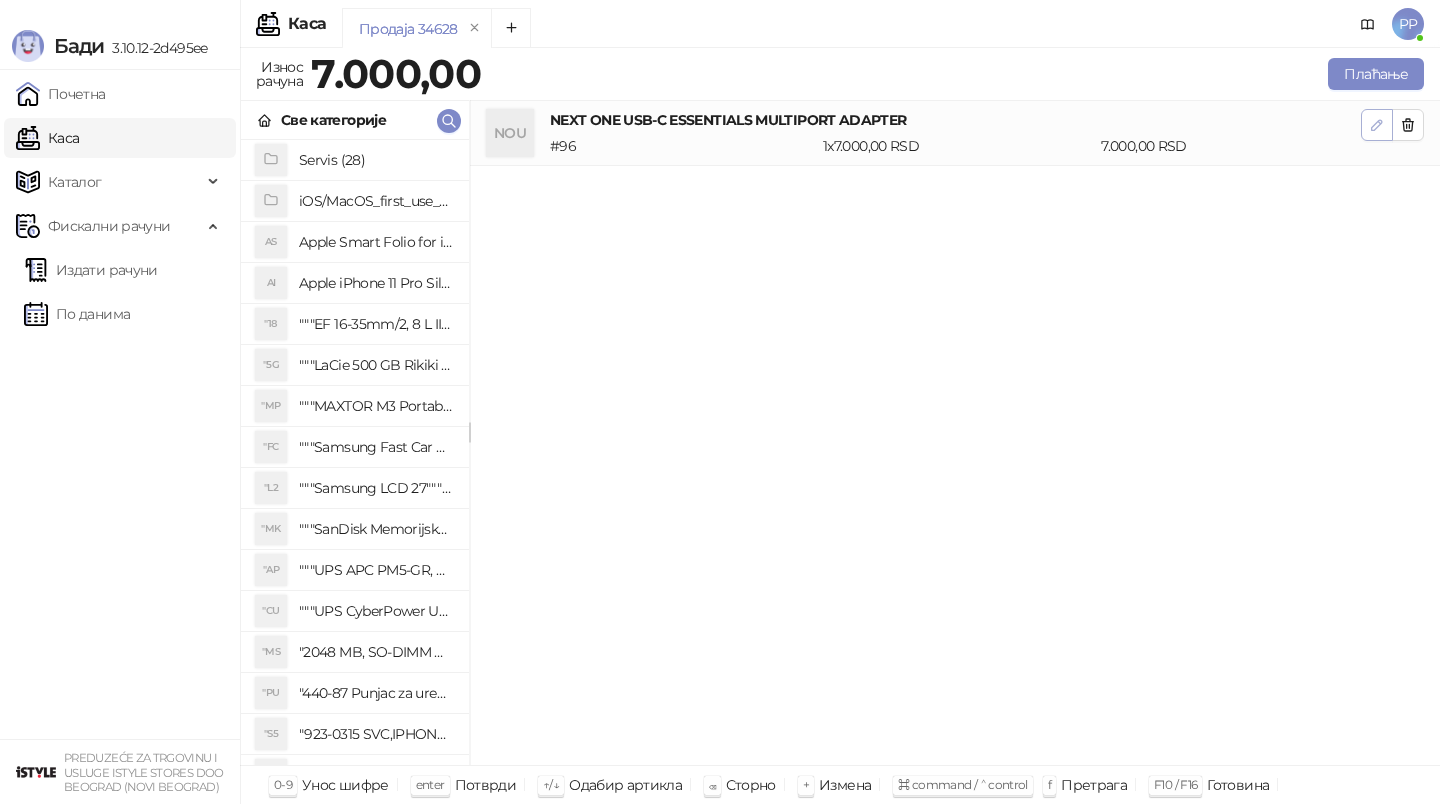 click 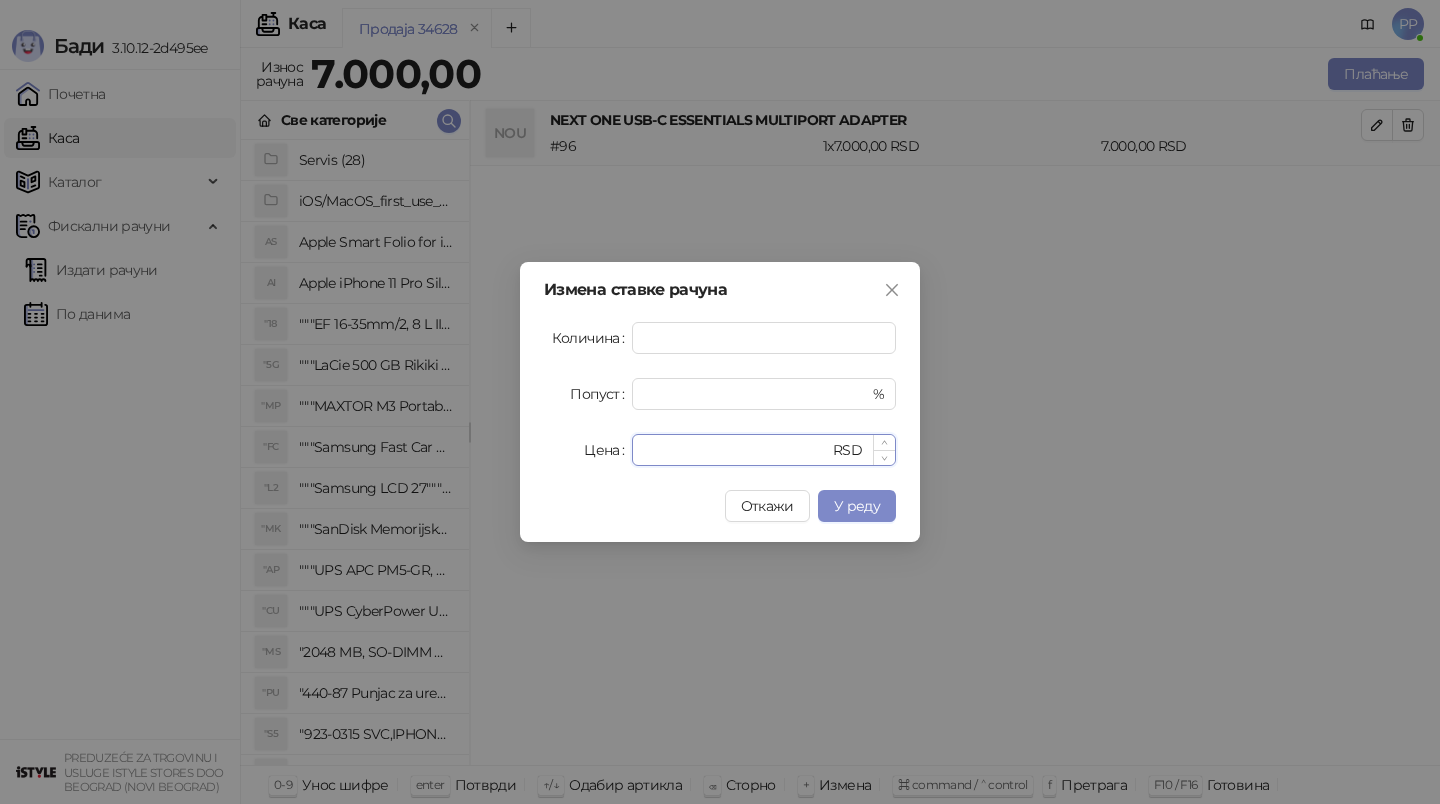 click on "****" at bounding box center (736, 450) 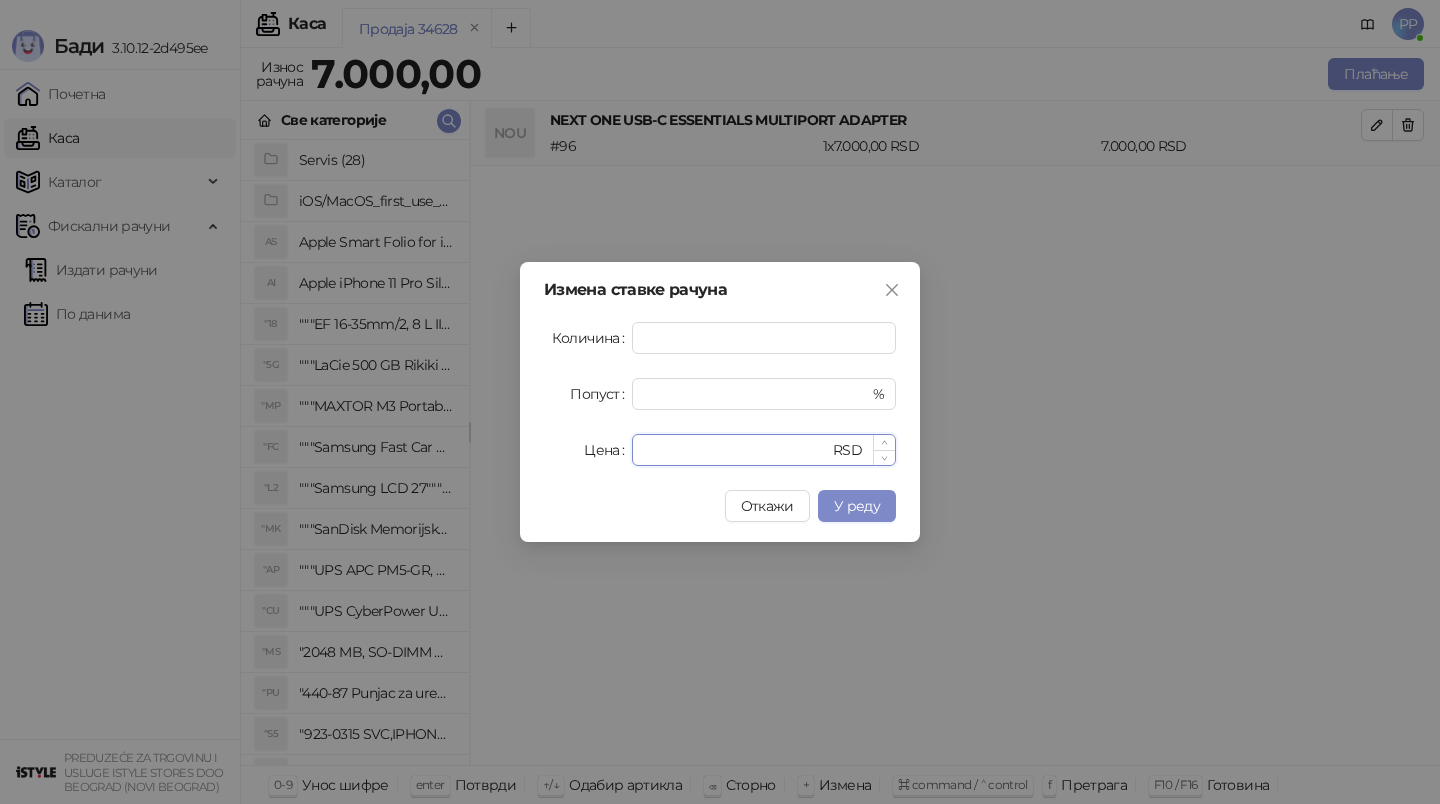 type on "****" 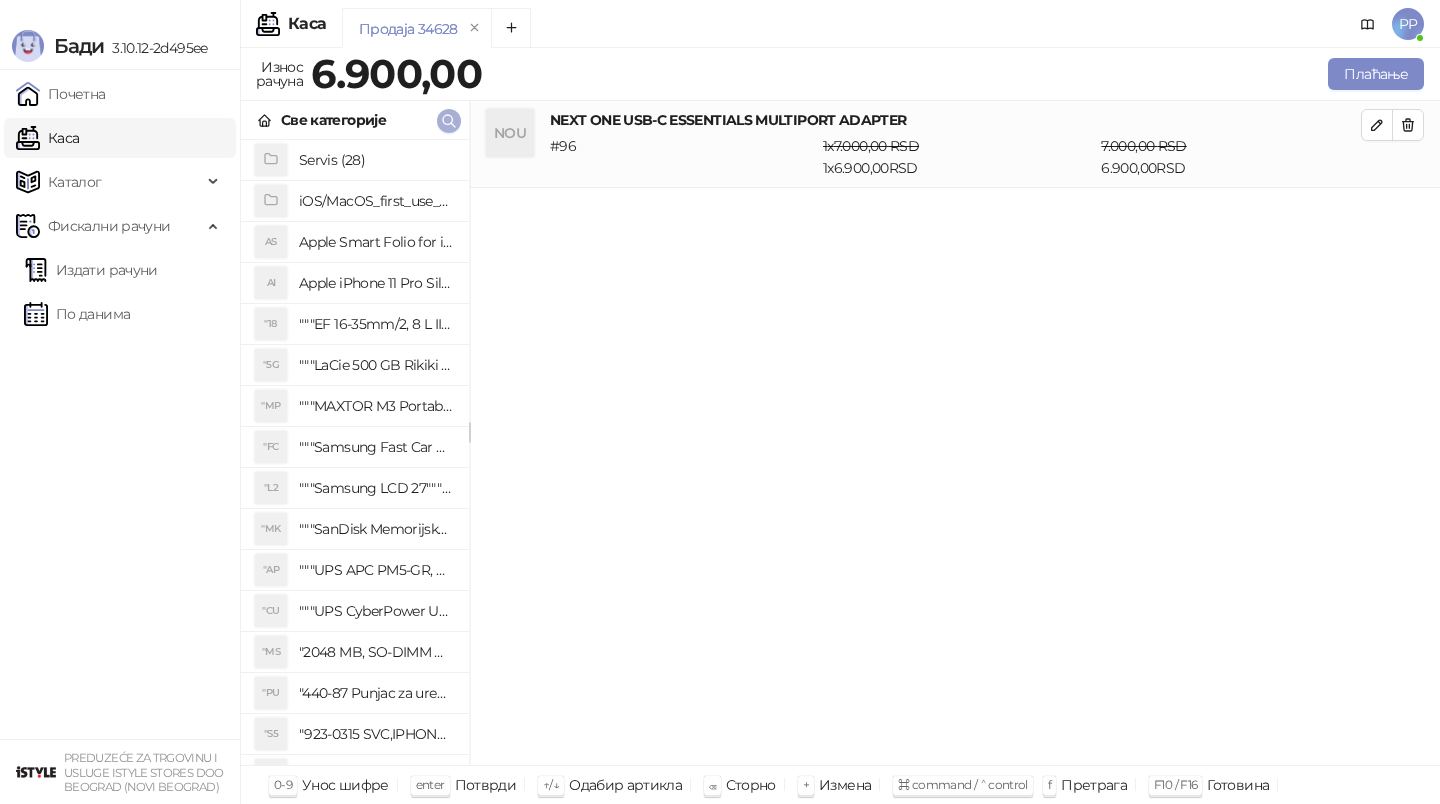 click 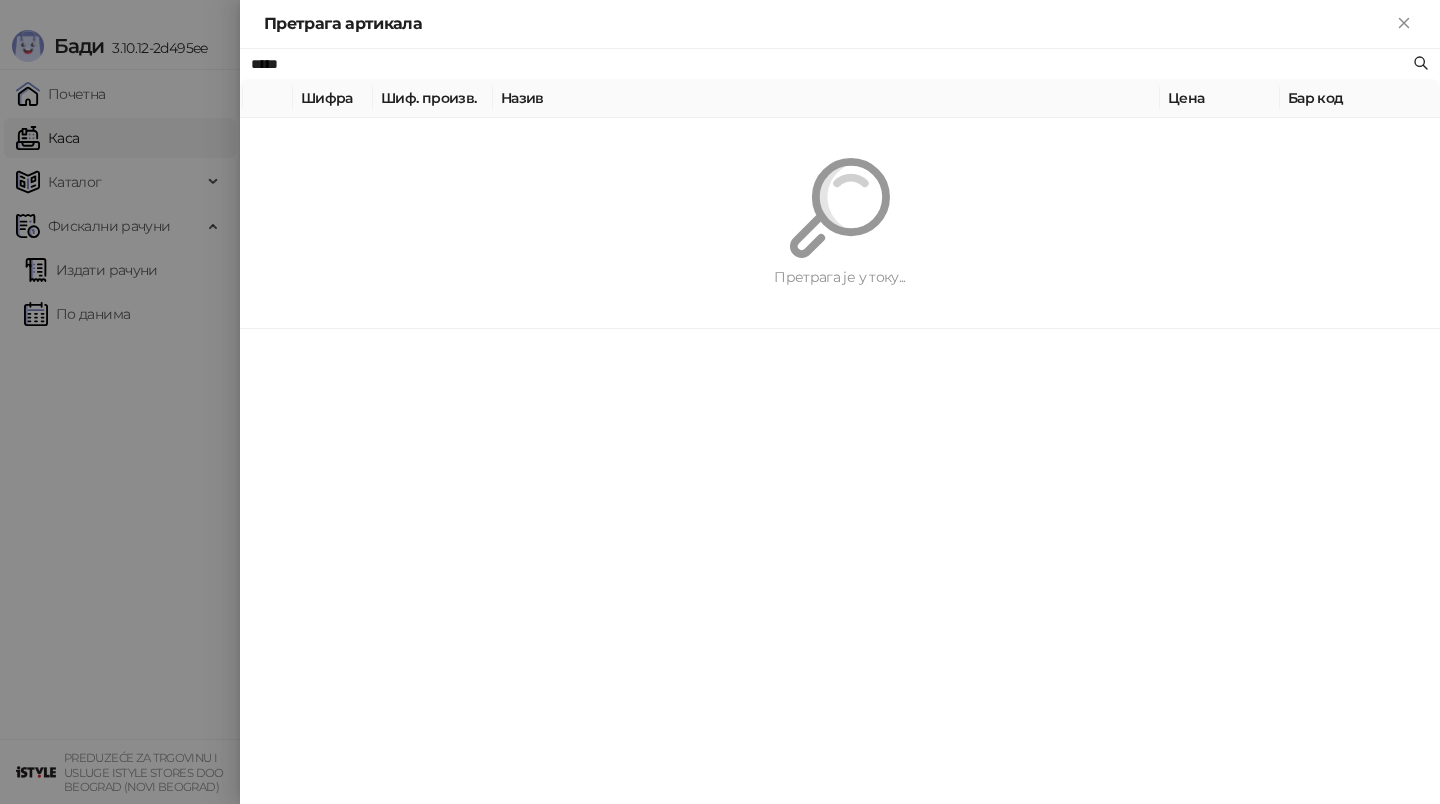 type on "*****" 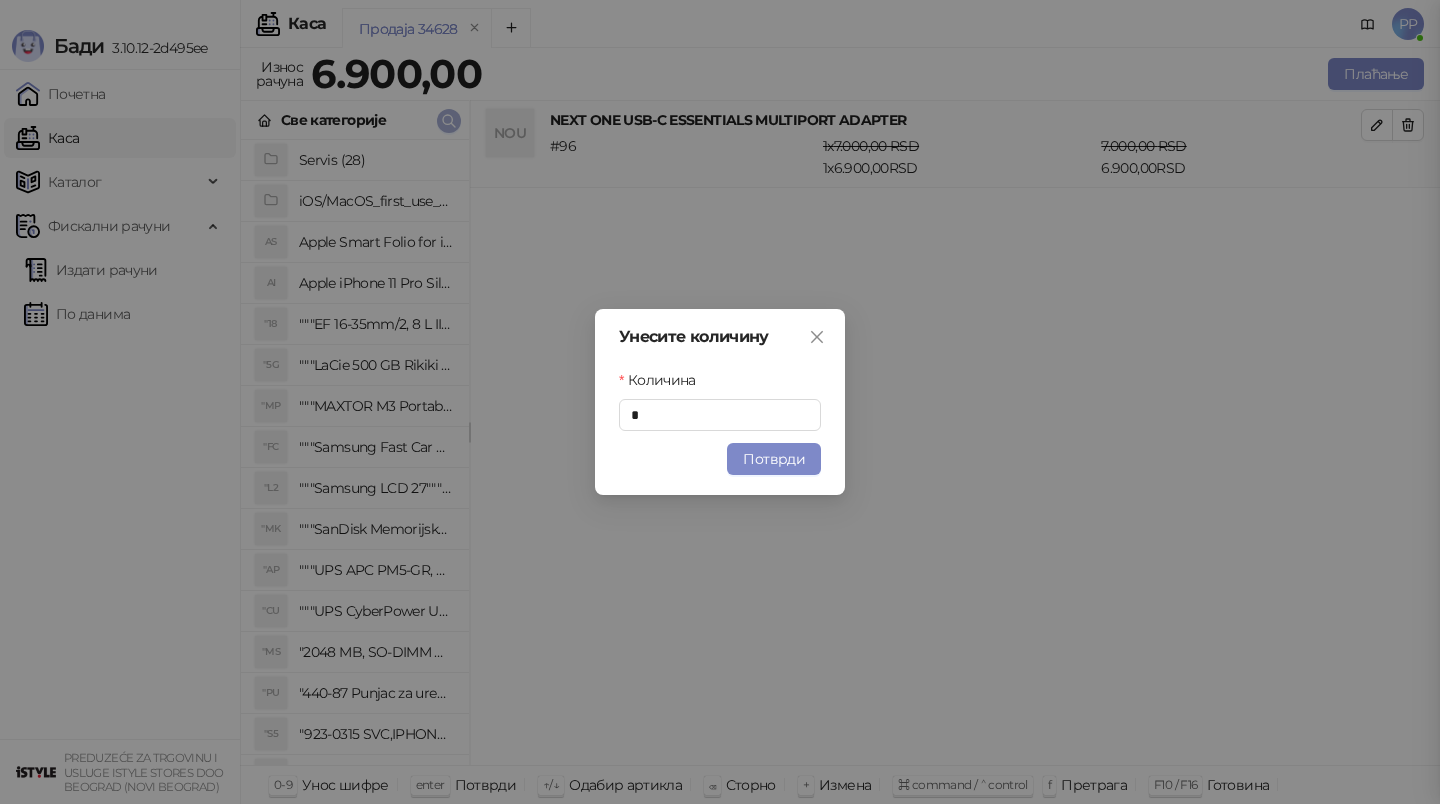 type 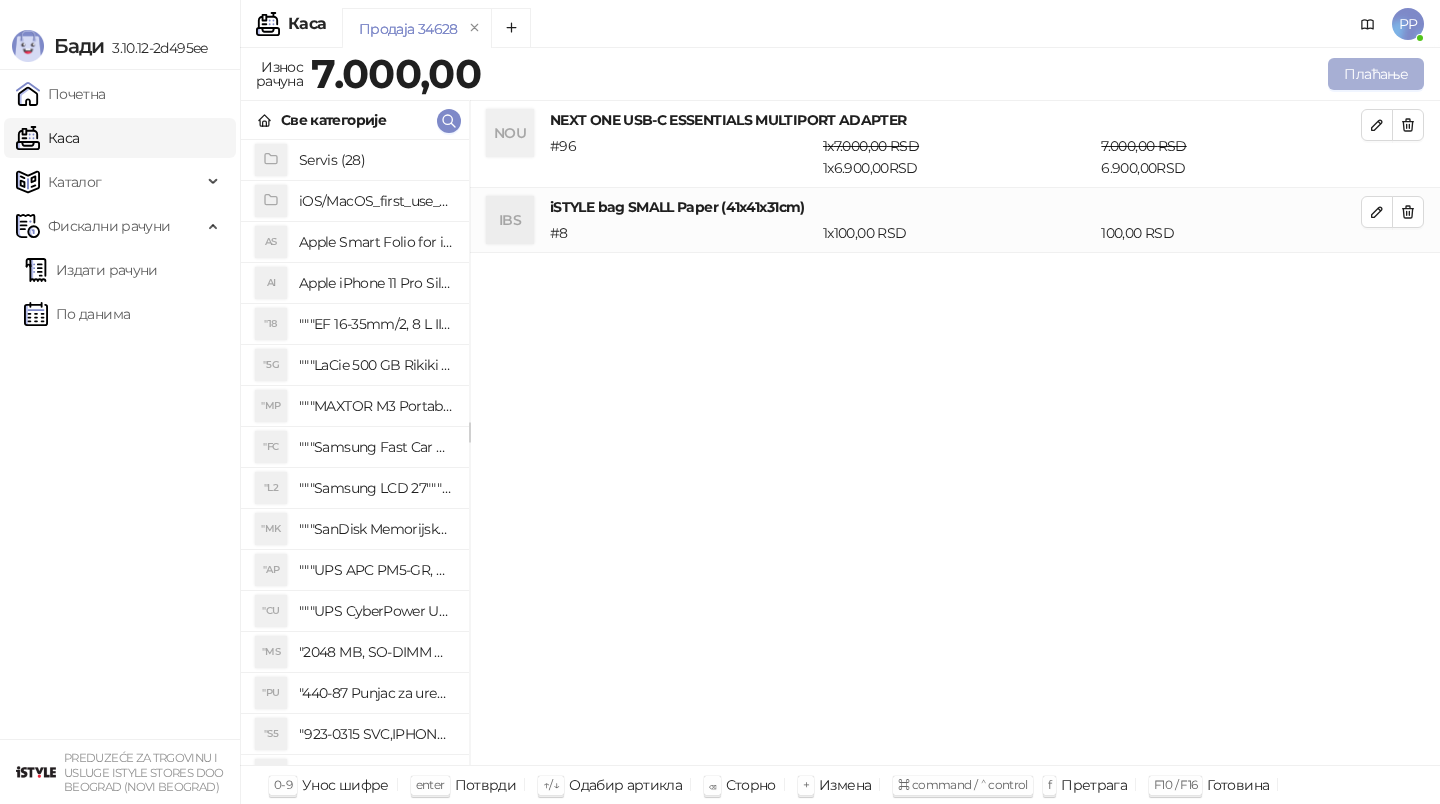 click on "Плаћање" at bounding box center (1376, 74) 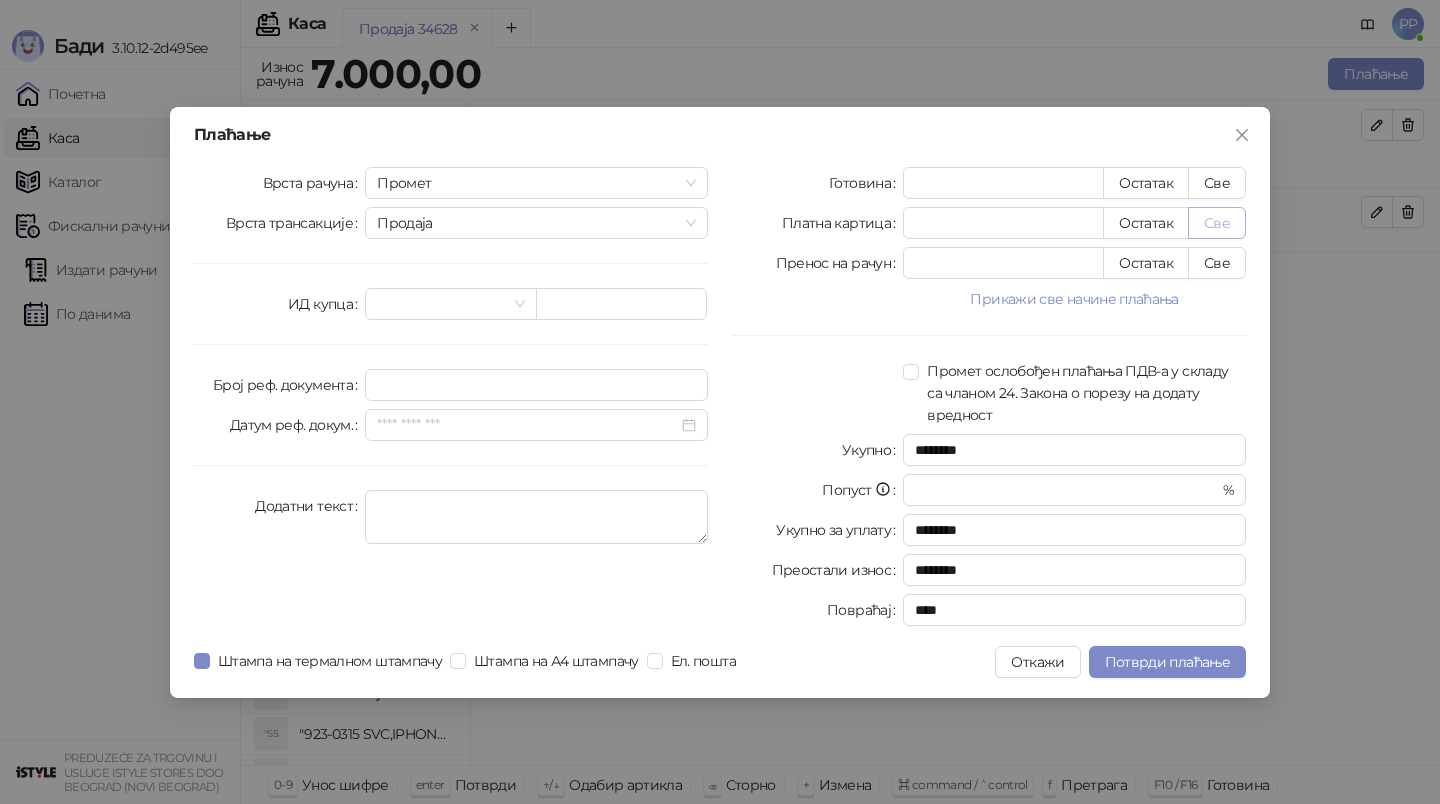 click on "Све" at bounding box center [1217, 223] 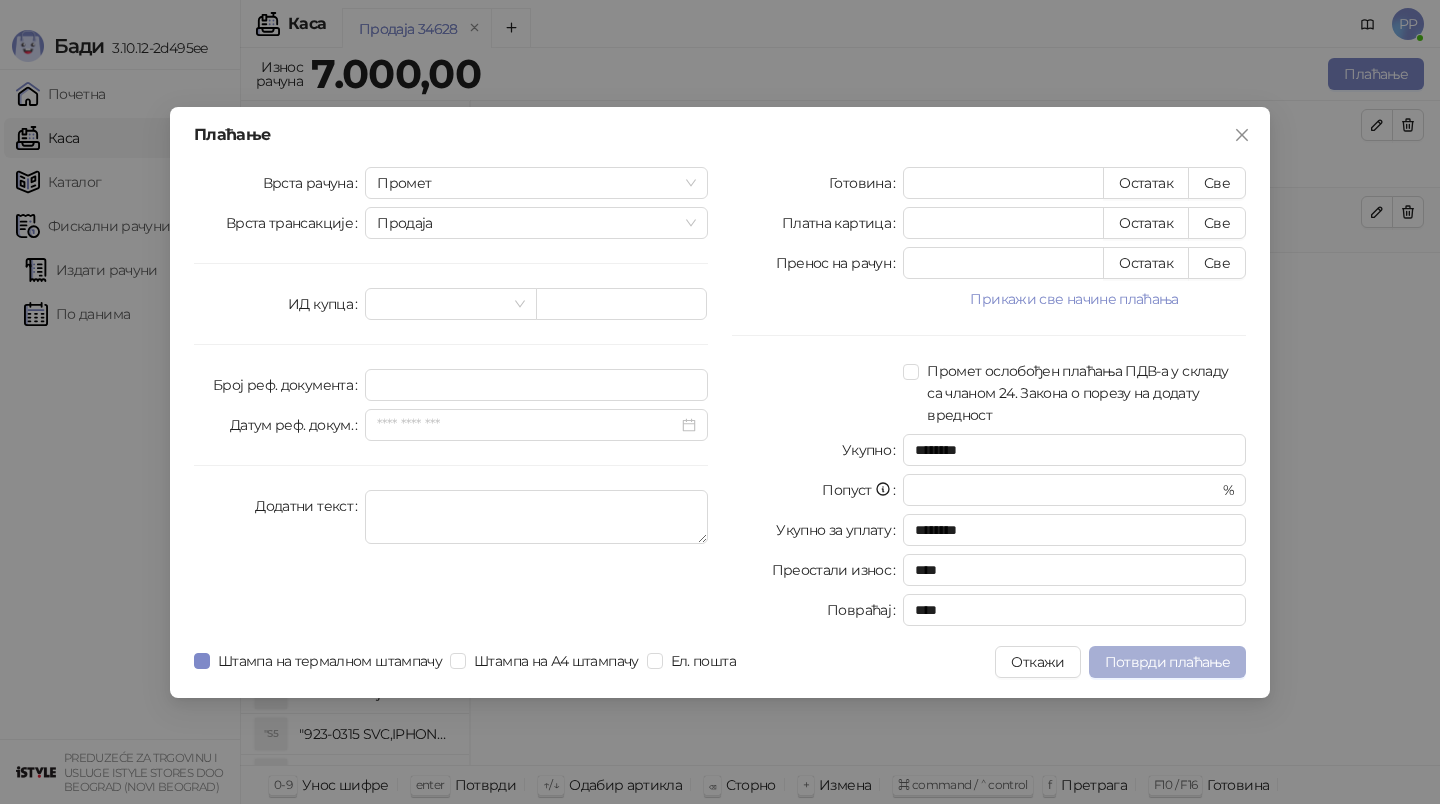 click on "Потврди плаћање" at bounding box center [1167, 662] 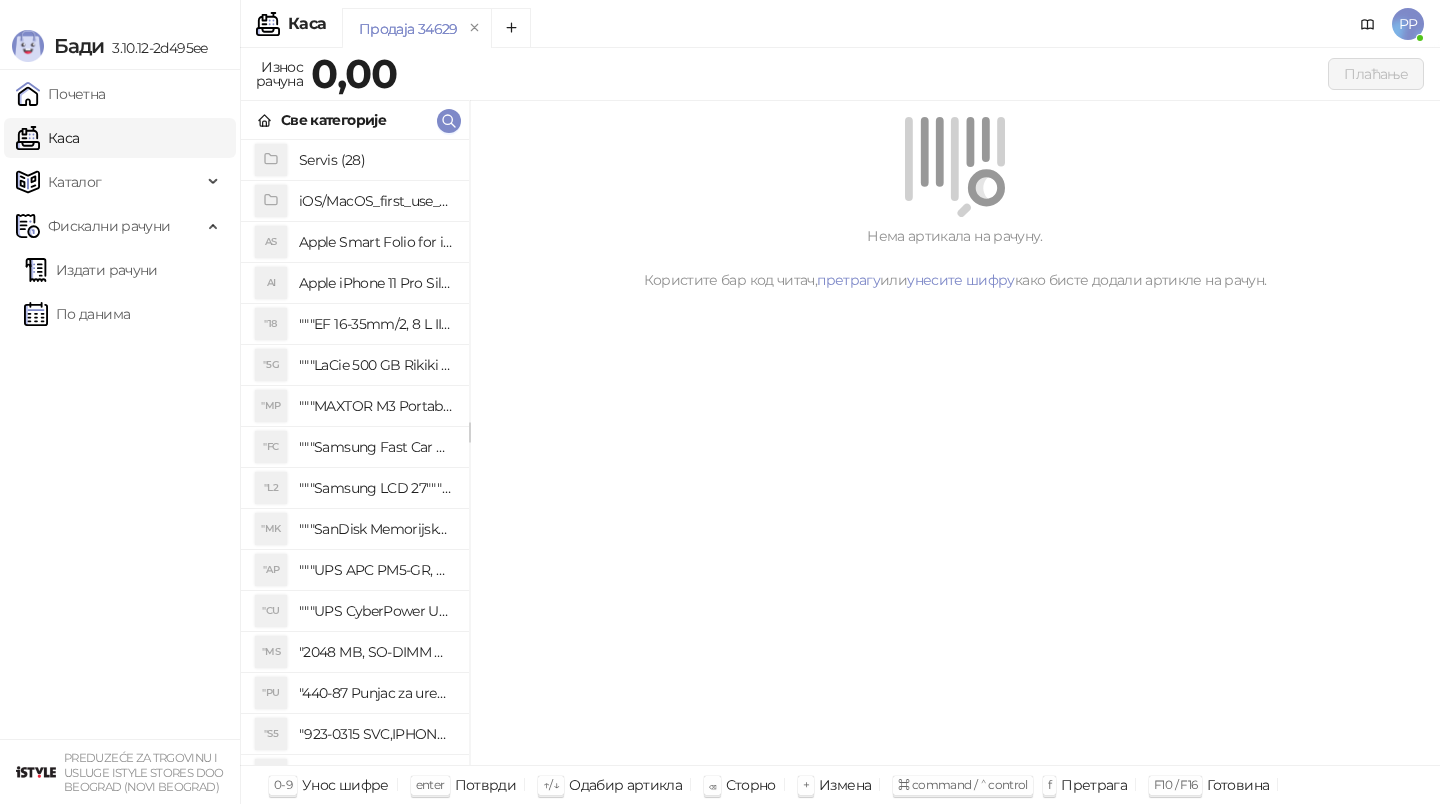 click on "Нема артикала на рачуну.  Користите бар код читач,  претрагу  или  унесите шифру  како бисте додали артикле на рачун." at bounding box center (955, 258) 